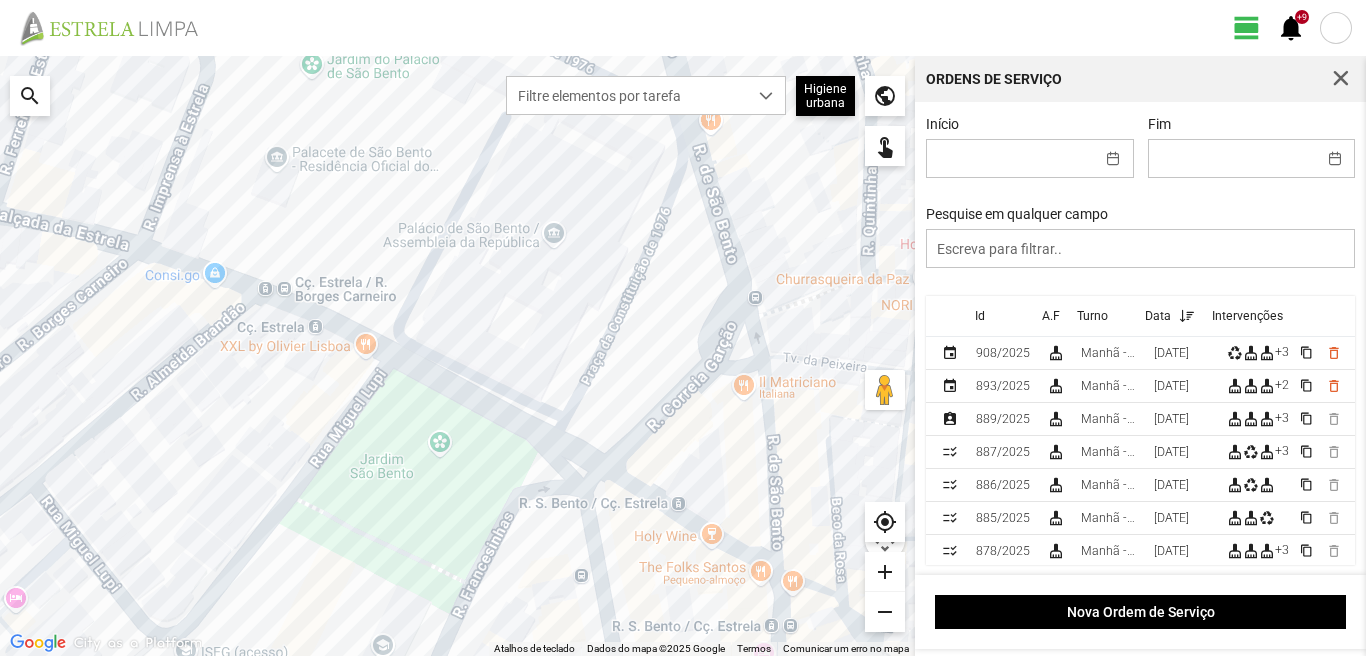 scroll, scrollTop: 0, scrollLeft: 0, axis: both 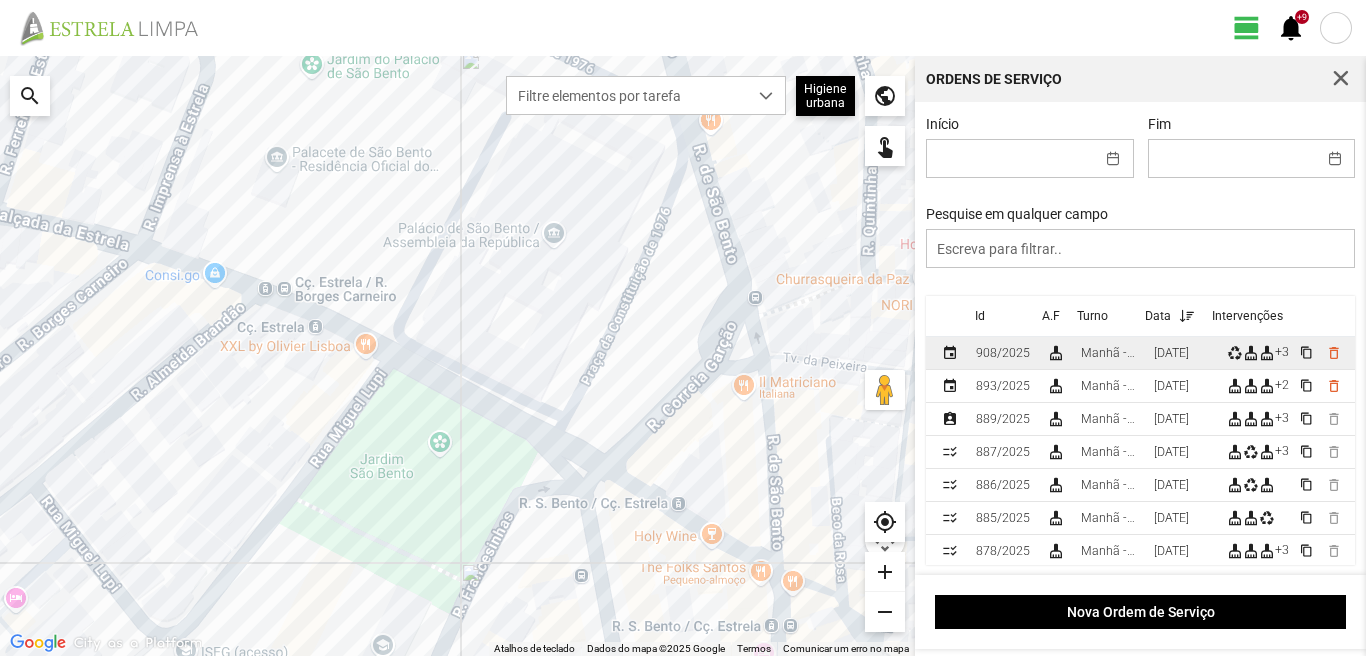 click on "[DATE]" at bounding box center [1171, 353] 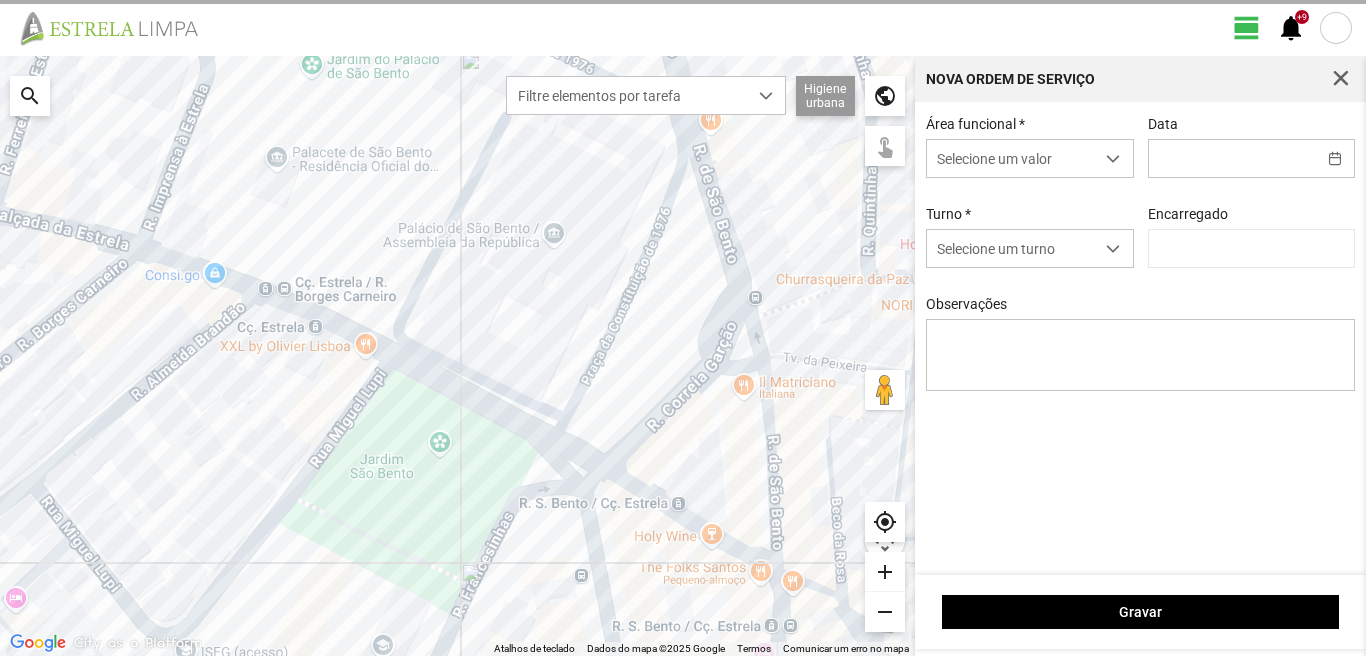 type on "[DATE]" 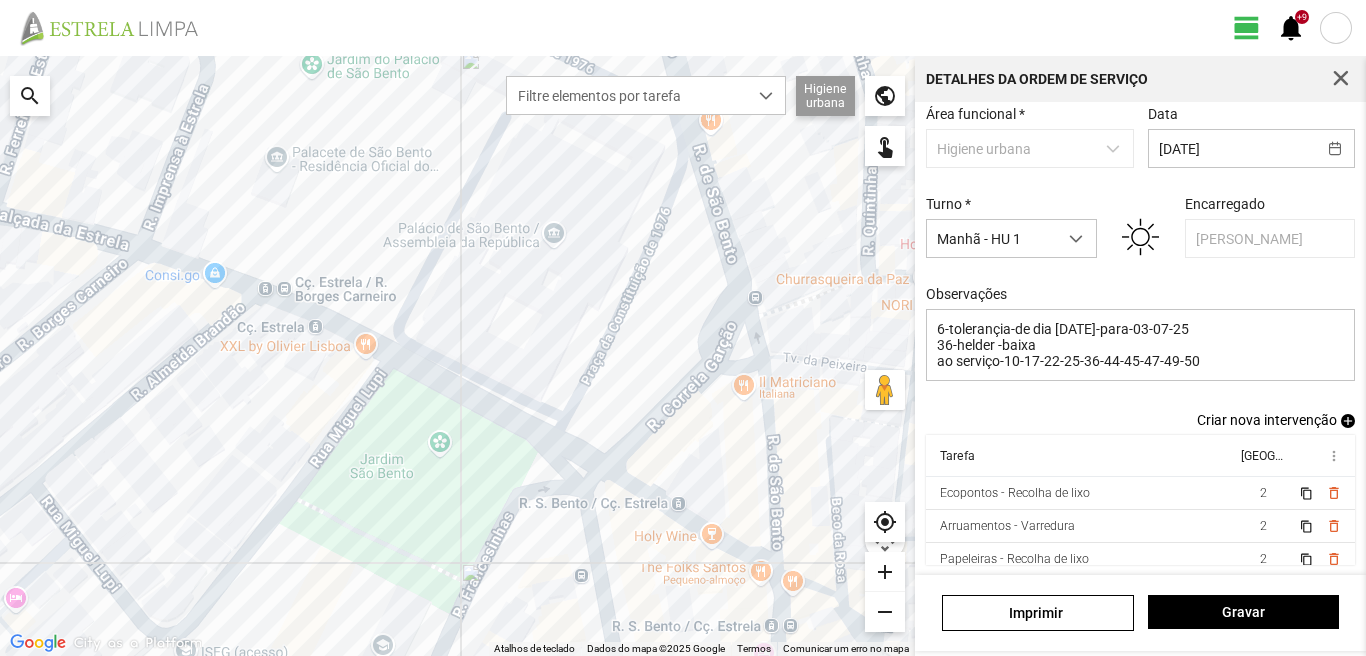 scroll, scrollTop: 109, scrollLeft: 0, axis: vertical 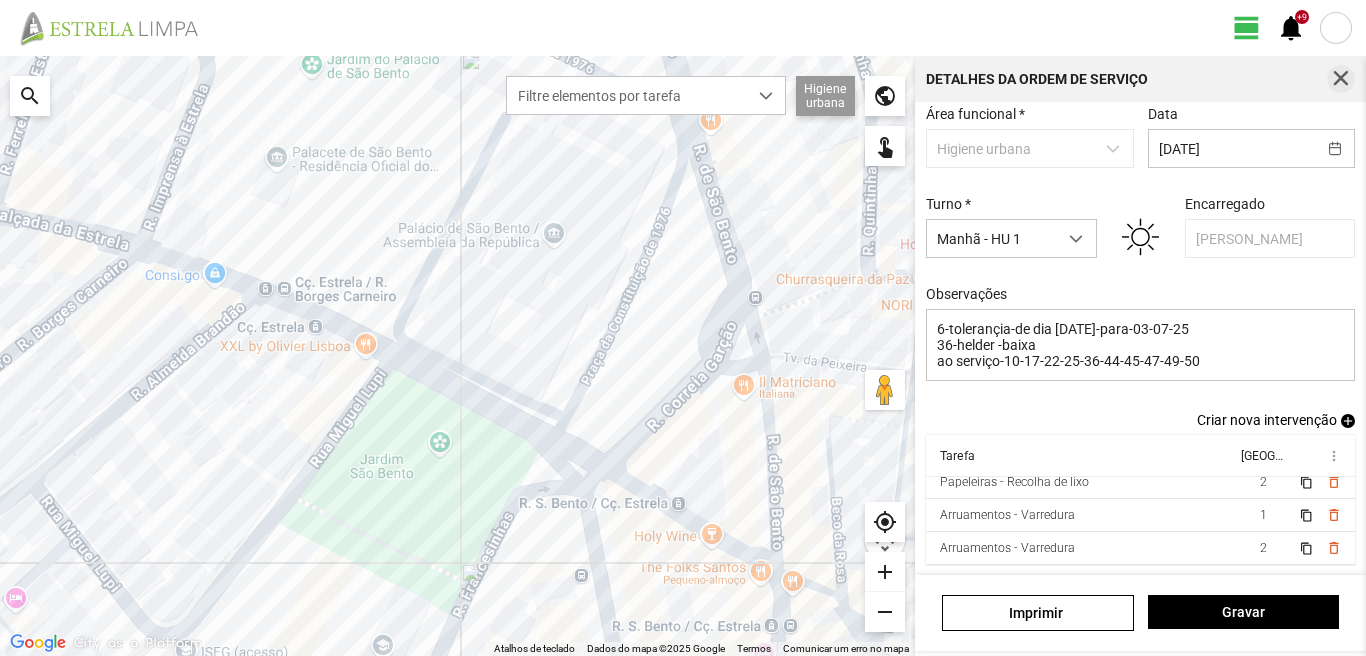 click at bounding box center [1341, 79] 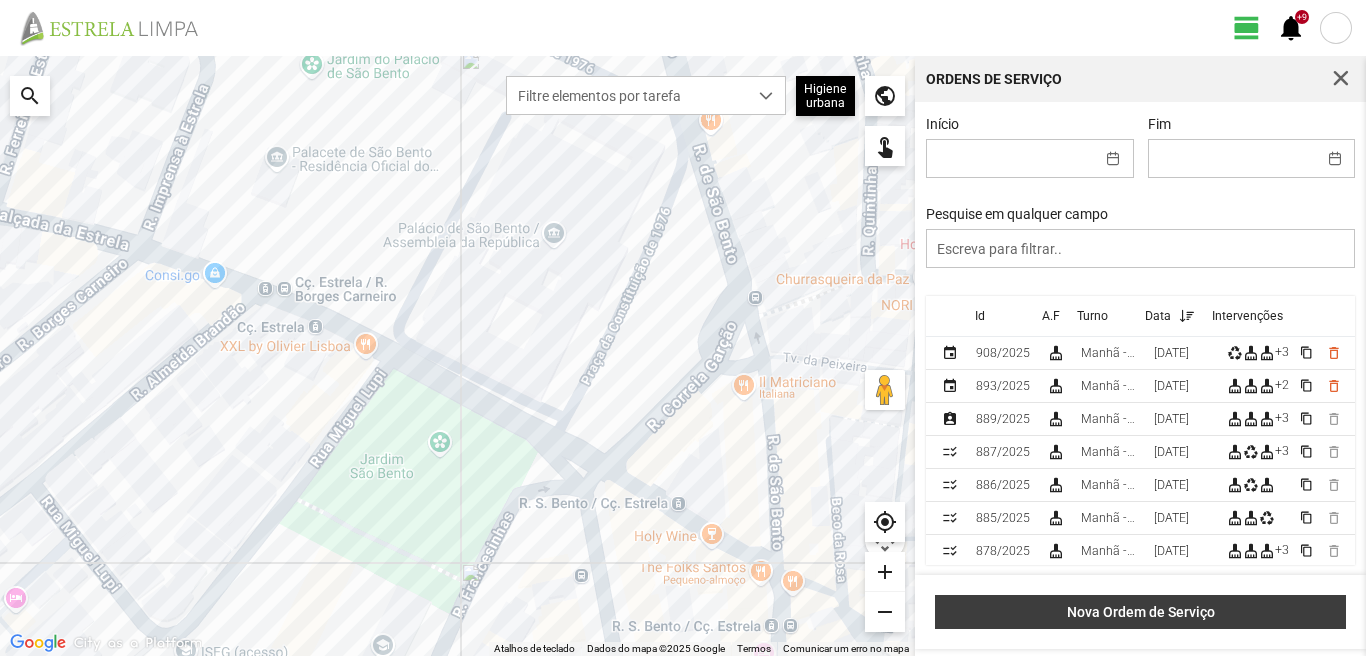 click on "Nova Ordem de Serviço" at bounding box center [1140, 612] 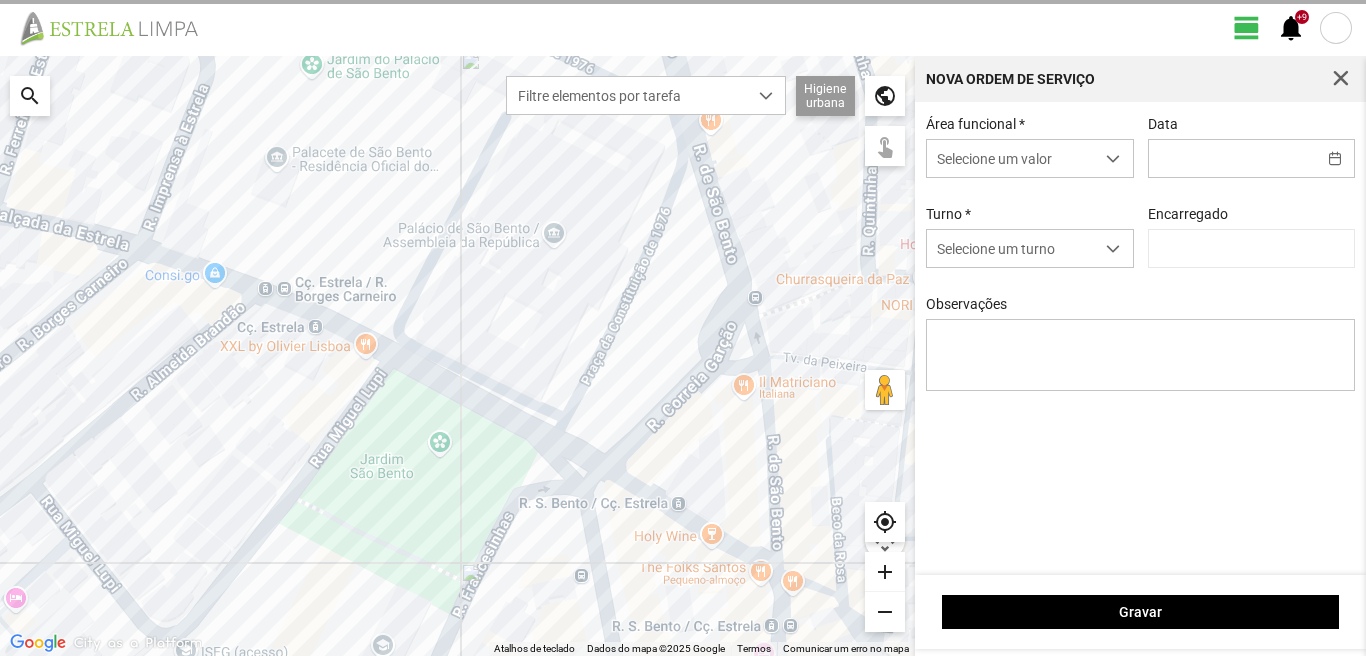 type on "[PERSON_NAME]" 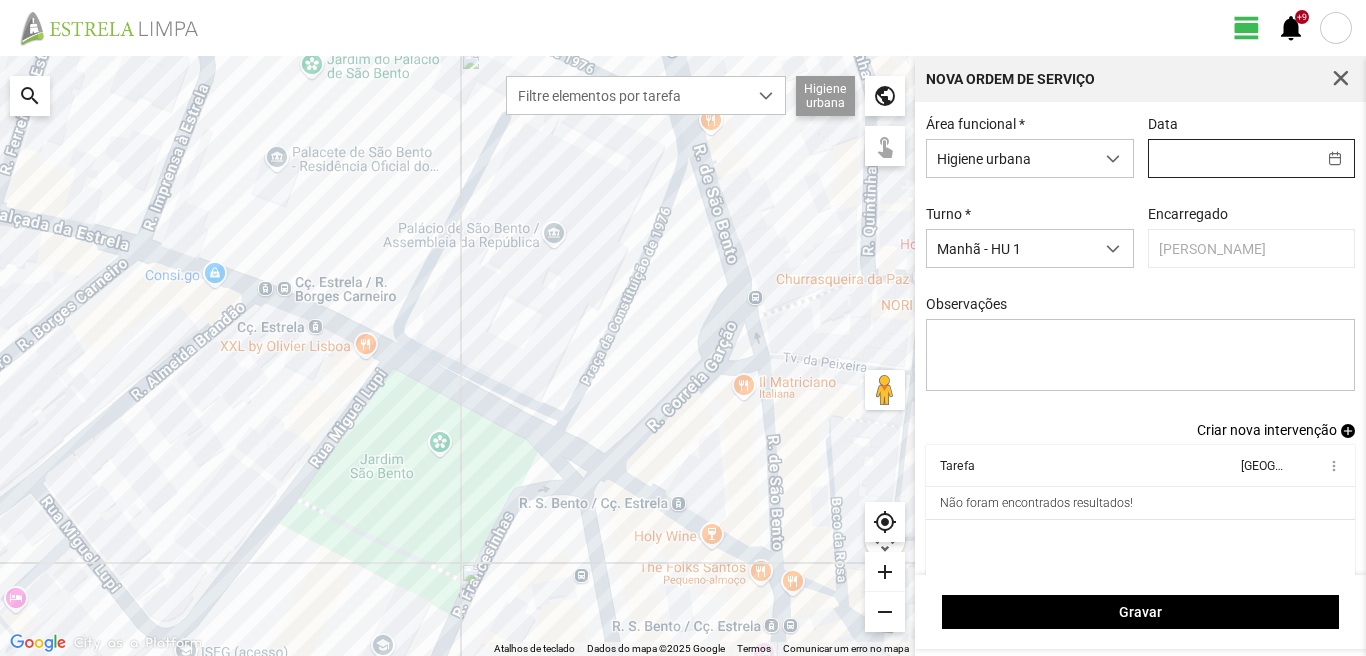 click at bounding box center (1232, 158) 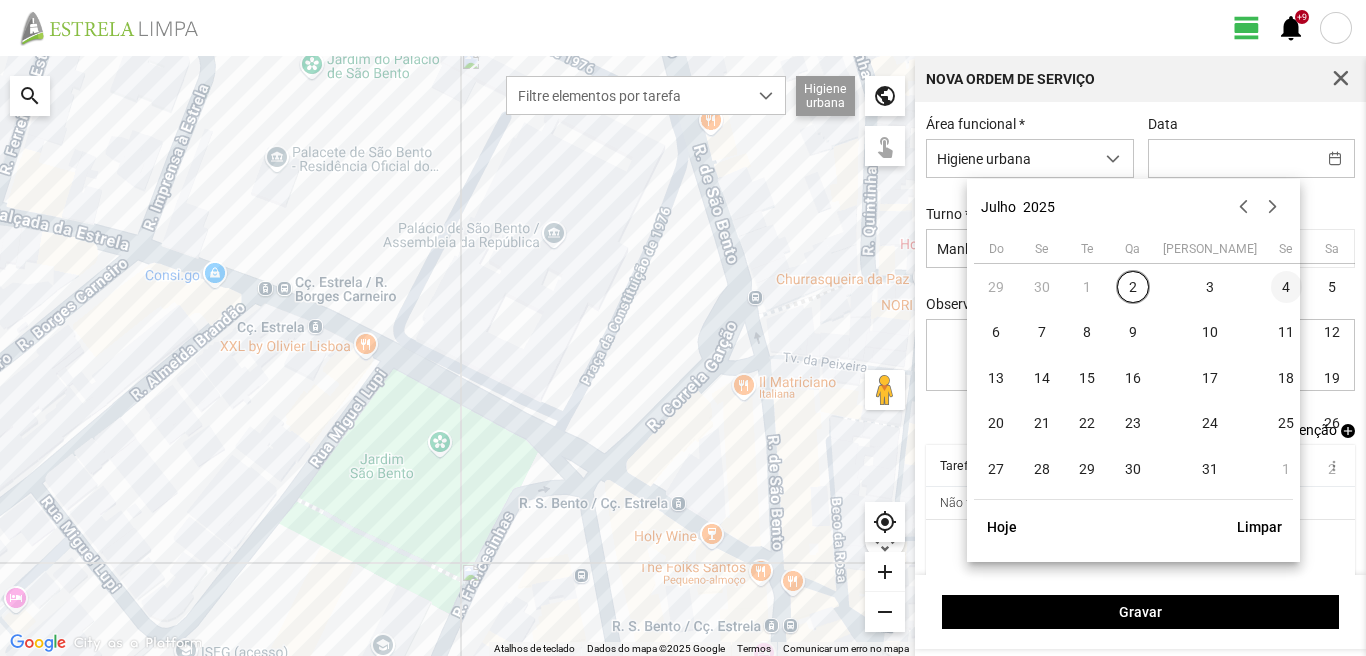 click on "4" at bounding box center [1287, 287] 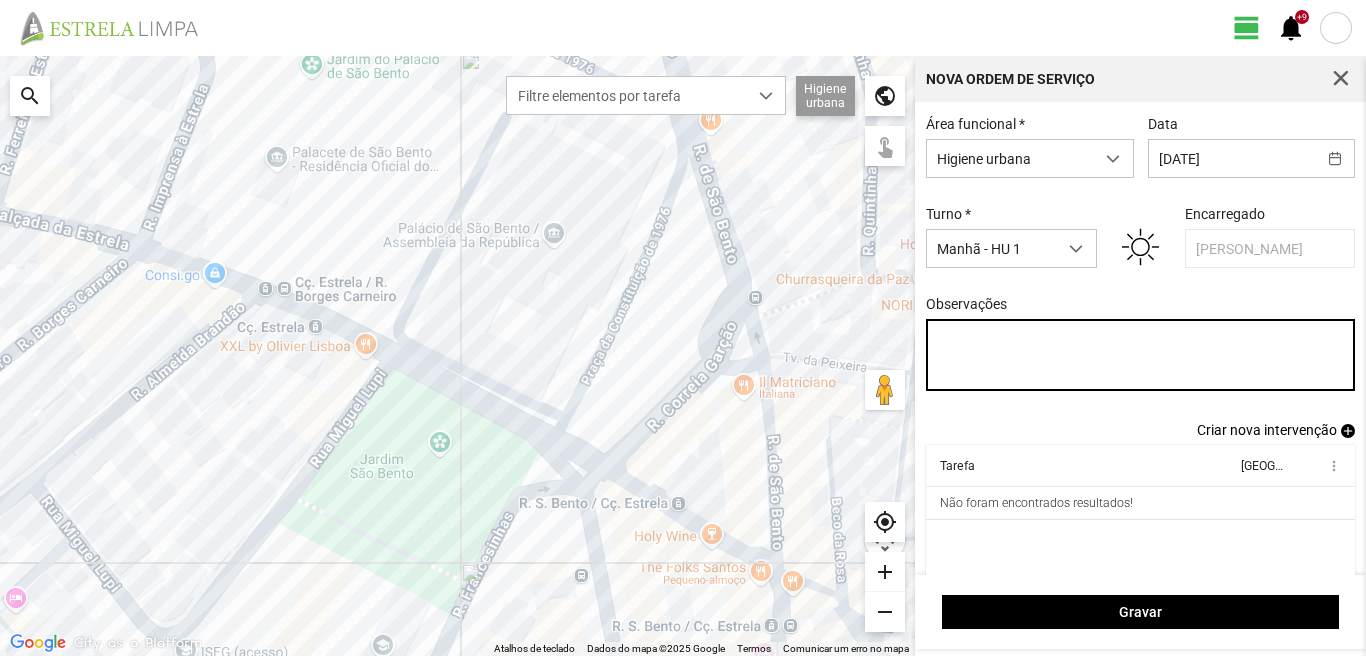 click on "Observações" at bounding box center [1141, 355] 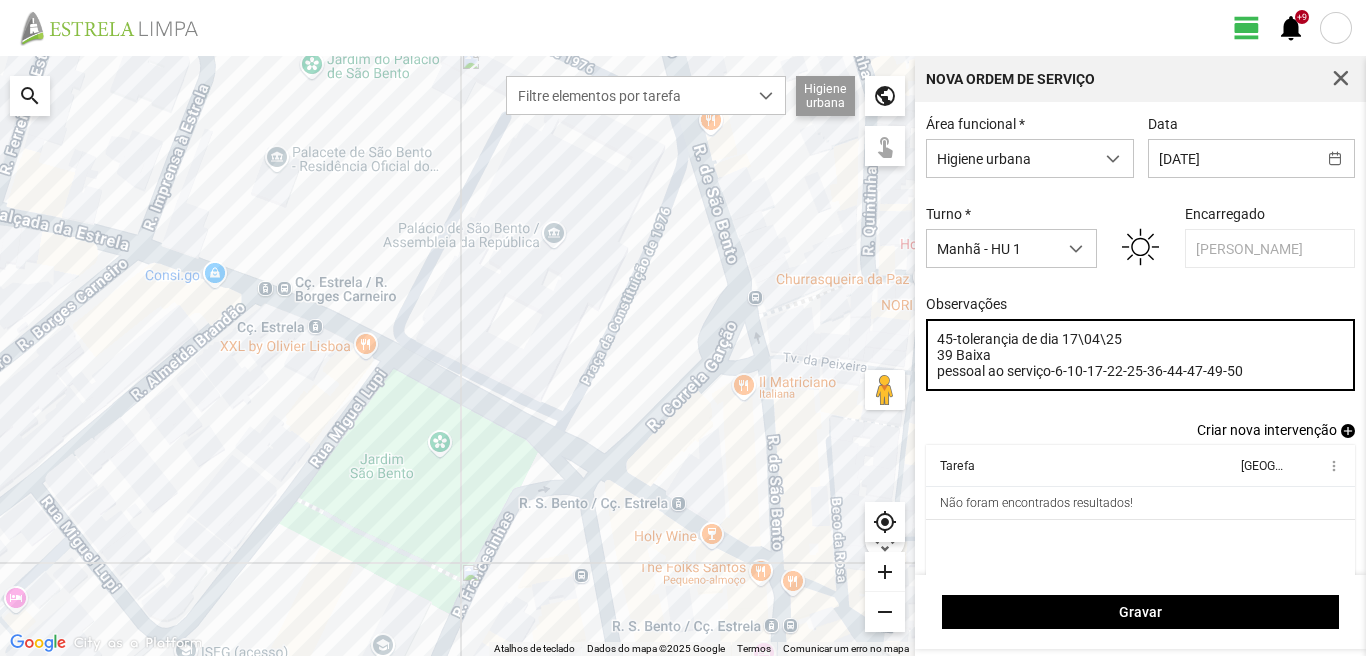 type on "45-tolerançia de dia 17\04\25
39 Baixa
pessoal ao serviço-6-10-17-22-25-36-44-47-49-50" 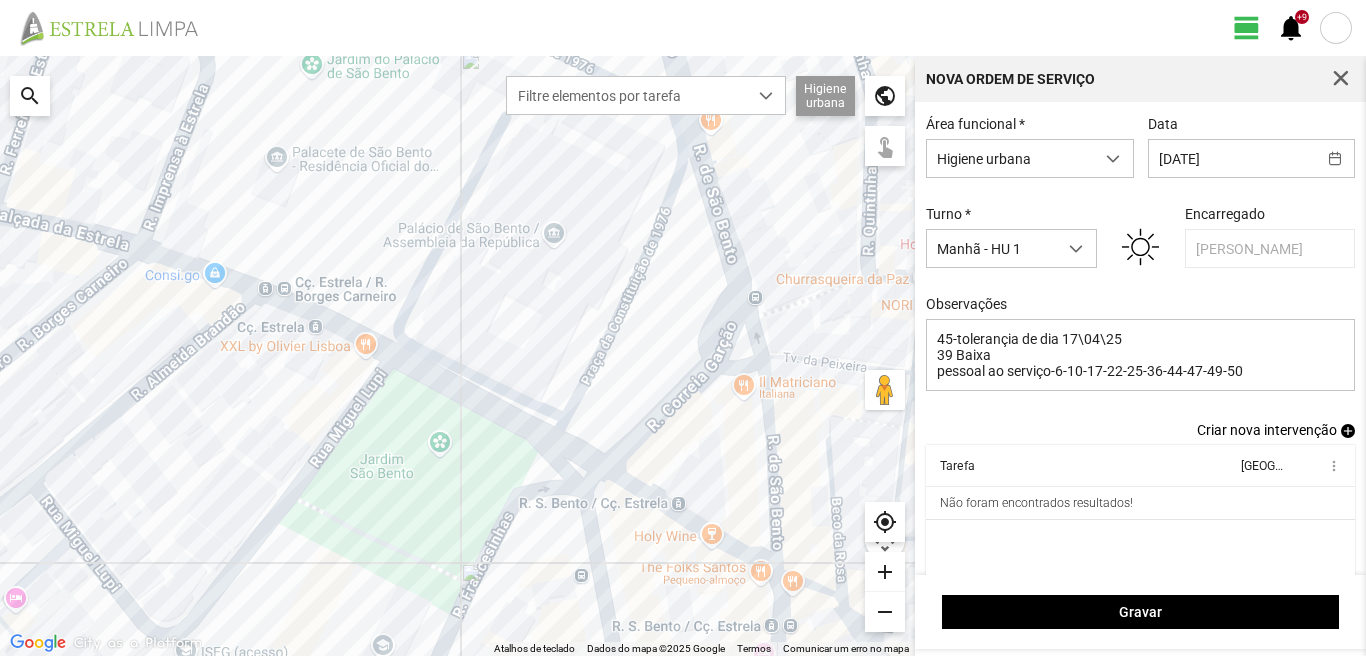 click on "add" at bounding box center [1348, 431] 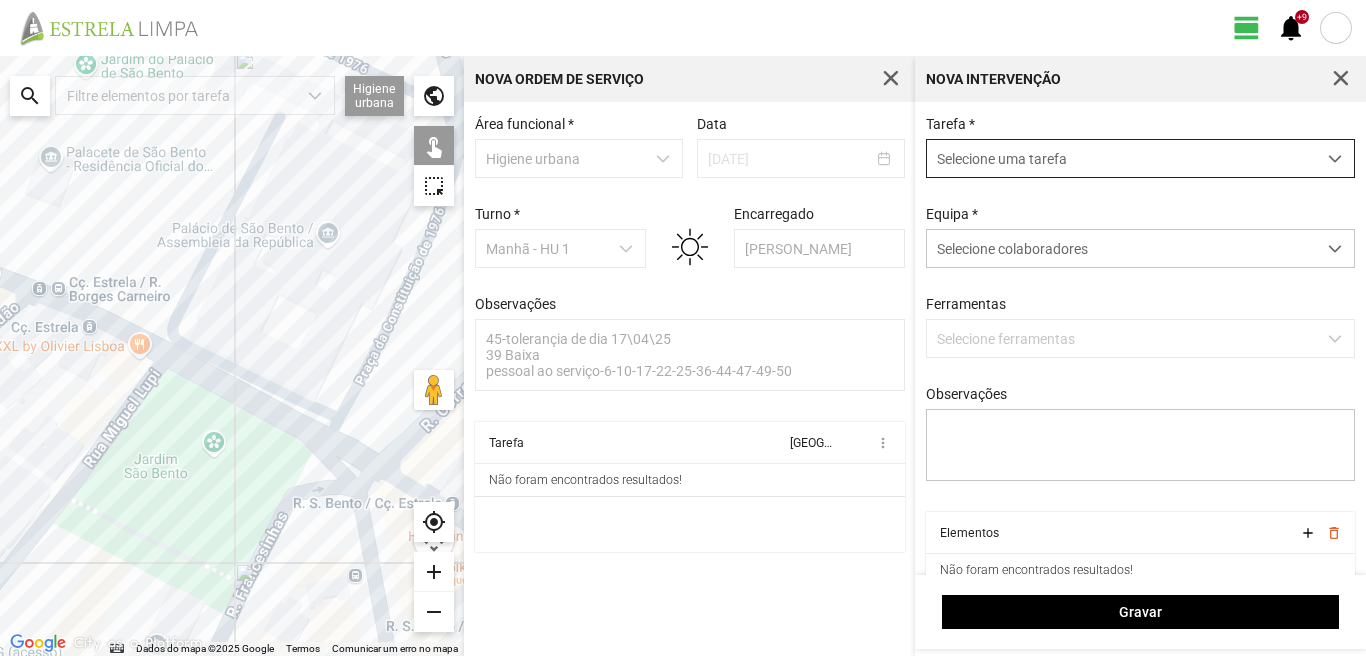click on "Selecione uma tarefa" at bounding box center (1121, 158) 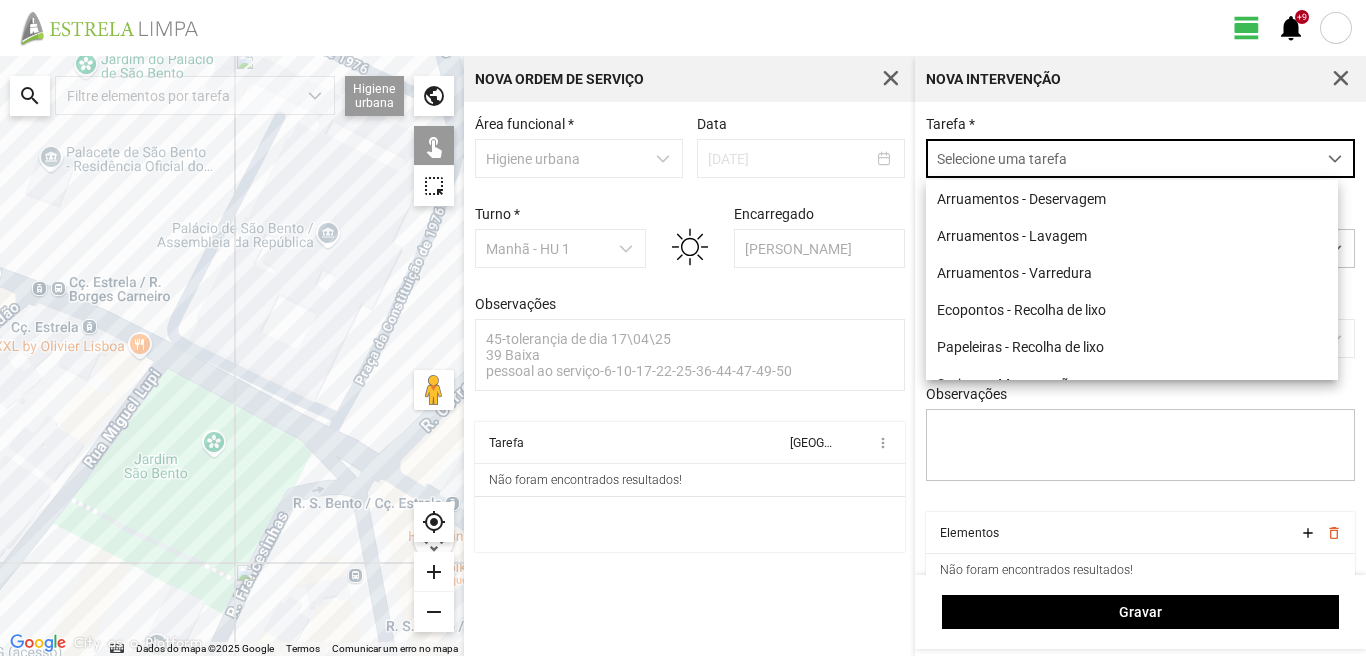 scroll, scrollTop: 11, scrollLeft: 89, axis: both 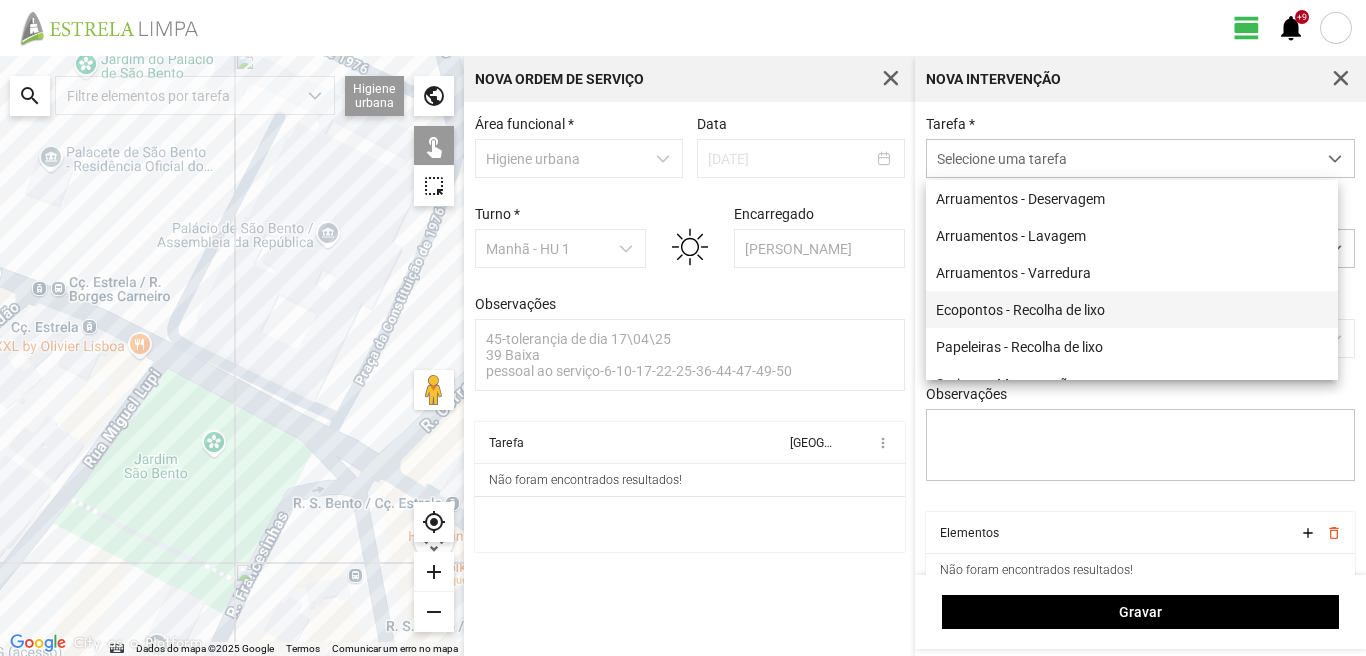 click on "Ecopontos - Recolha de lixo" at bounding box center (1132, 309) 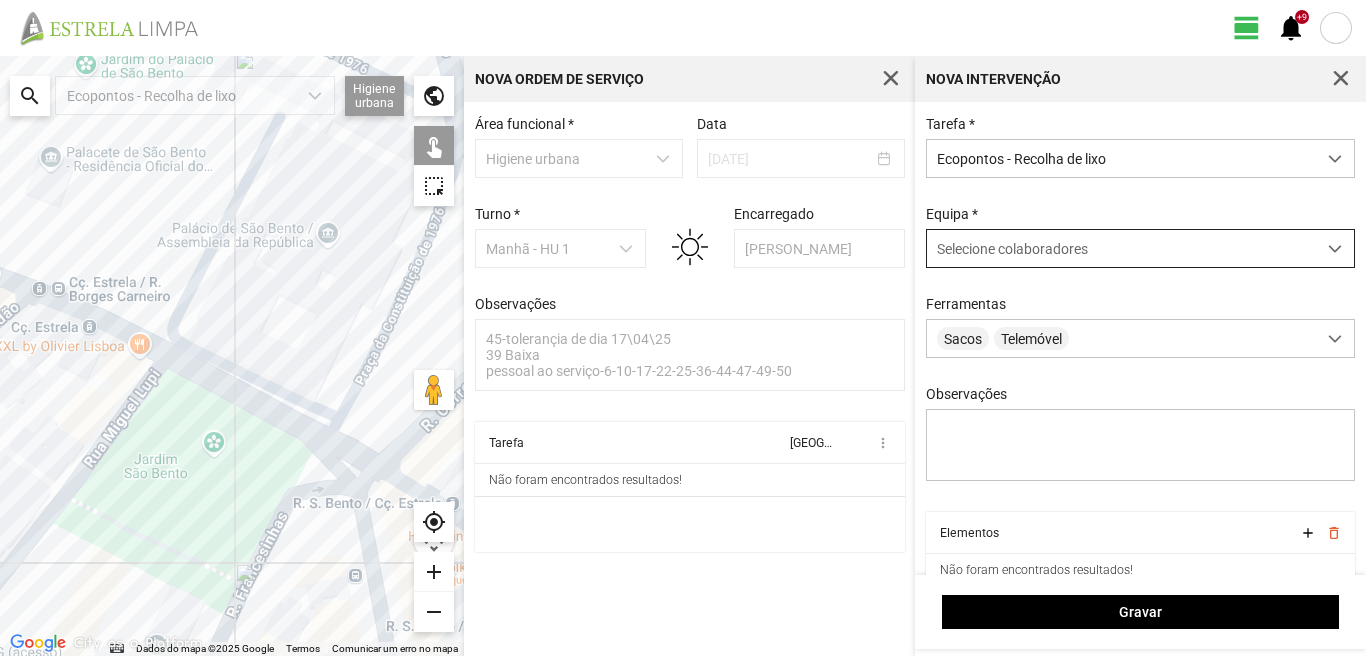 click on "Selecione colaboradores" at bounding box center (1012, 249) 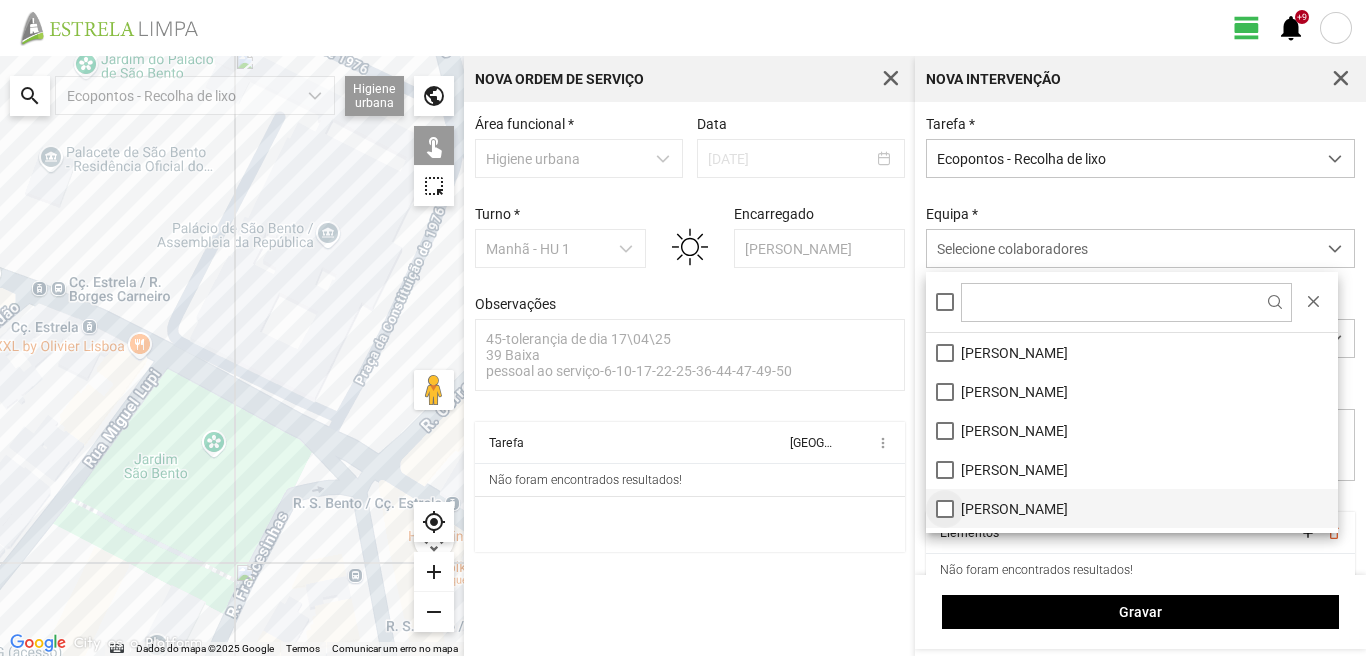 click on "[PERSON_NAME]" at bounding box center (1132, 508) 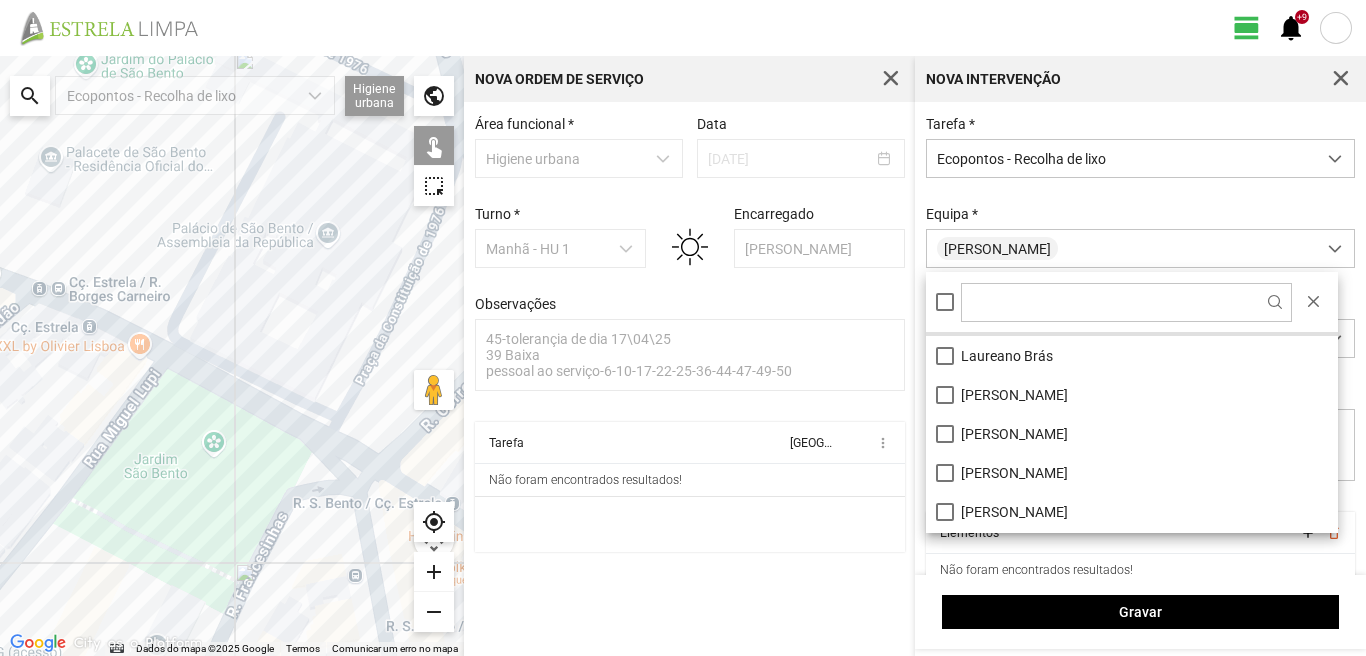 scroll, scrollTop: 200, scrollLeft: 0, axis: vertical 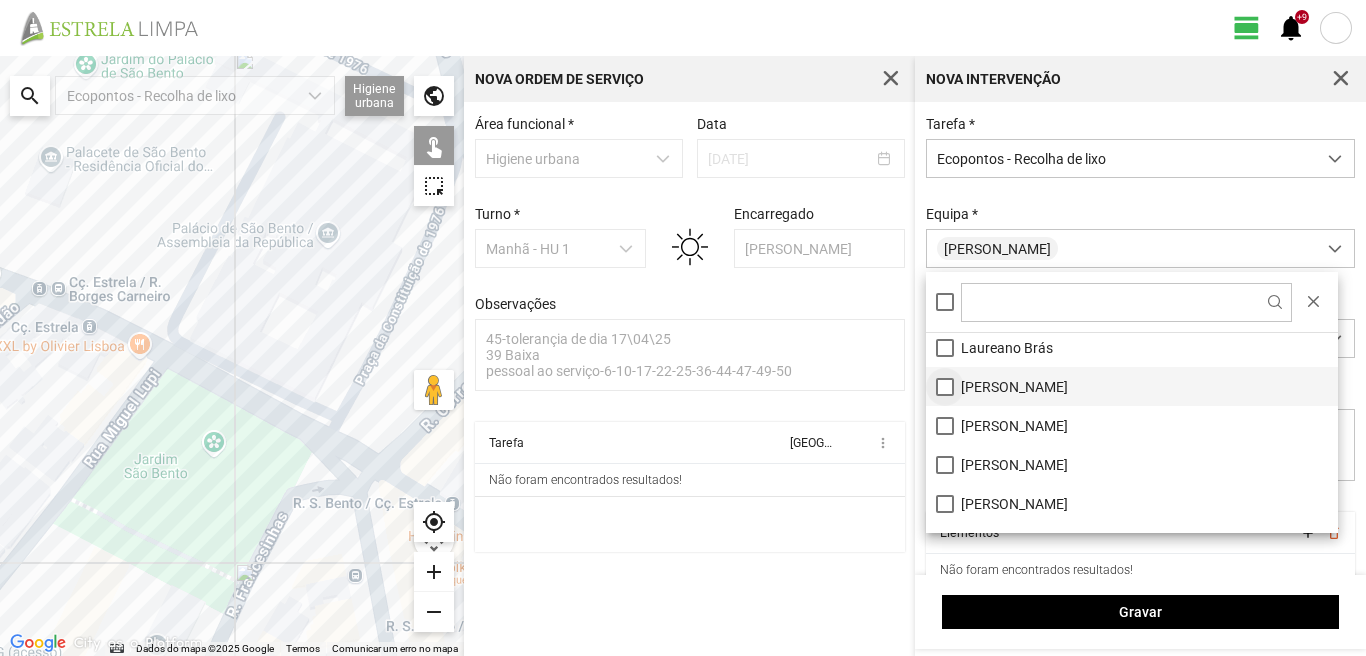 click on "[PERSON_NAME]" at bounding box center (1132, 386) 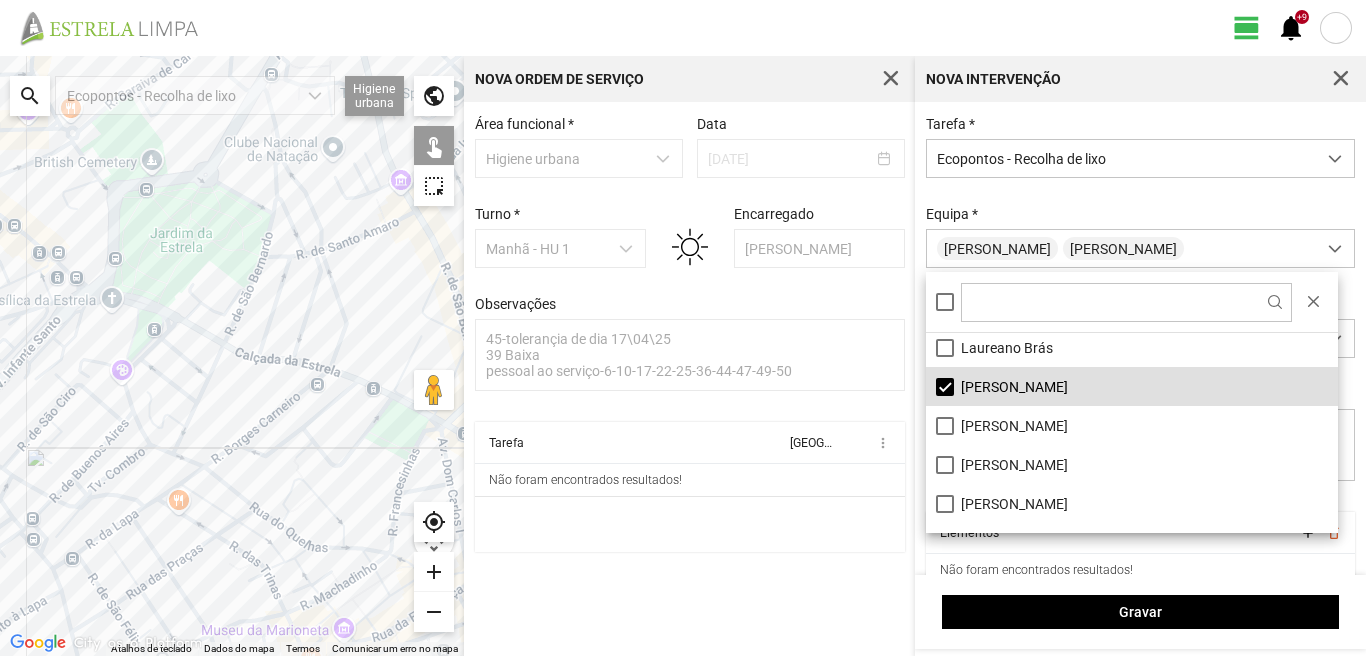 drag, startPoint x: 66, startPoint y: 369, endPoint x: 335, endPoint y: 368, distance: 269.00186 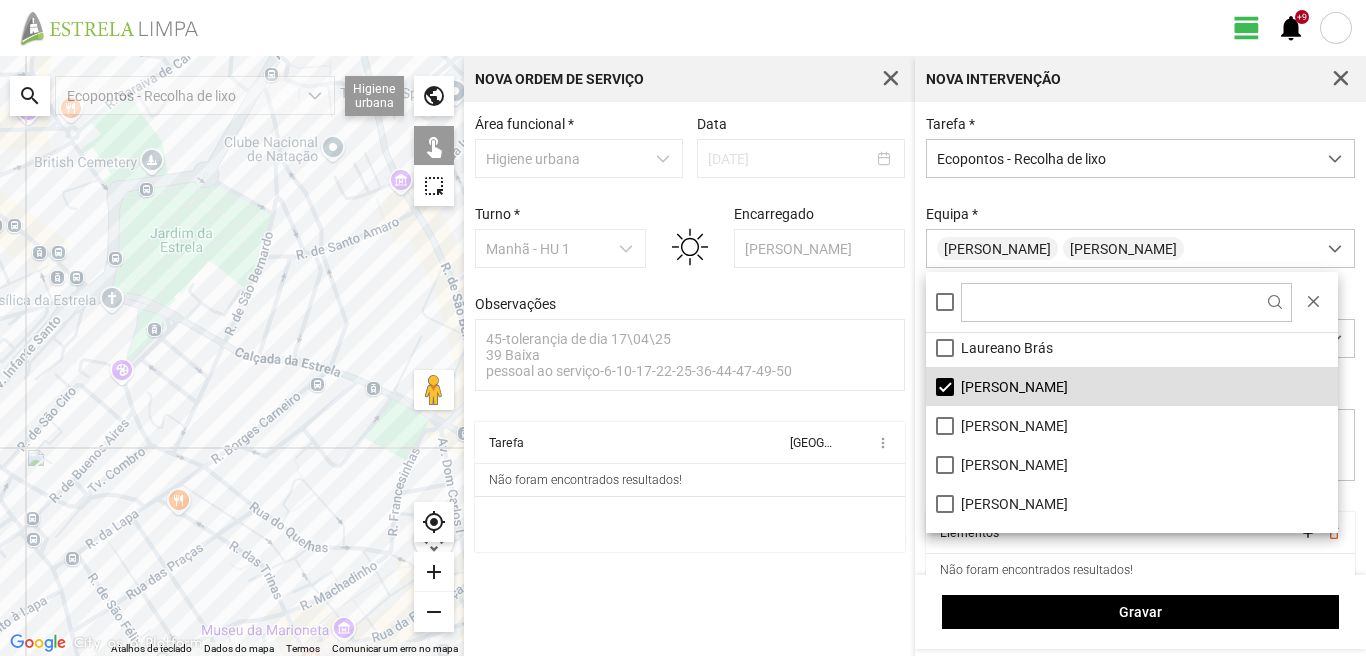 click on "Para navegar, prima as teclas de seta." 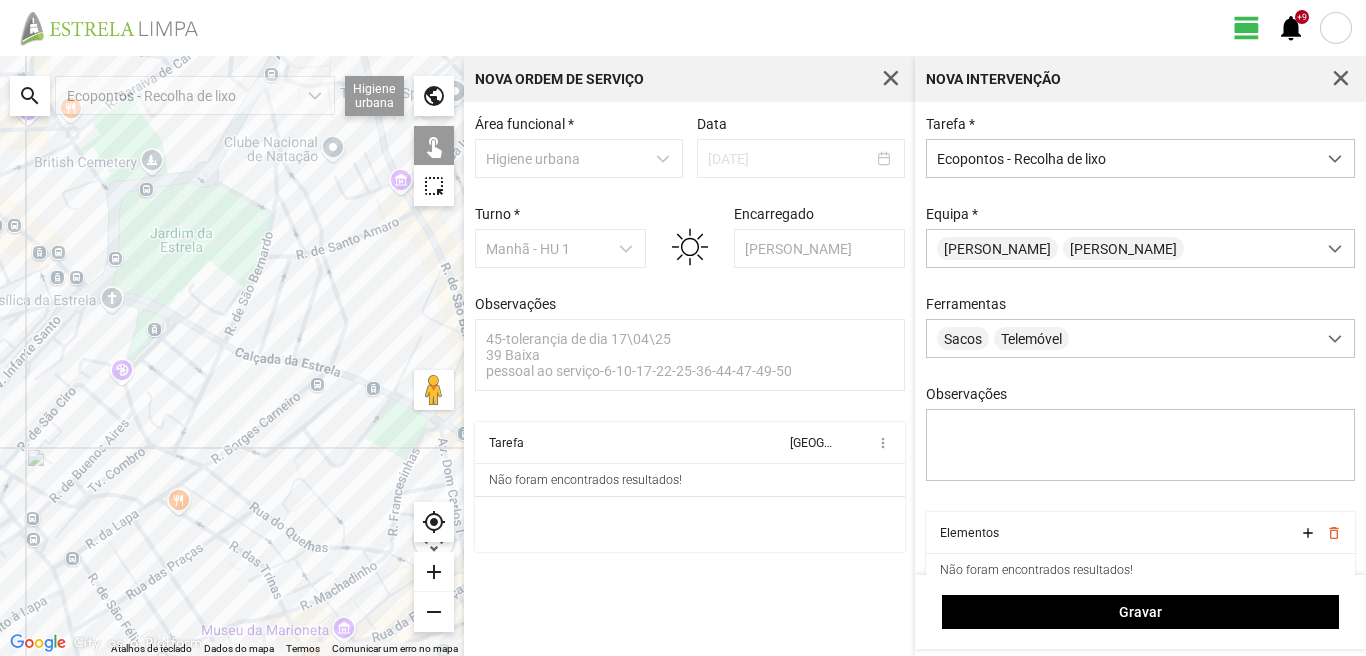click on "Para navegar, prima as teclas de seta." 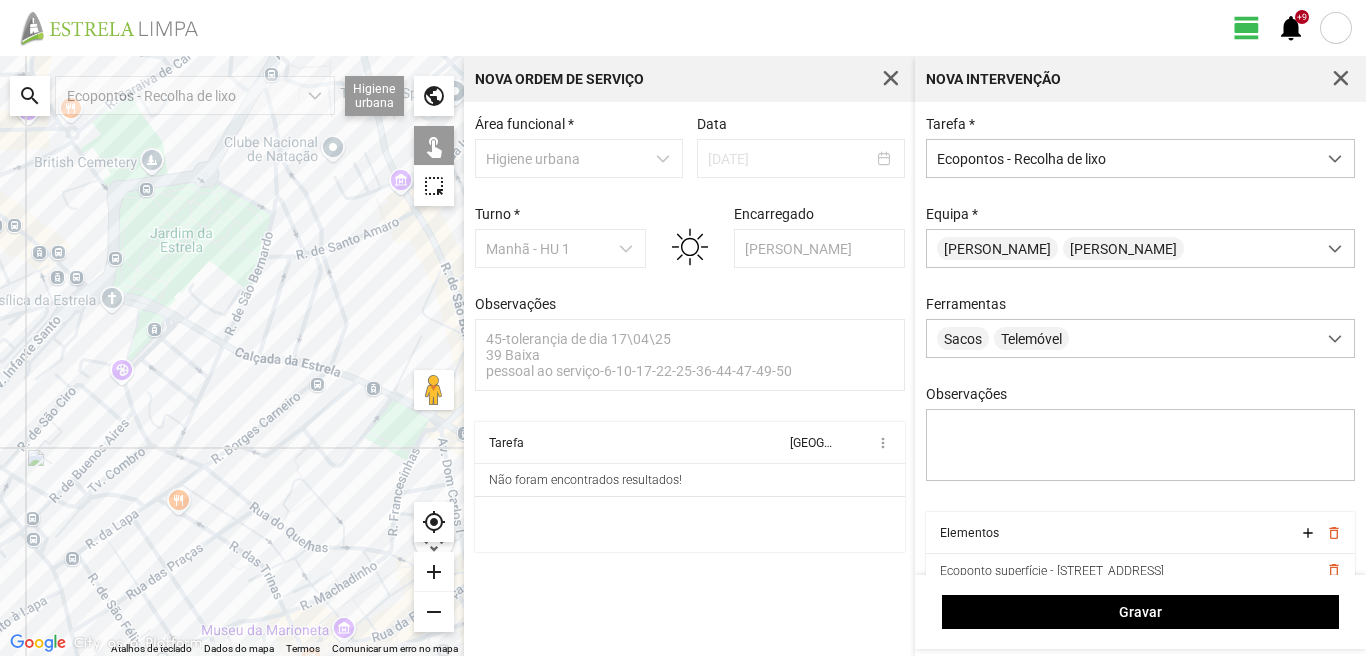 click on "Para navegar, prima as teclas de seta." 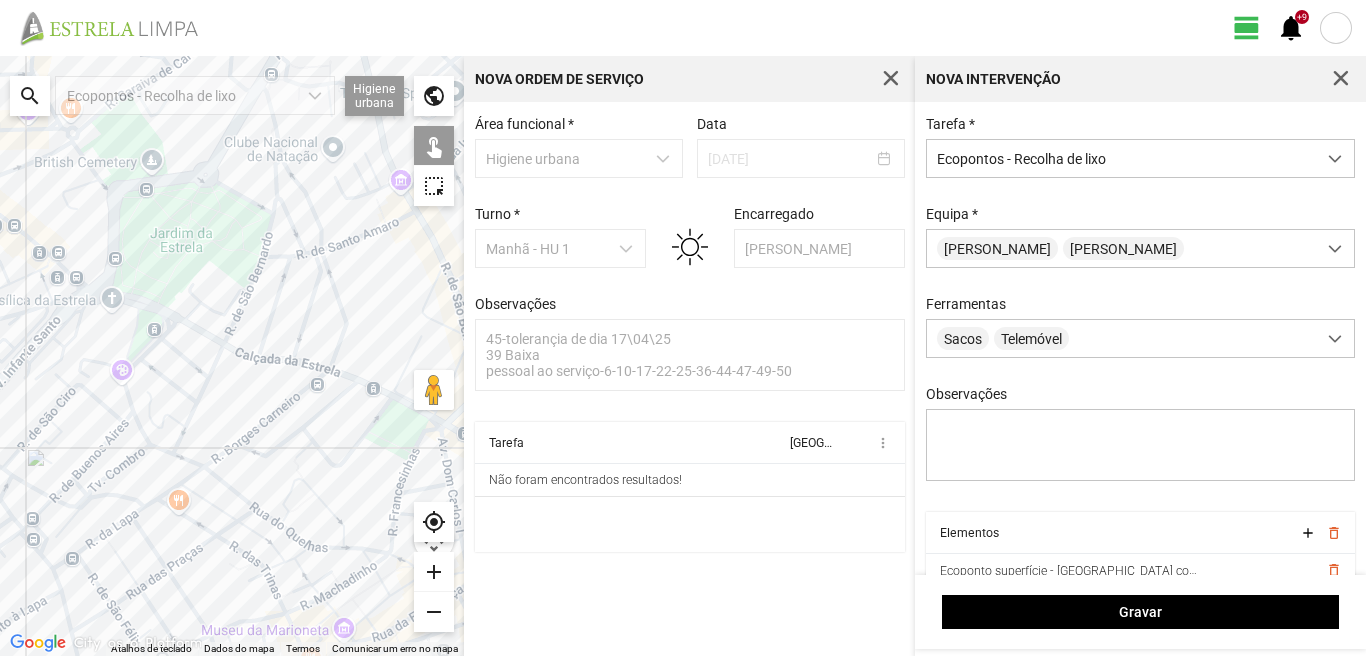 click on "Para navegar, prima as teclas de seta." 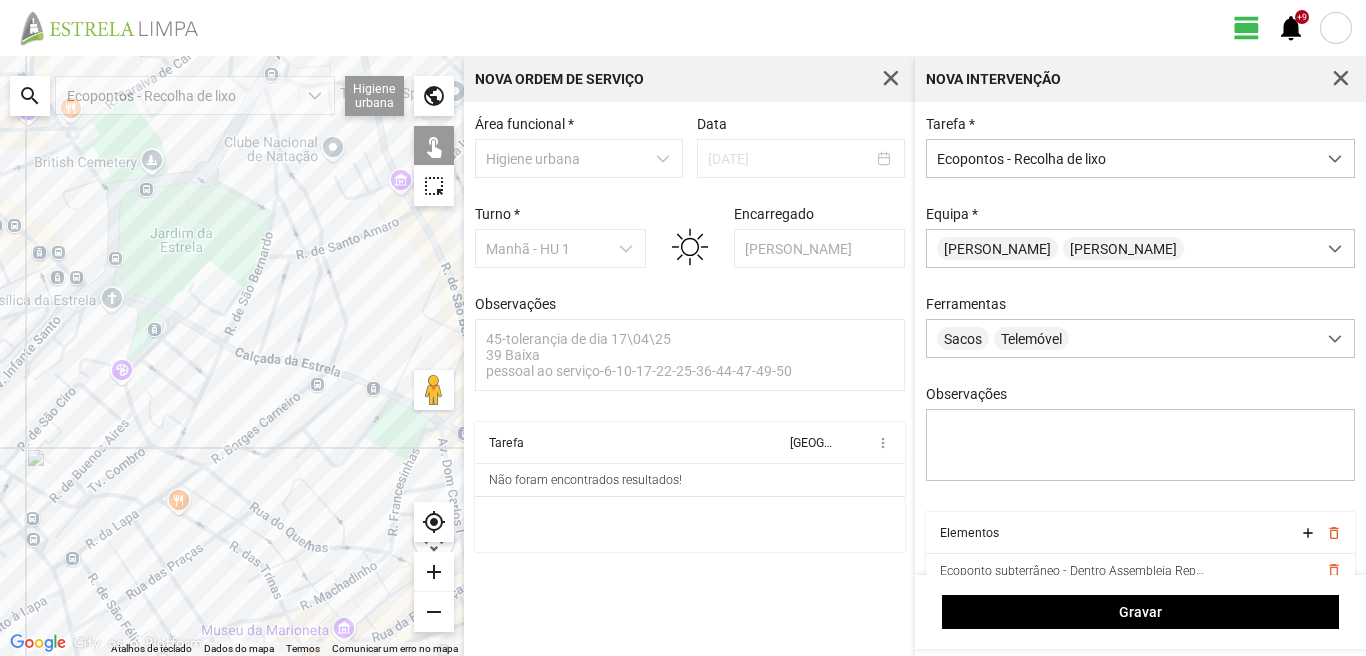 click on "Para navegar, prima as teclas de seta." 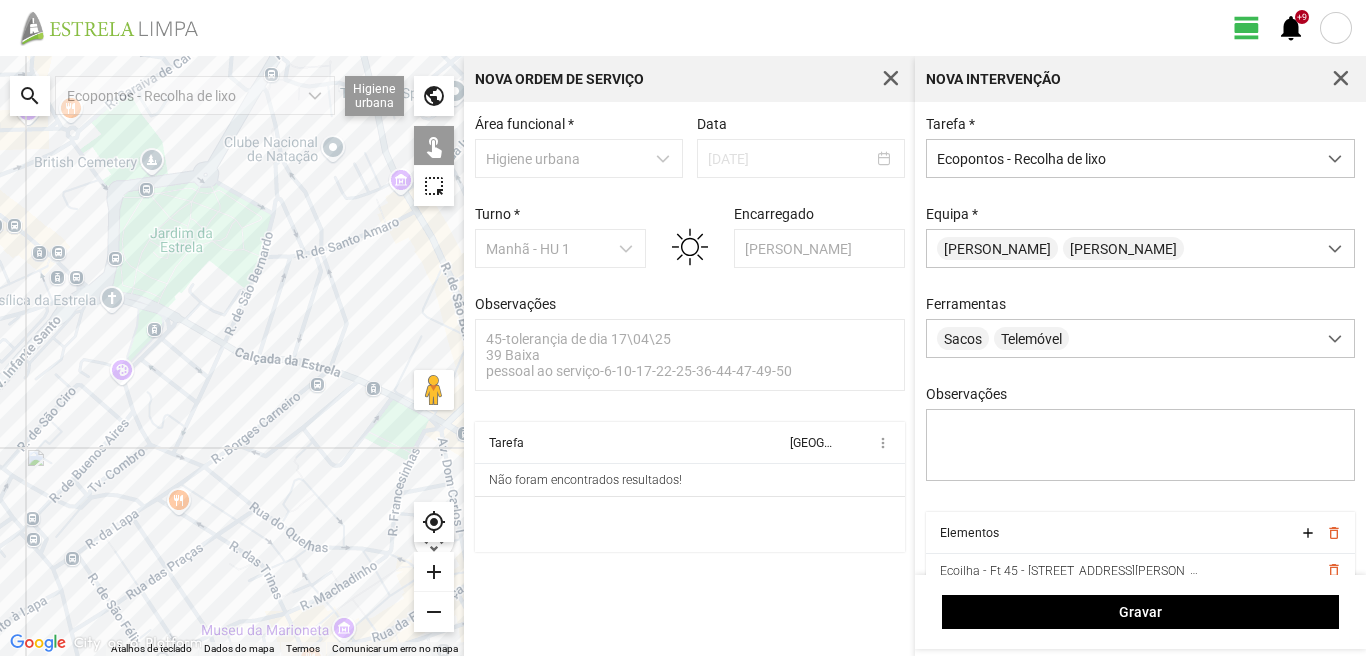 click on "Para navegar, prima as teclas de seta." 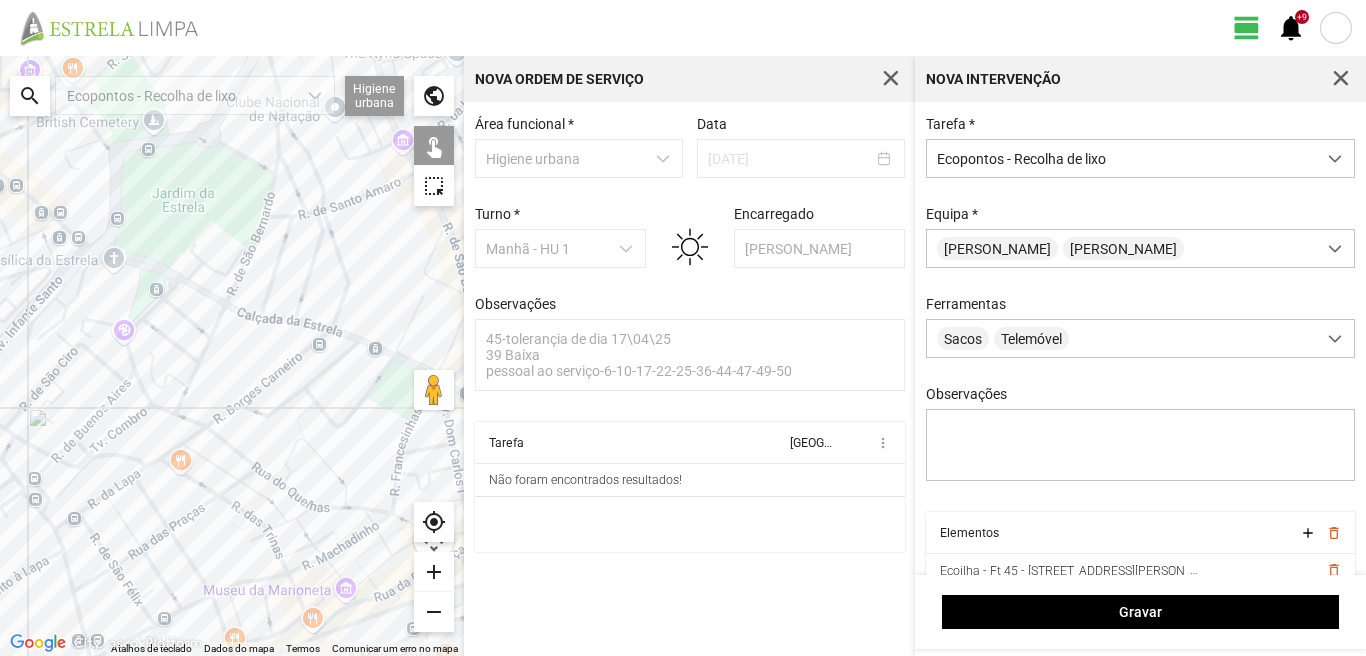 drag, startPoint x: 200, startPoint y: 557, endPoint x: 203, endPoint y: 440, distance: 117.03845 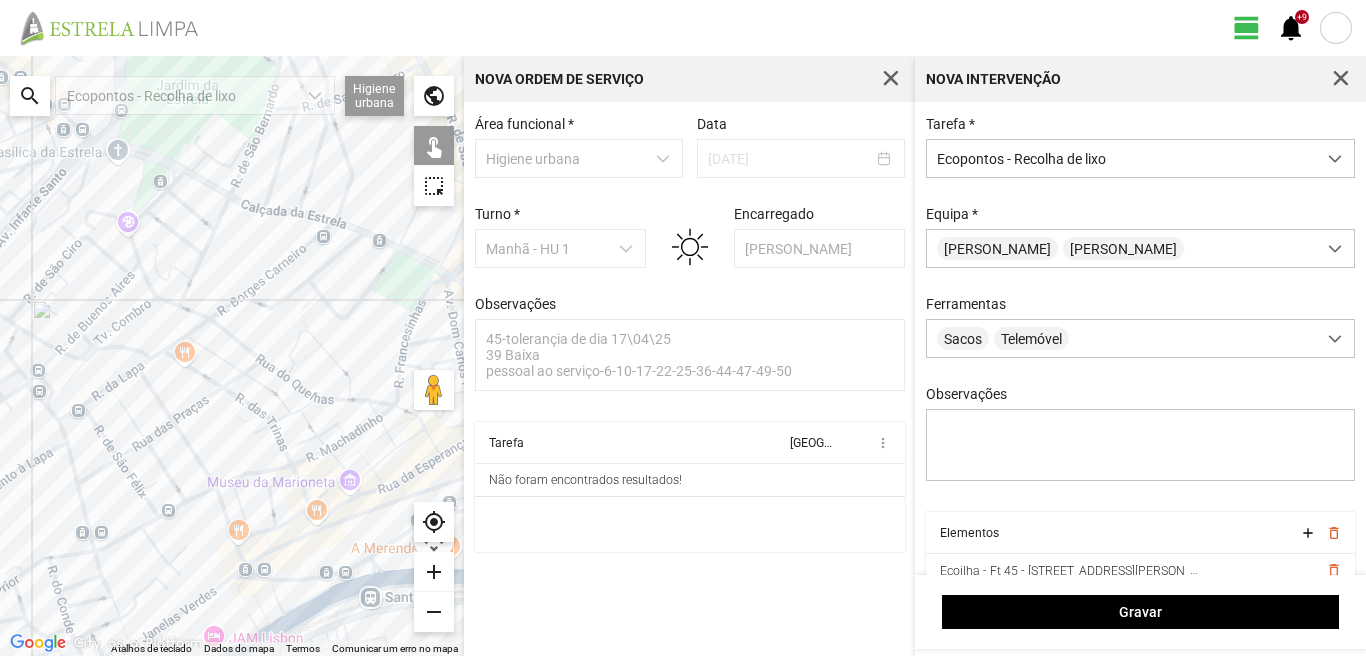drag, startPoint x: 211, startPoint y: 479, endPoint x: 203, endPoint y: 492, distance: 15.264338 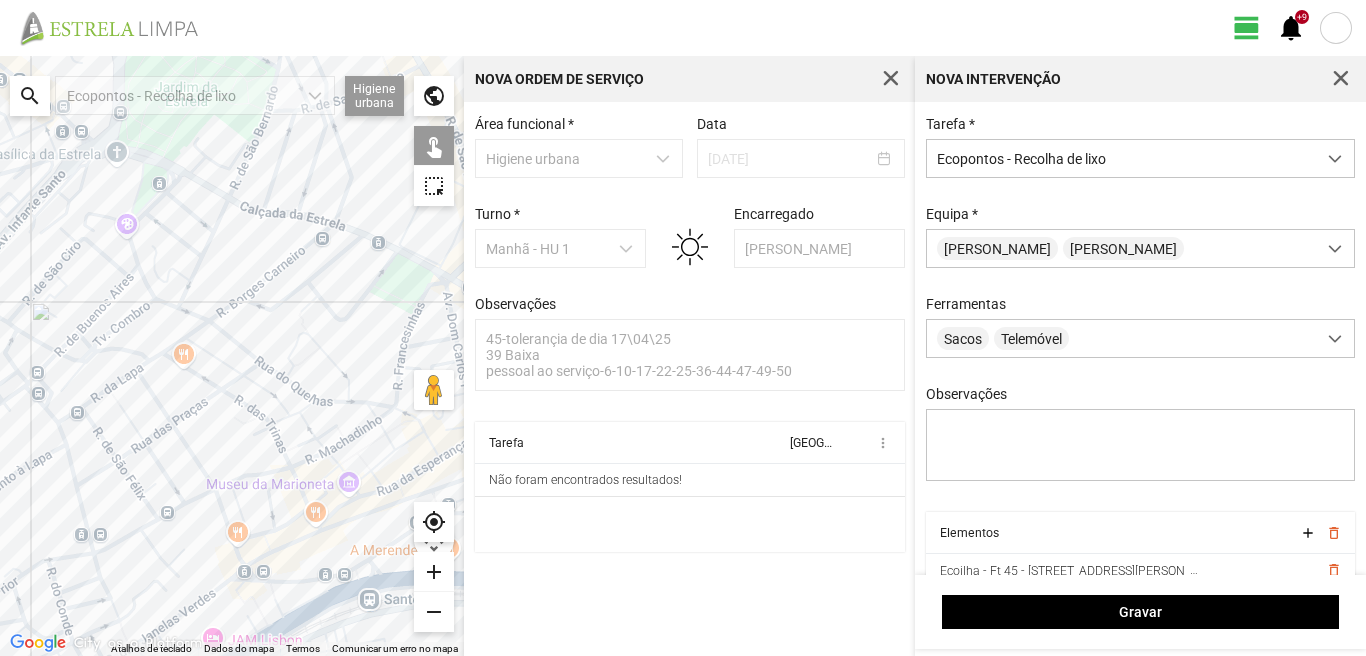click on "Para navegar, prima as teclas de seta." 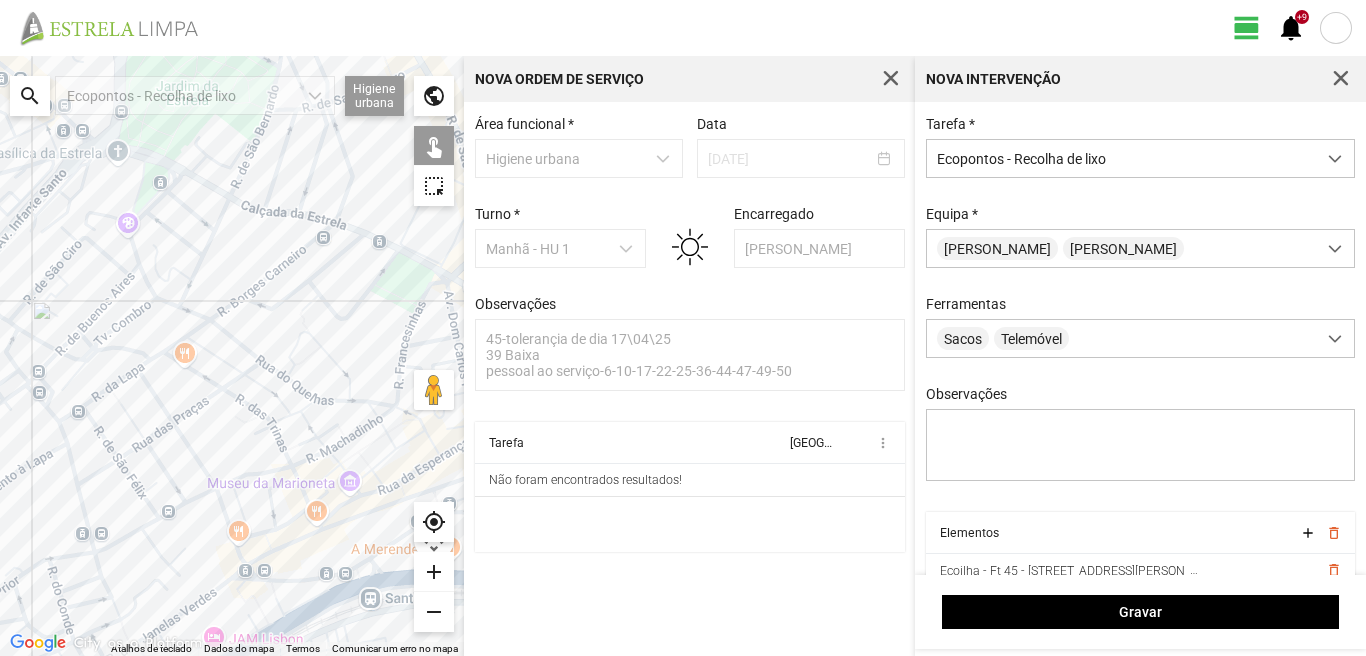 click on "Para navegar, prima as teclas de seta." 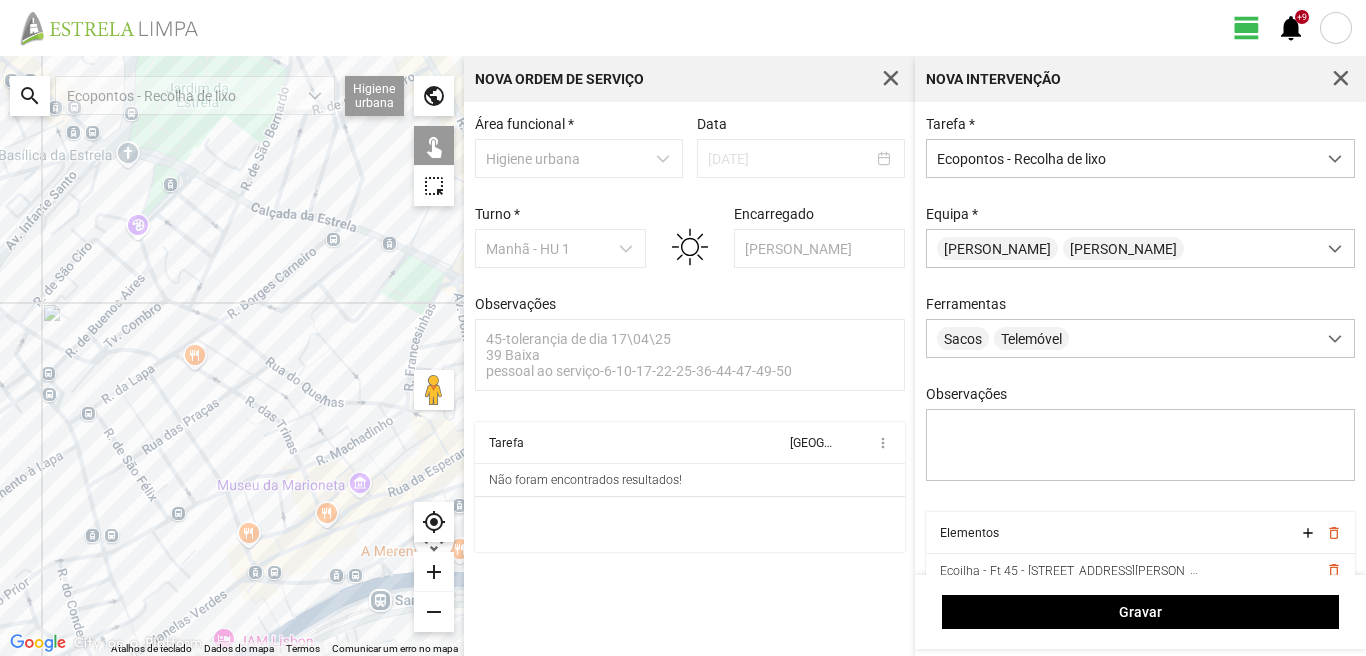 drag, startPoint x: 149, startPoint y: 334, endPoint x: 245, endPoint y: 344, distance: 96.519424 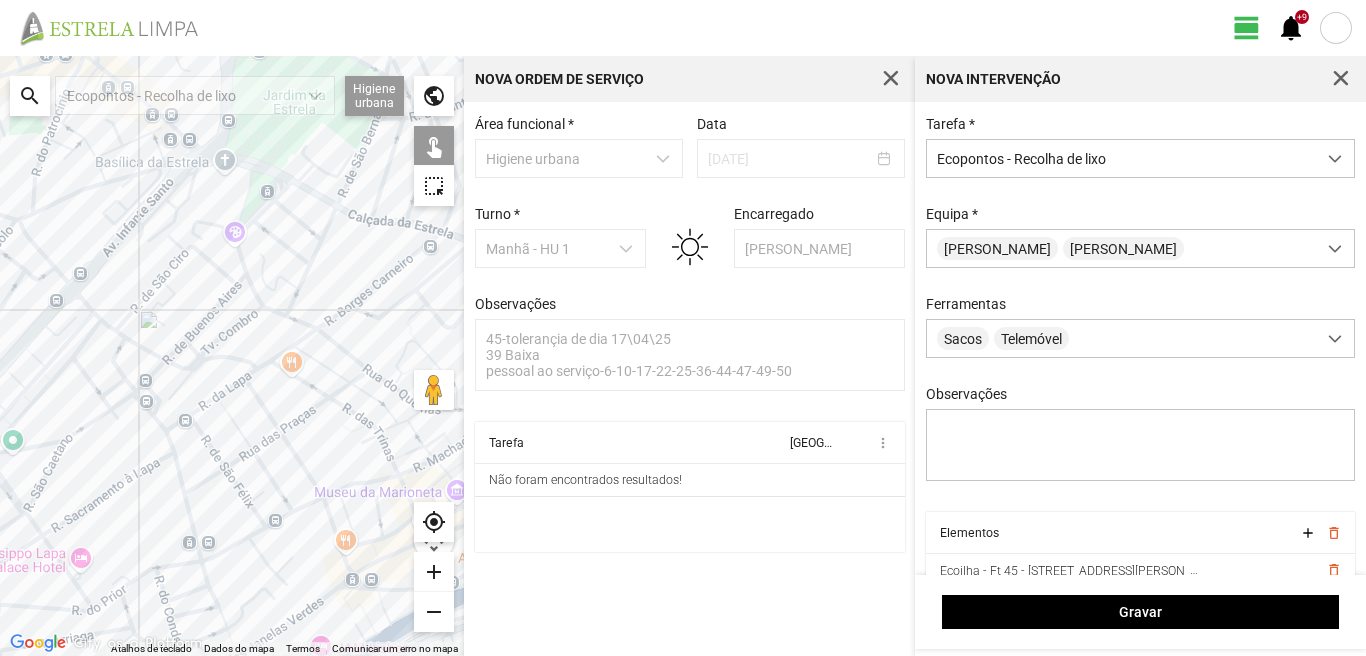 drag, startPoint x: 194, startPoint y: 494, endPoint x: 184, endPoint y: 476, distance: 20.59126 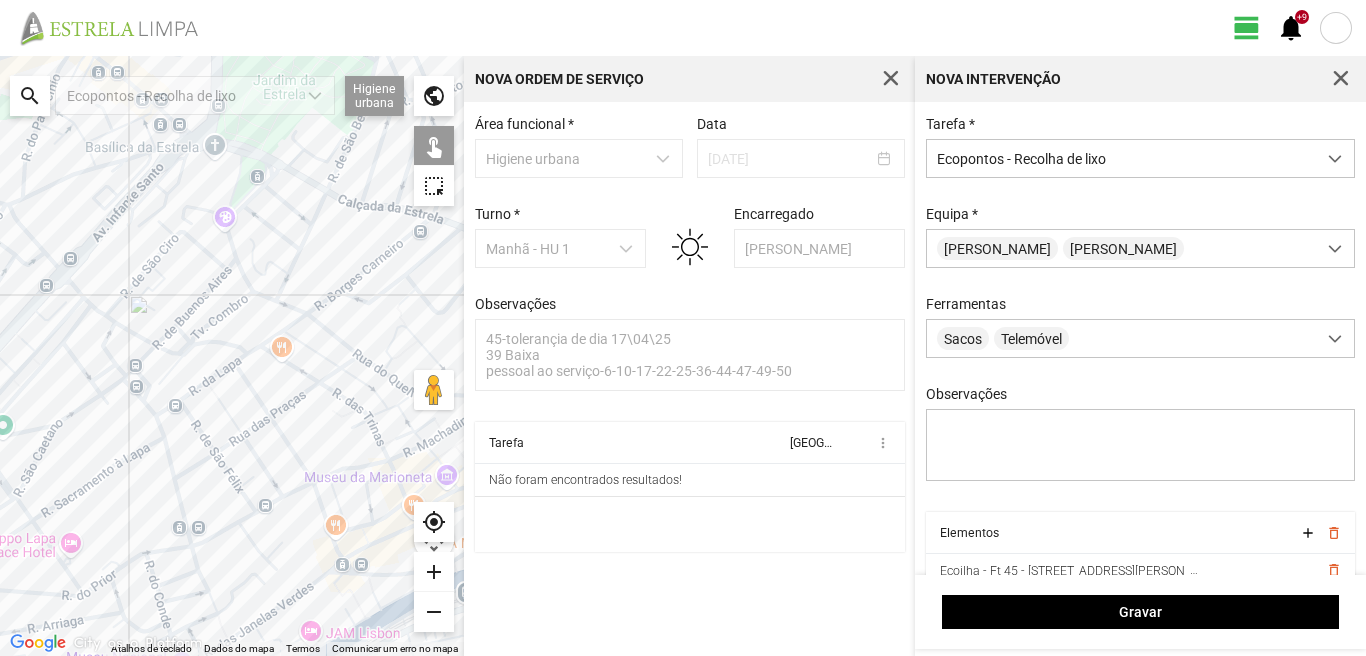click on "Para navegar, prima as teclas de seta." 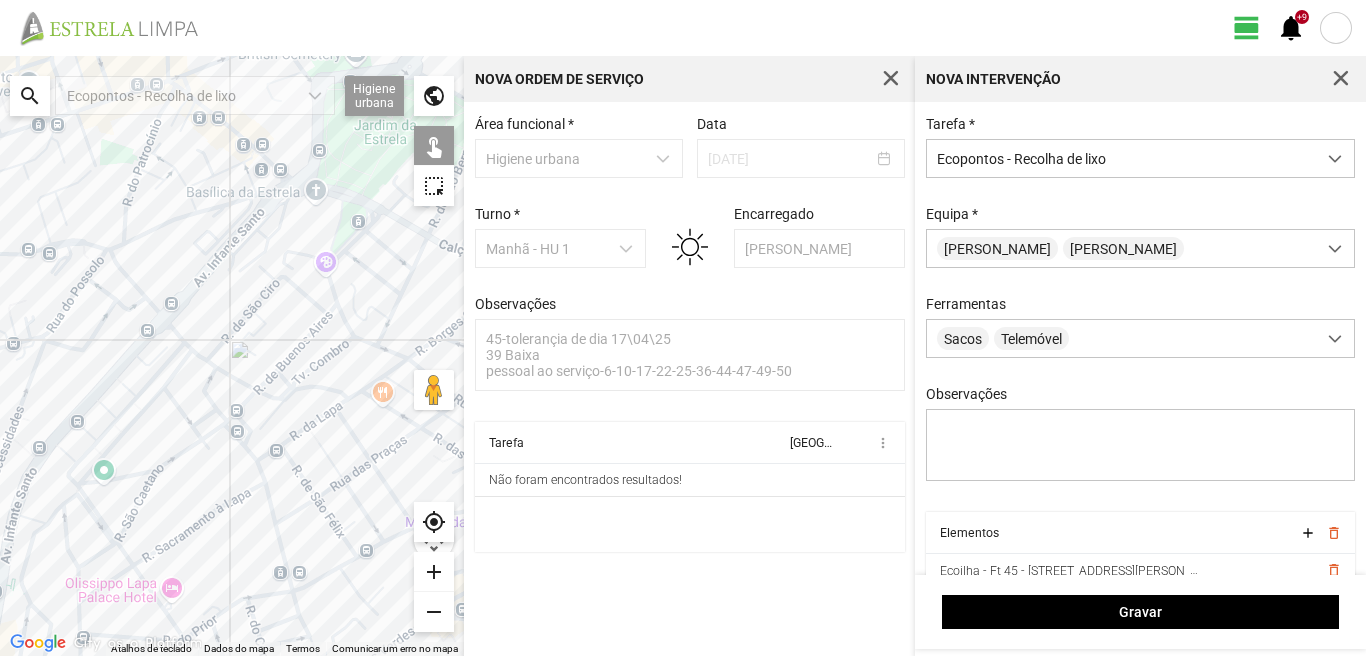 drag, startPoint x: 40, startPoint y: 353, endPoint x: 212, endPoint y: 485, distance: 216.81328 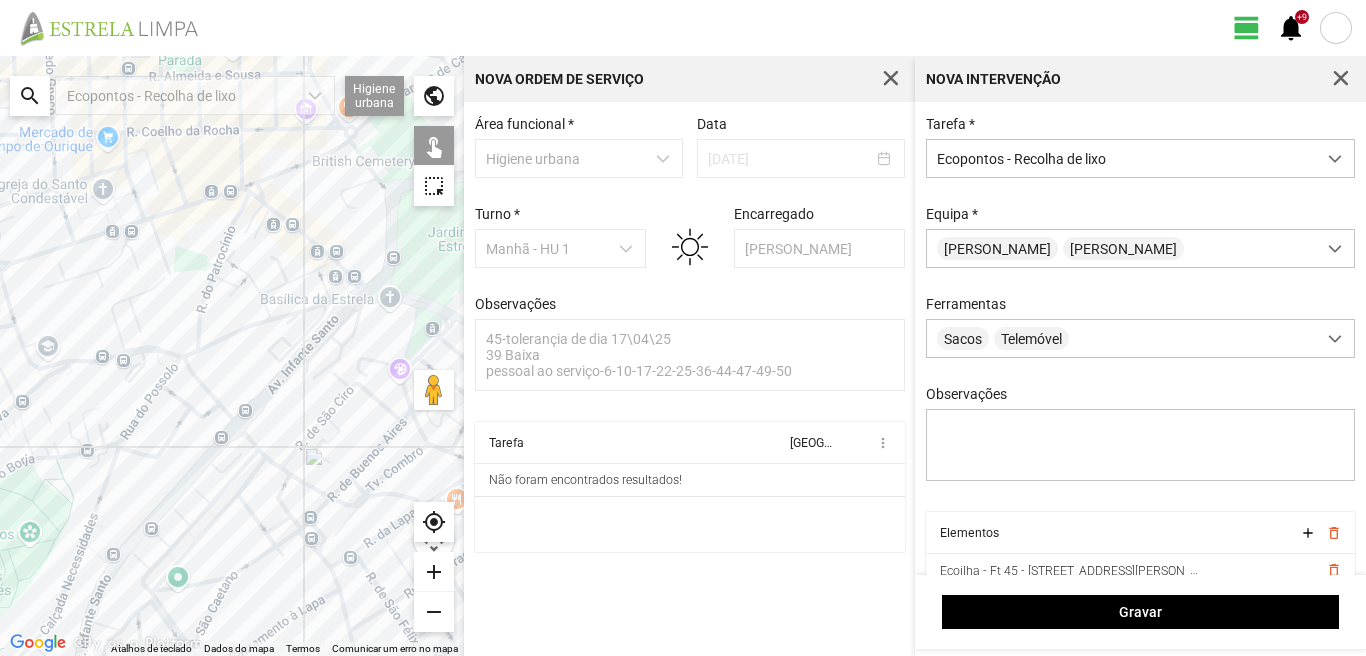 click on "Para navegar, prima as teclas de seta." 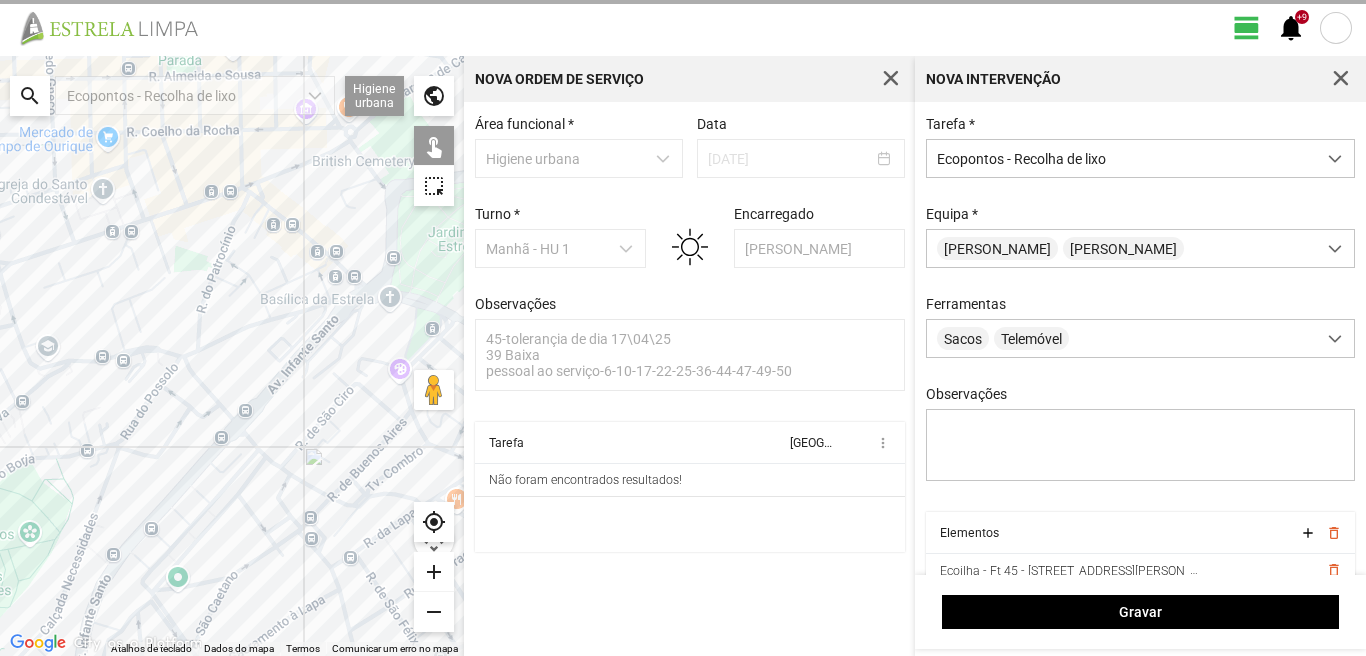 click on "Para navegar, prima as teclas de seta." 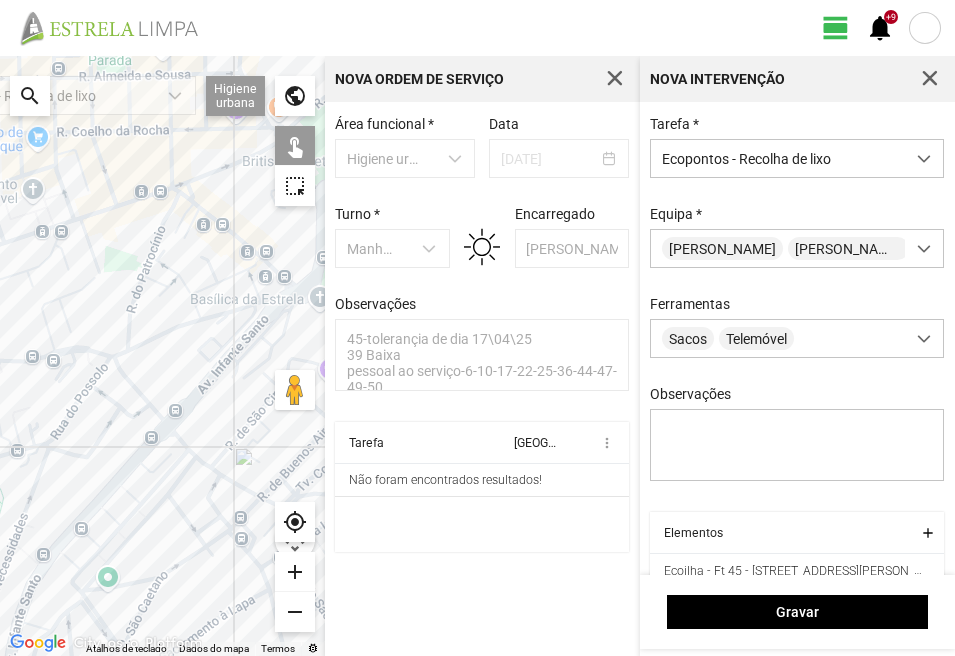 click on "Para navegar, prima as teclas de seta." 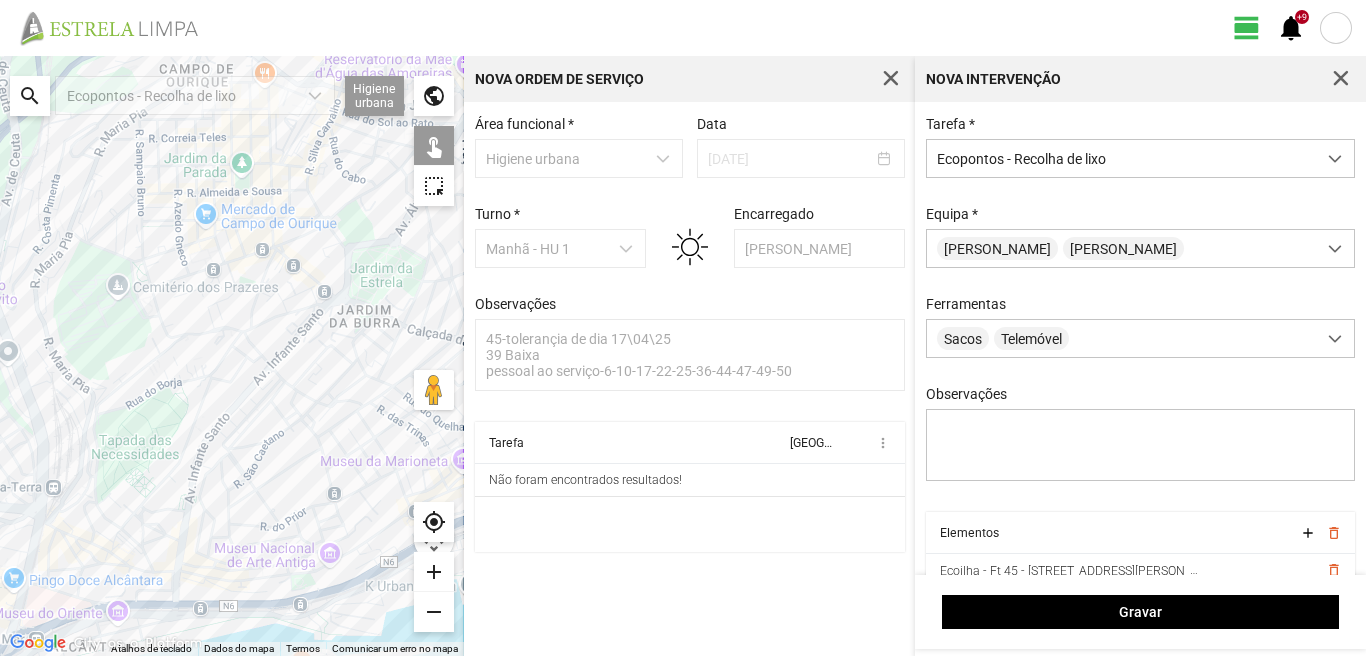 click on "Para navegar, prima as teclas de seta." 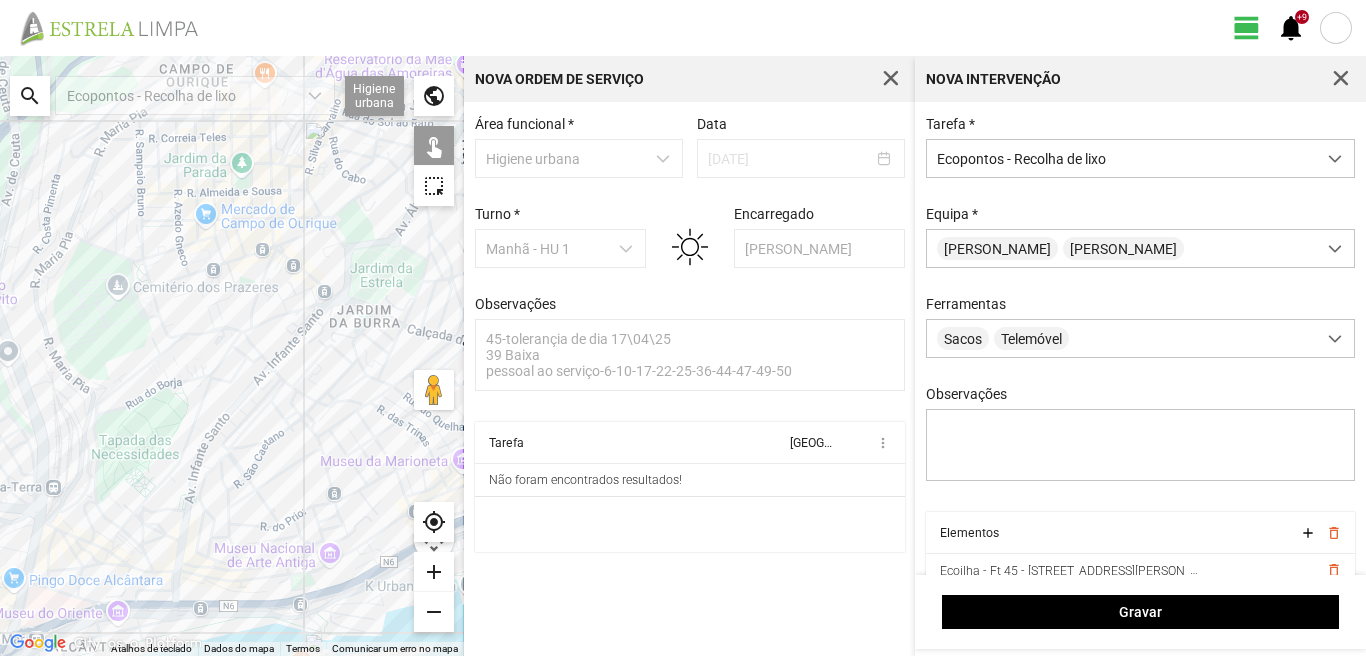 click on "Para navegar, prima as teclas de seta." 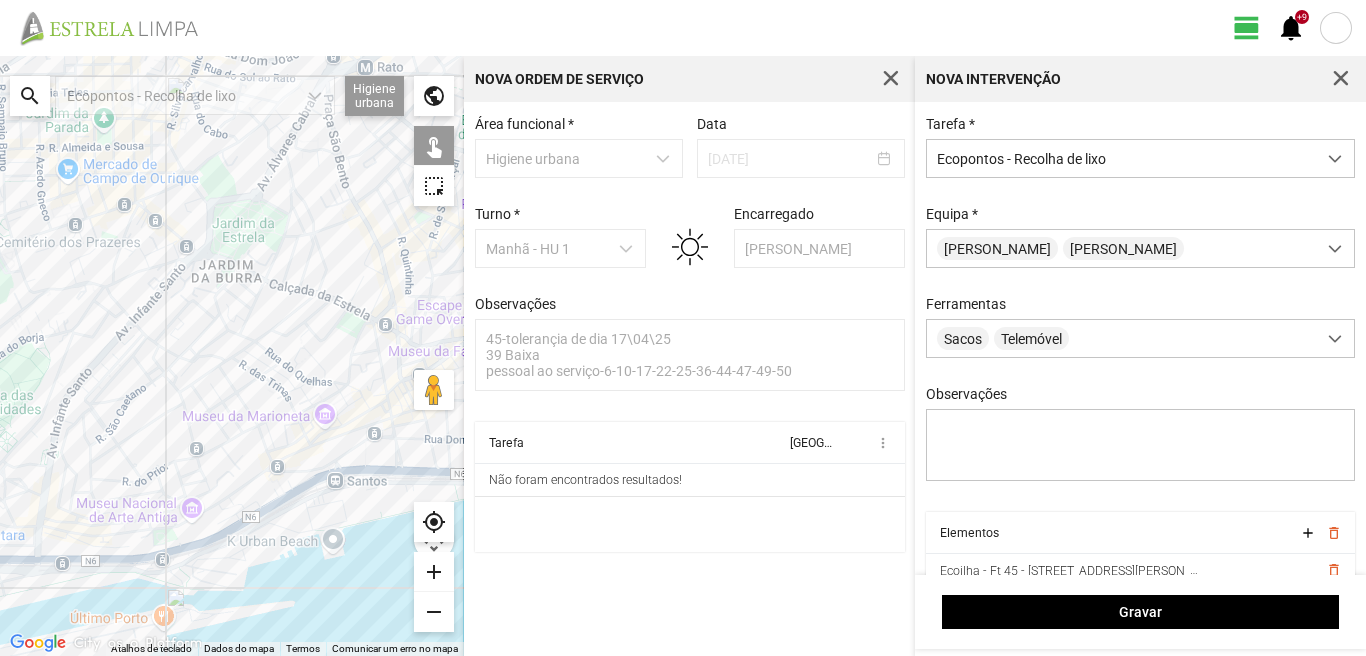 drag, startPoint x: 354, startPoint y: 514, endPoint x: 216, endPoint y: 469, distance: 145.15164 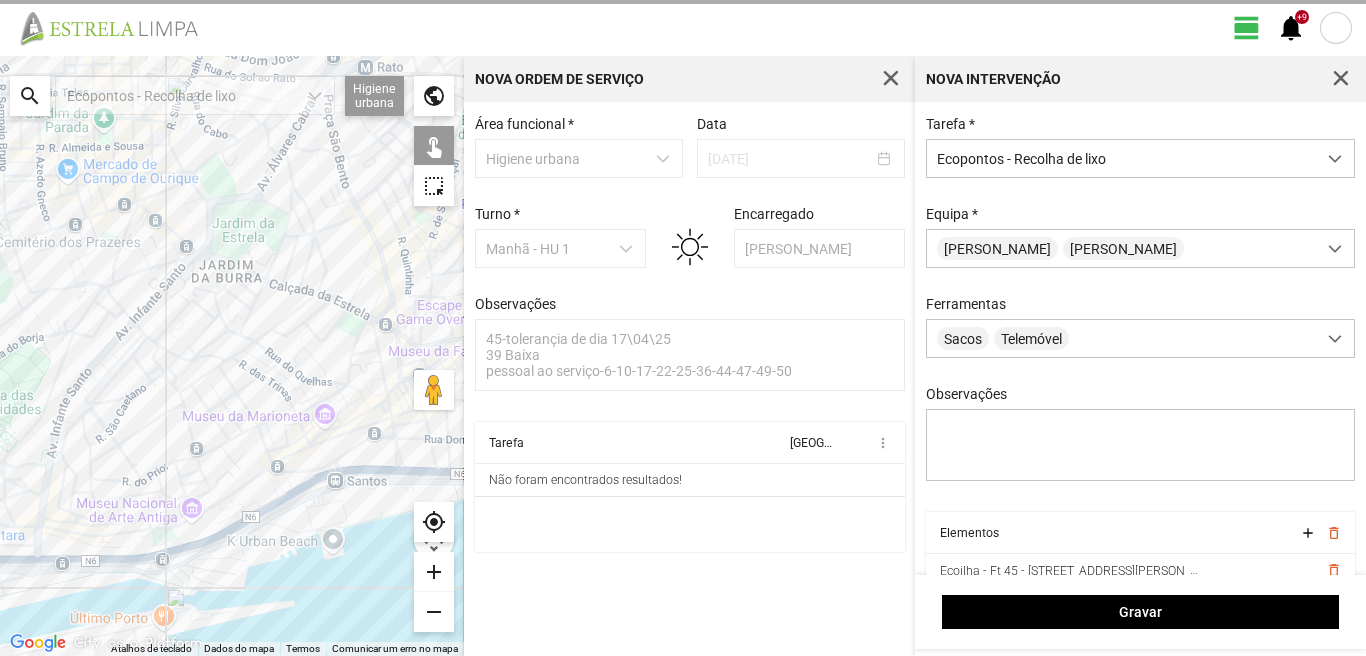 click on "Para navegar, prima as teclas de seta." 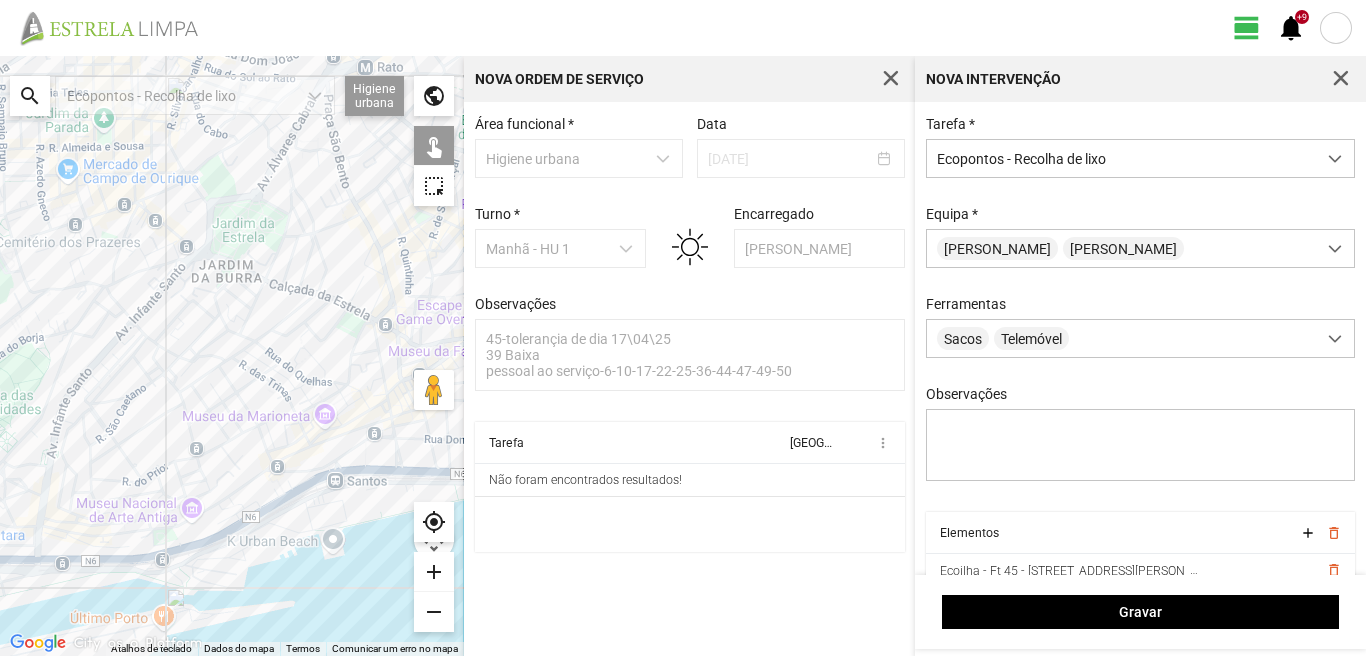 click on "Para navegar, prima as teclas de seta." 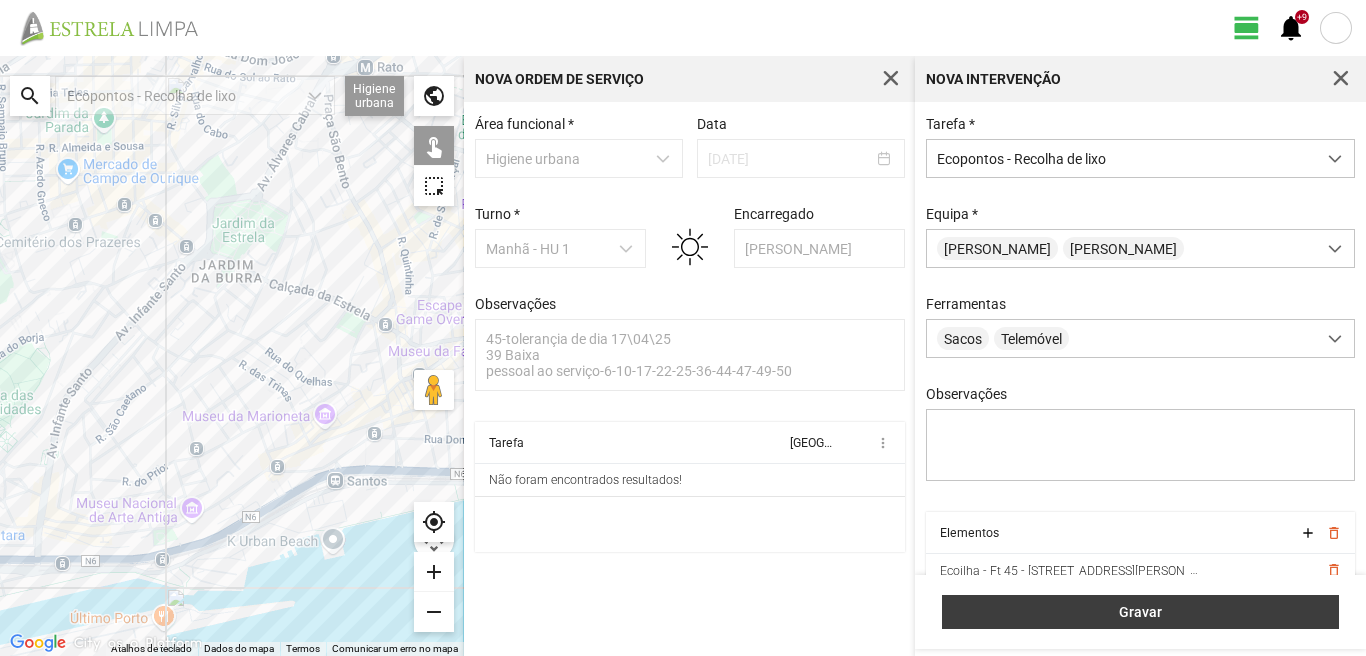 click on "Gravar" at bounding box center (1141, 612) 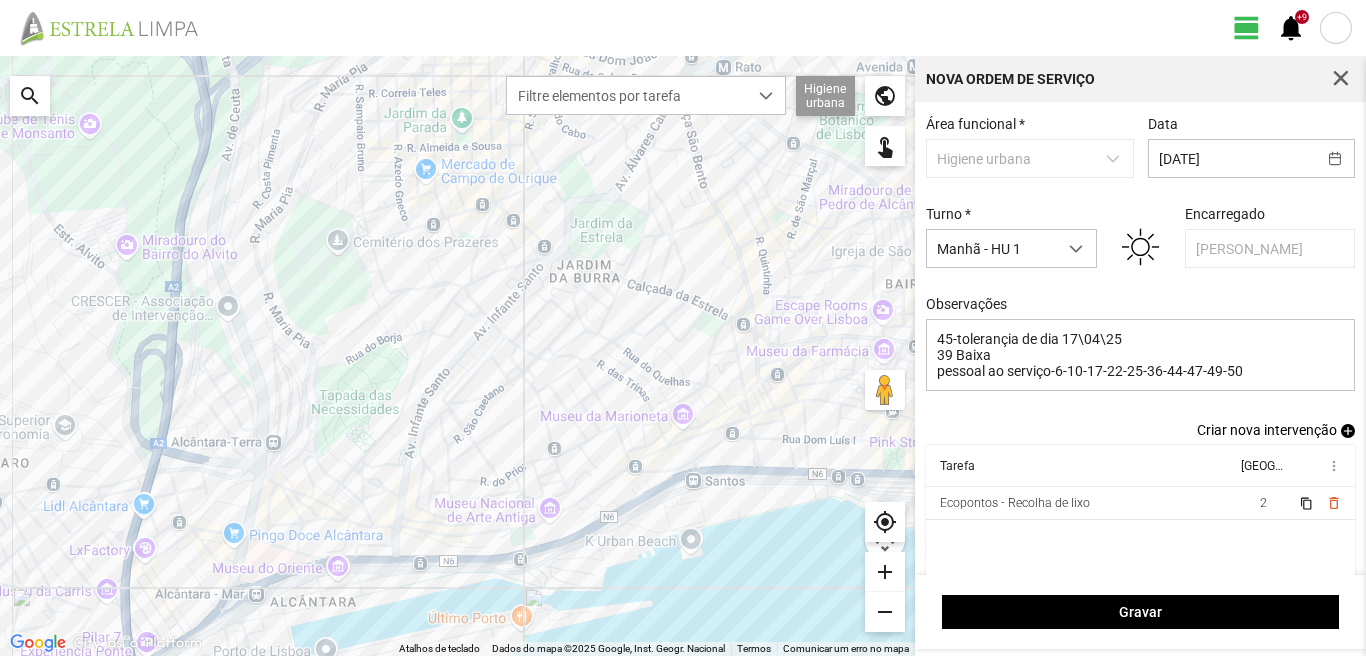 click on "add" at bounding box center (1348, 431) 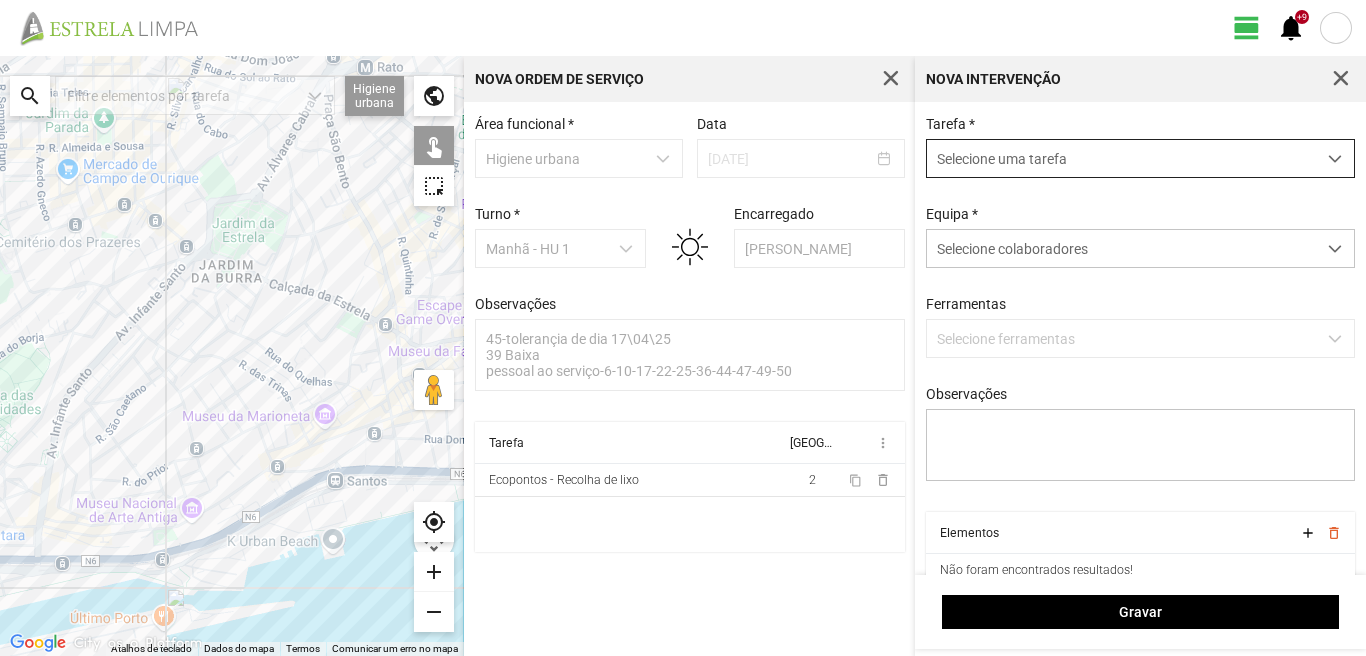 click on "Selecione uma tarefa" at bounding box center [1121, 158] 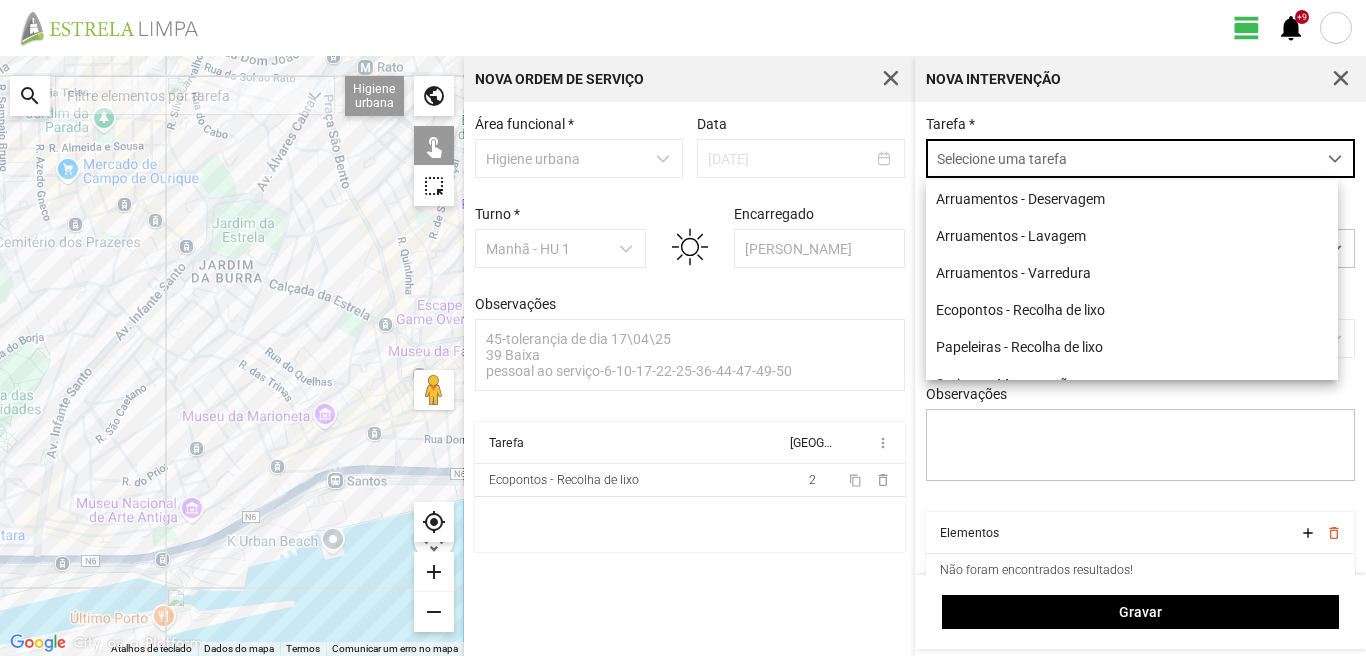 scroll, scrollTop: 11, scrollLeft: 89, axis: both 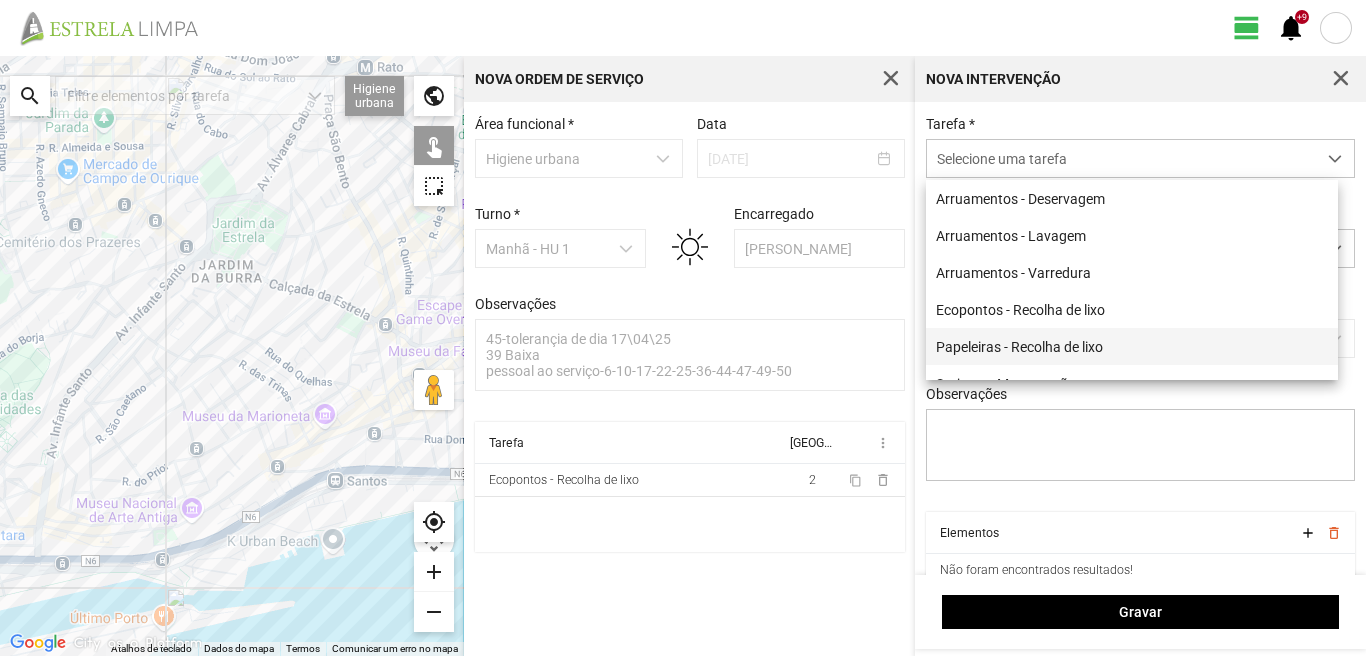 click on "Papeleiras - Recolha de lixo" at bounding box center [1132, 346] 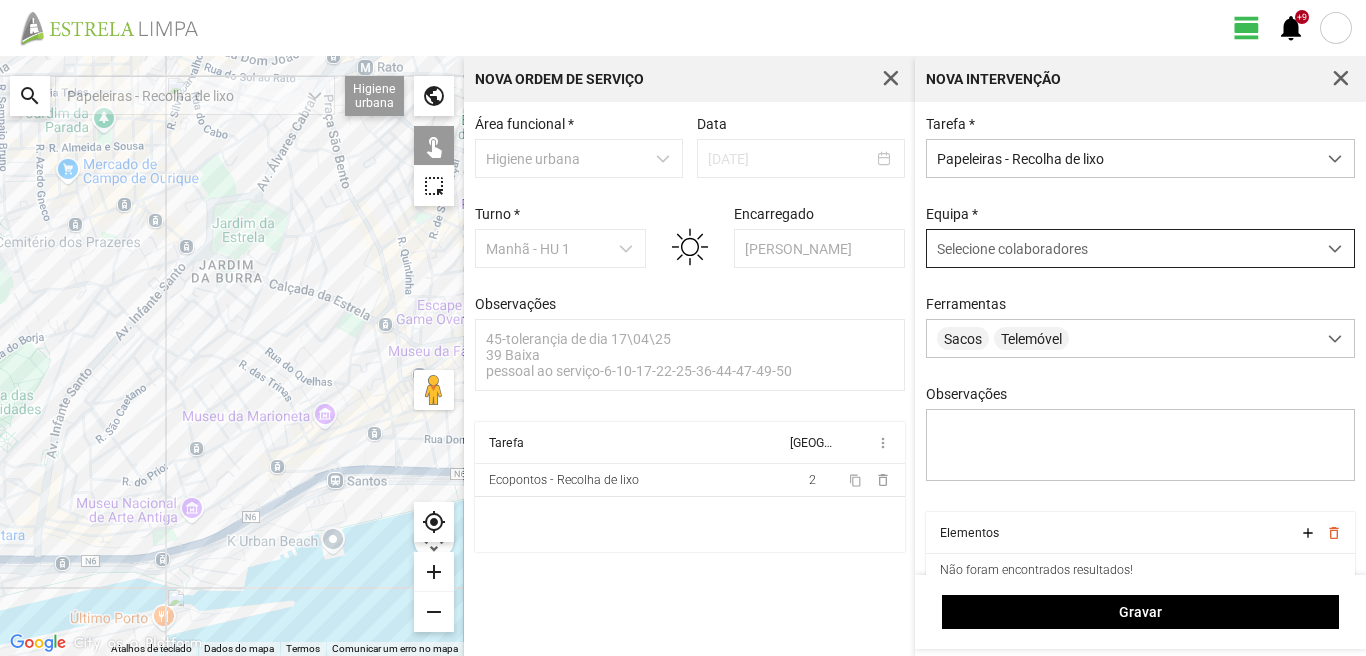 click on "Selecione colaboradores" at bounding box center (1121, 248) 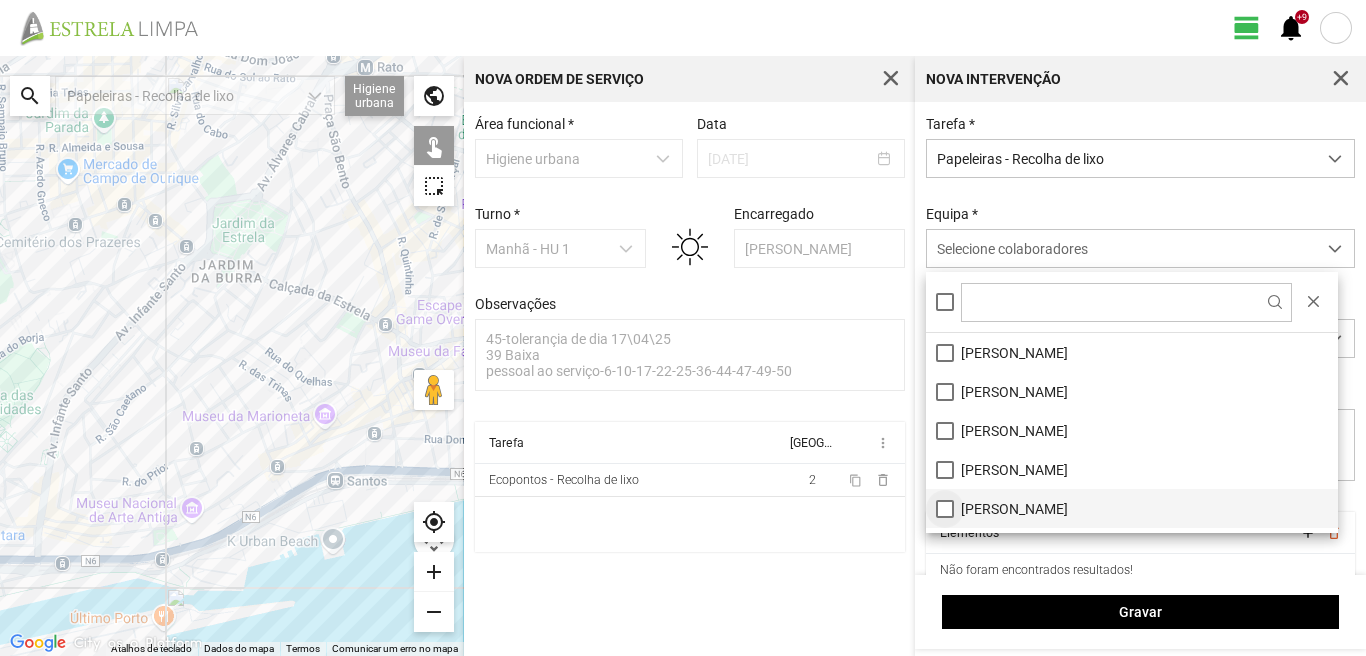 click on "[PERSON_NAME]" at bounding box center (1132, 508) 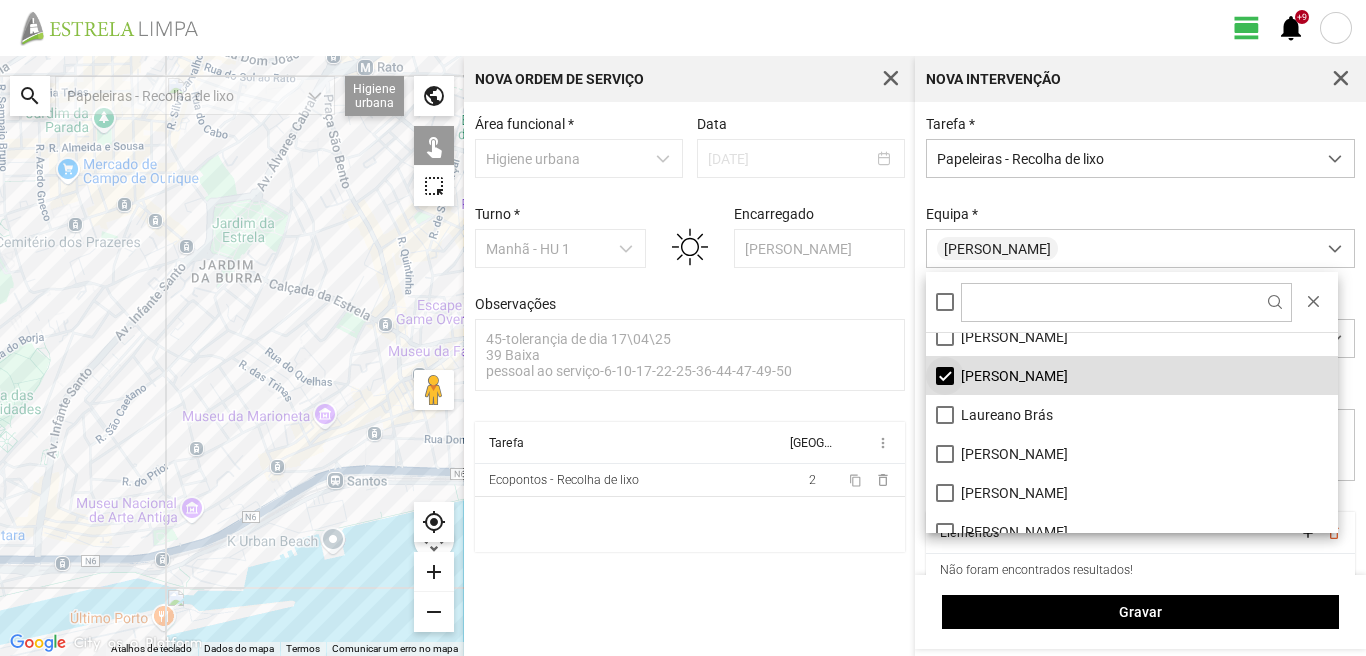 scroll, scrollTop: 200, scrollLeft: 0, axis: vertical 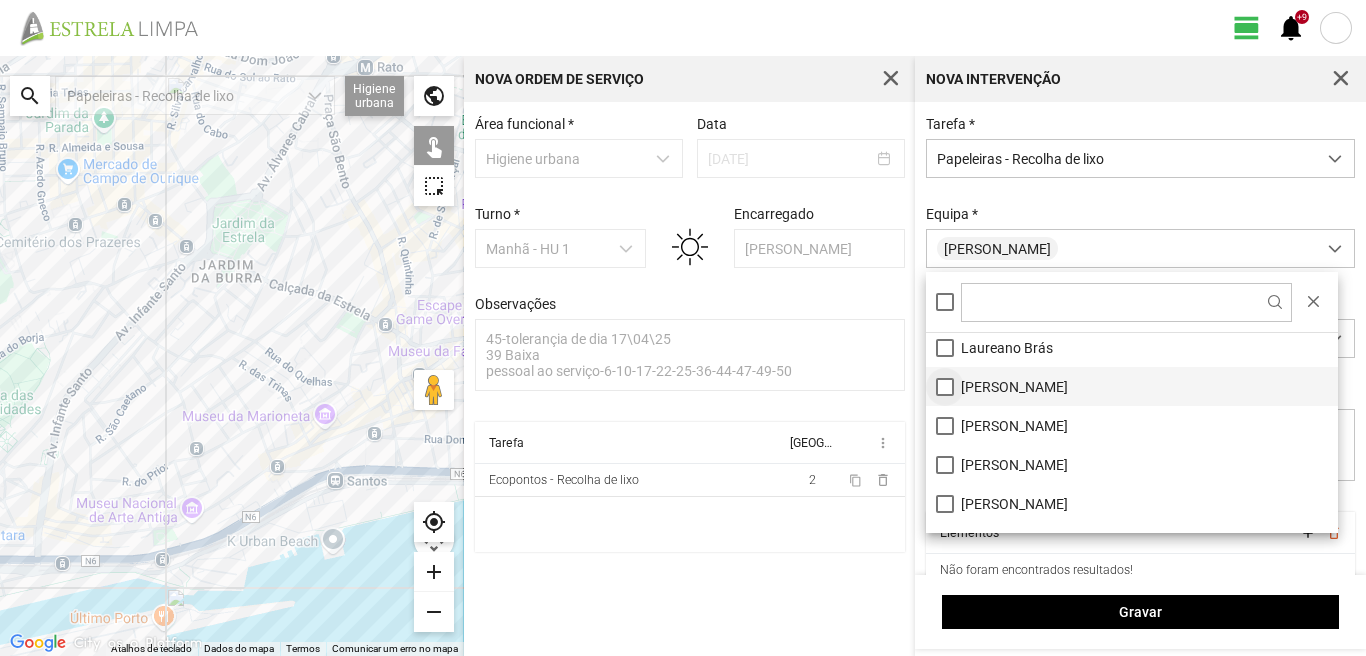 click on "[PERSON_NAME]" at bounding box center [1132, 386] 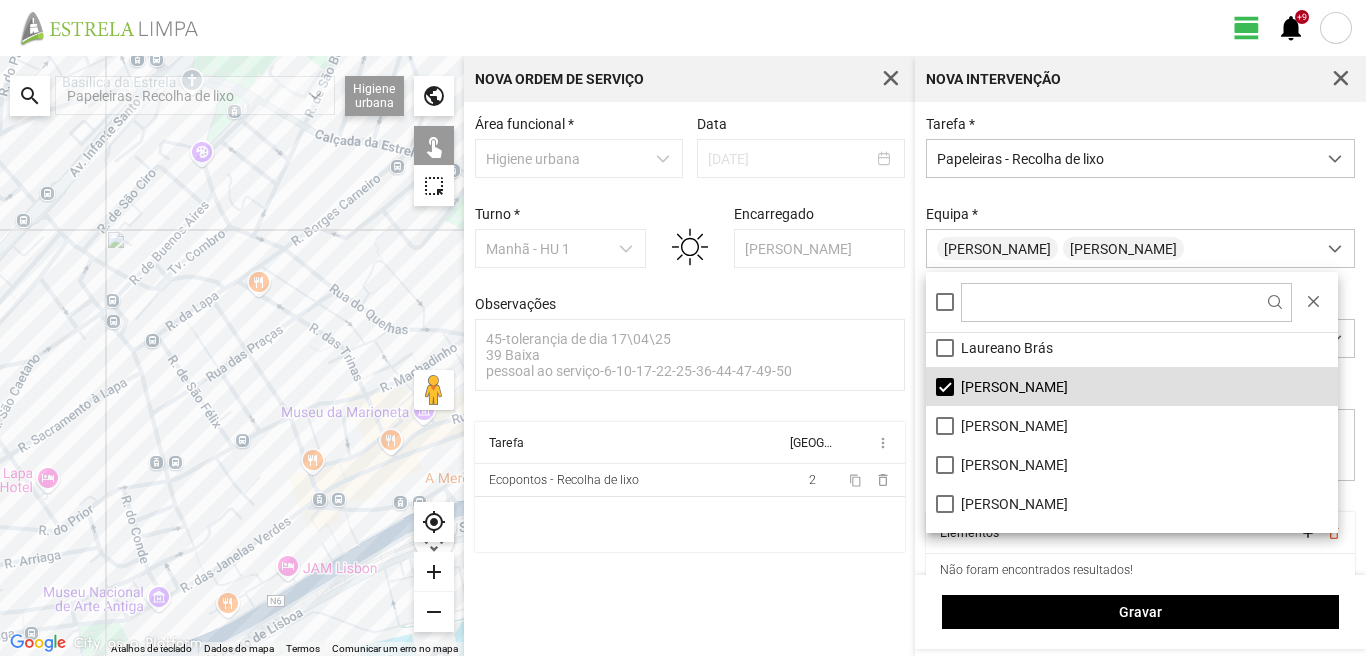 click on "Para navegar, prima as teclas de seta." 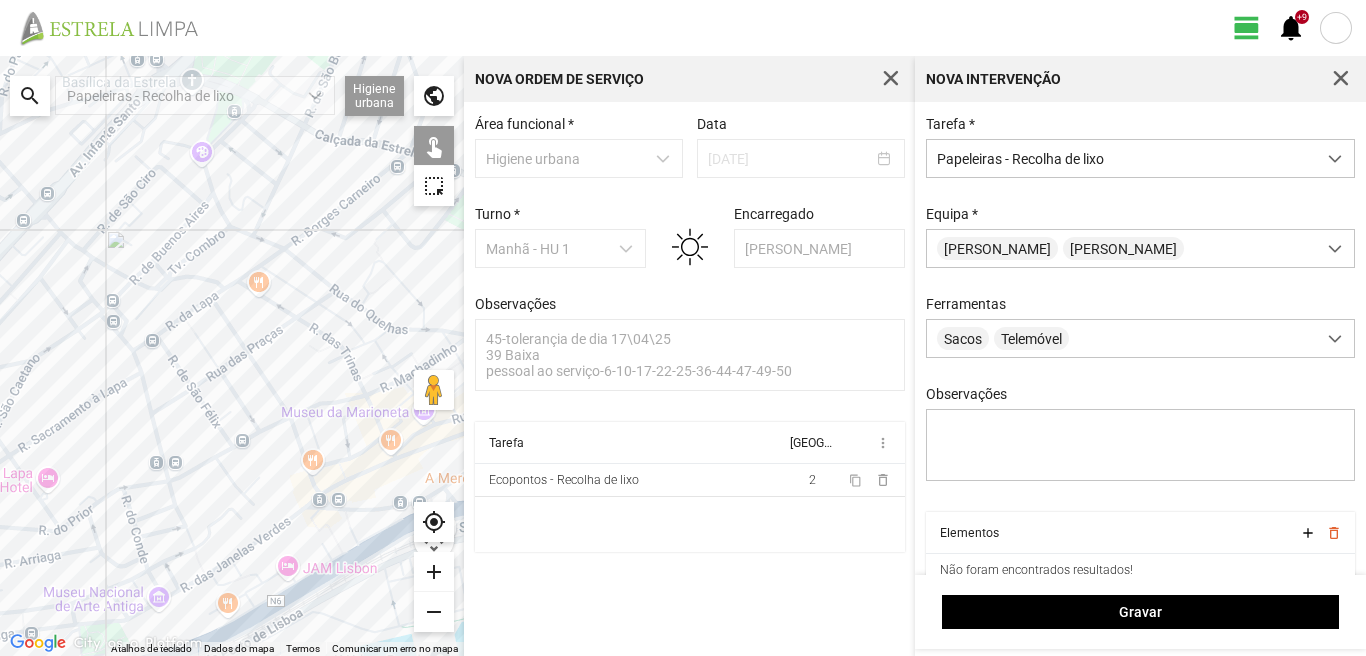 click on "Para navegar, prima as teclas de seta." 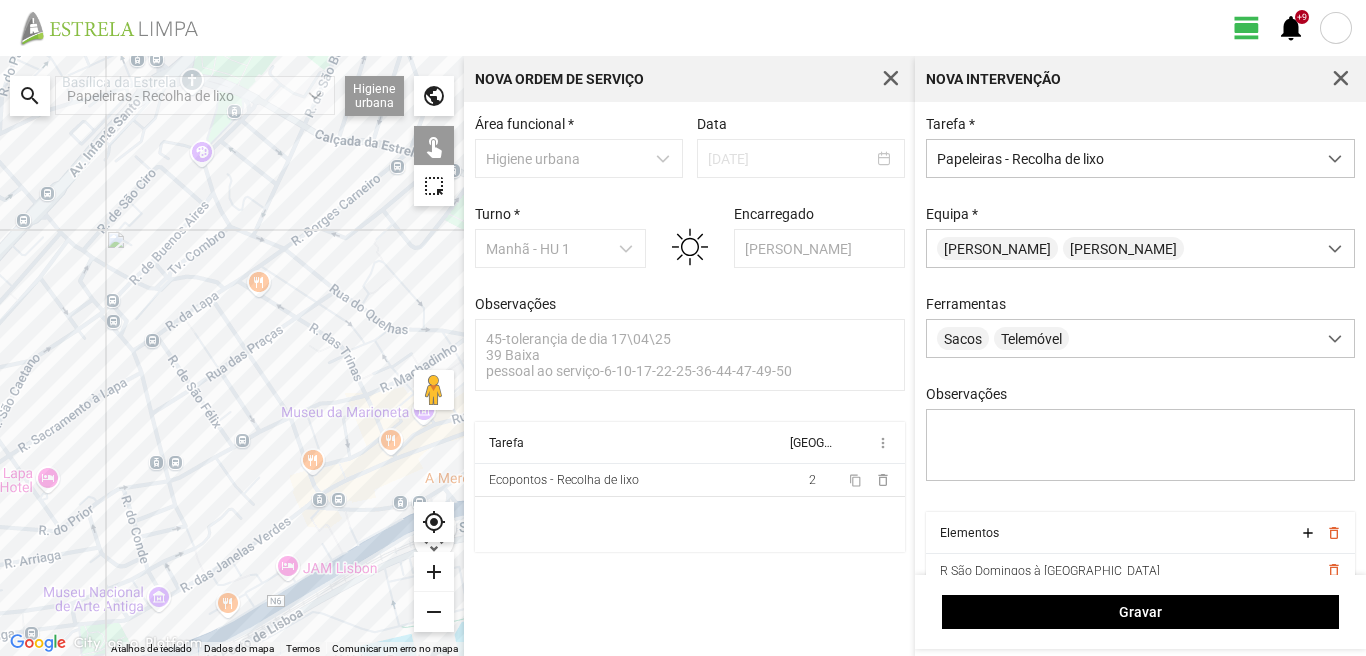 click on "Para navegar, prima as teclas de seta." 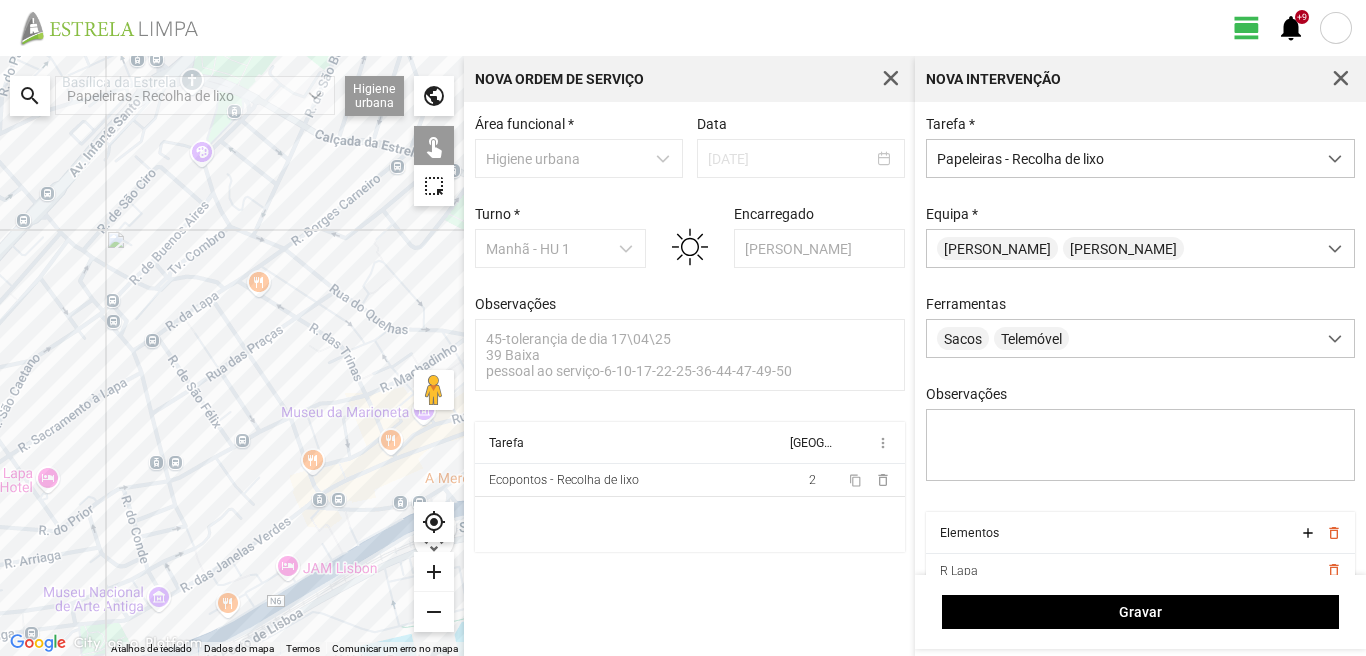 drag, startPoint x: 153, startPoint y: 339, endPoint x: 175, endPoint y: 324, distance: 26.627054 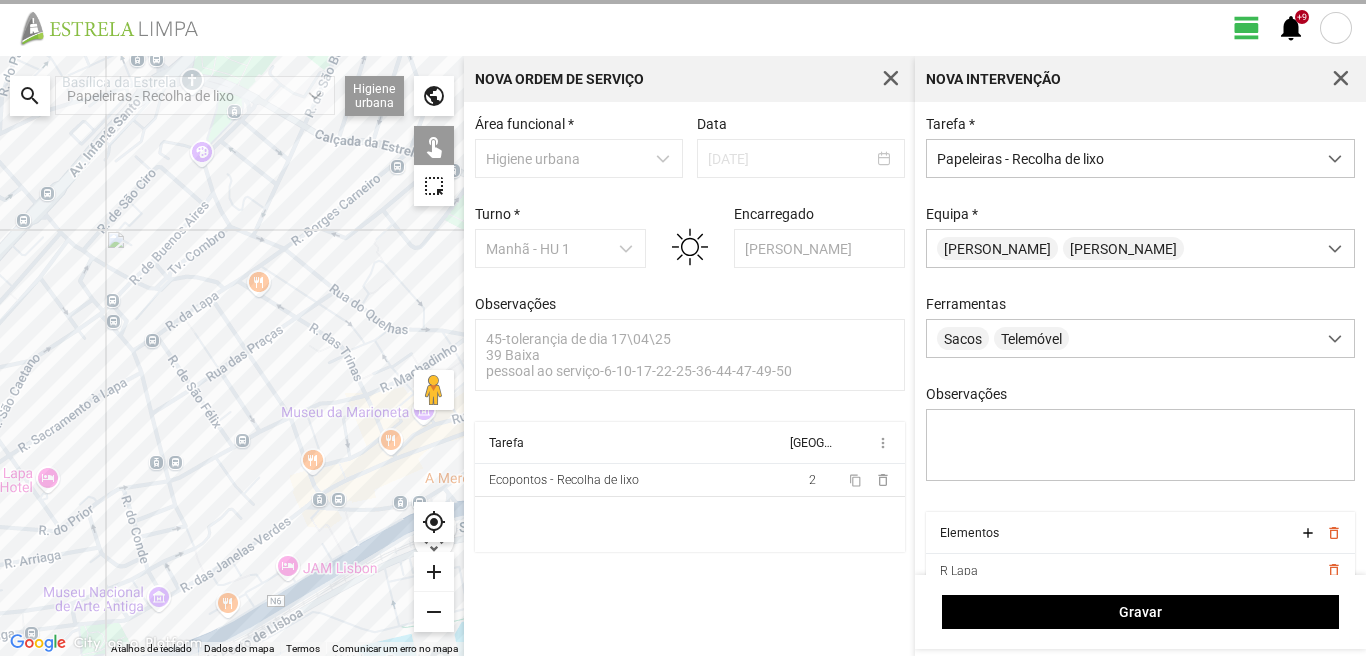 click on "Para navegar, prima as teclas de seta." 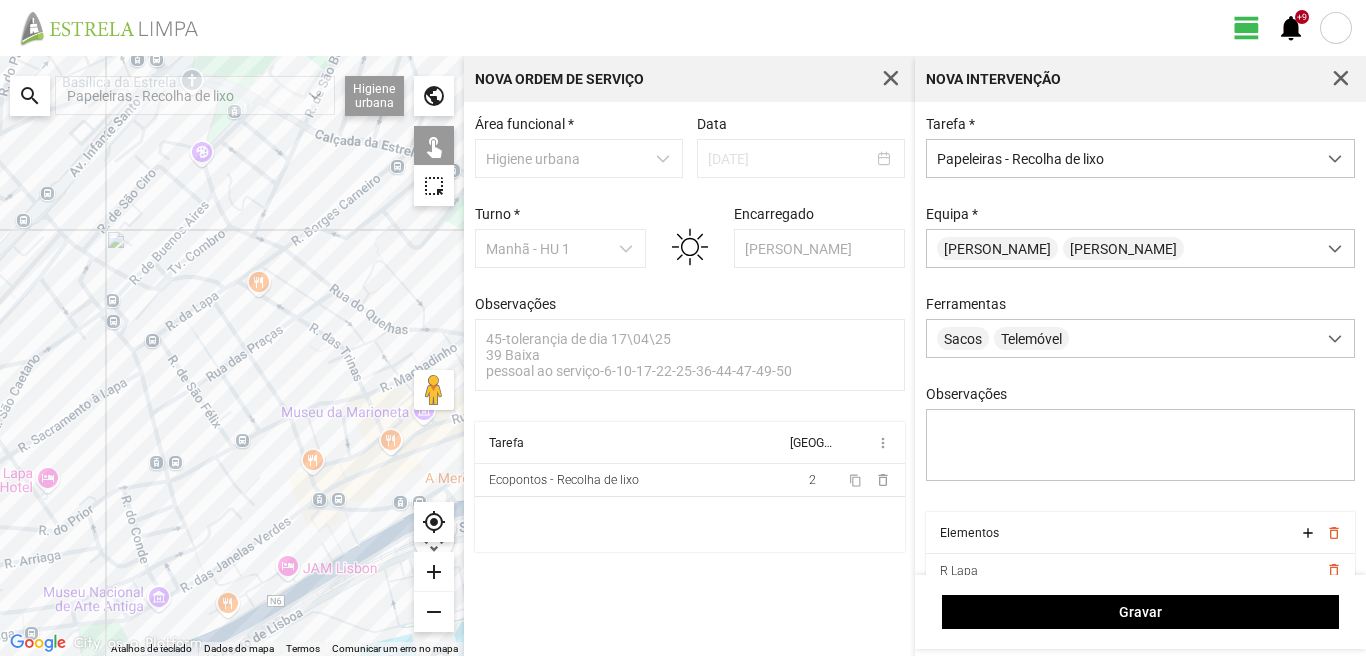 click on "Para navegar, prima as teclas de seta." 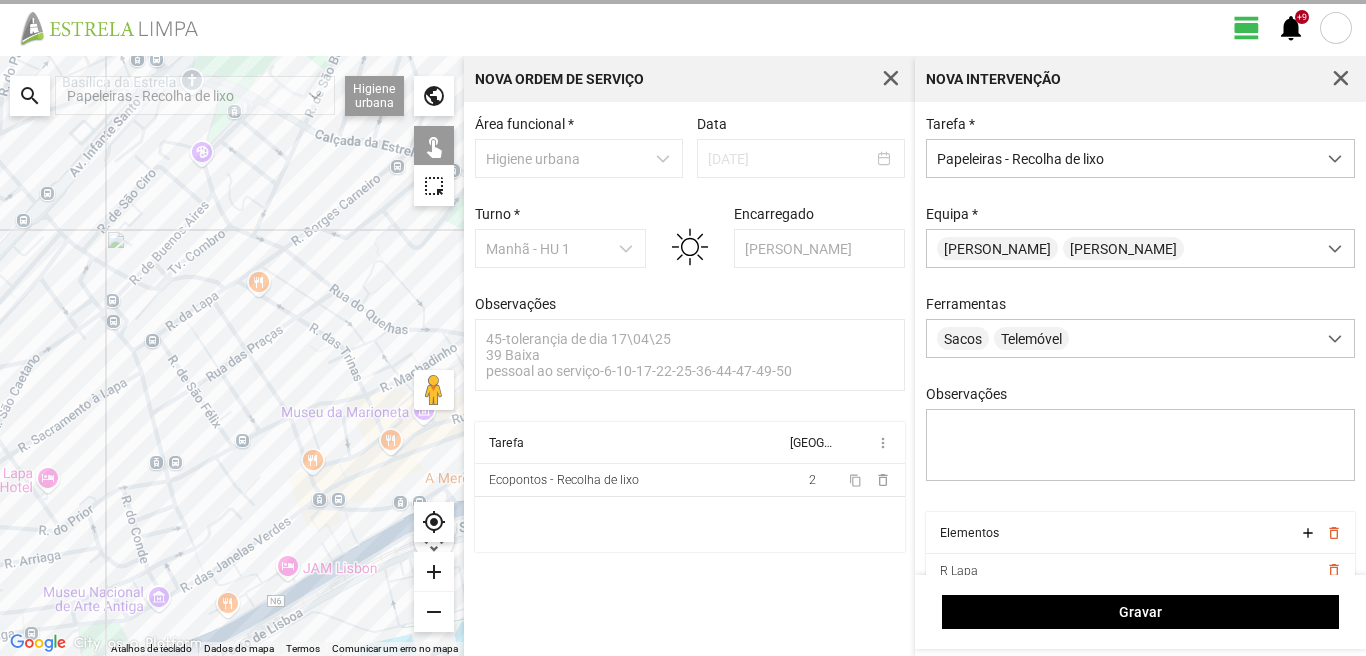 click on "Para navegar, prima as teclas de seta." 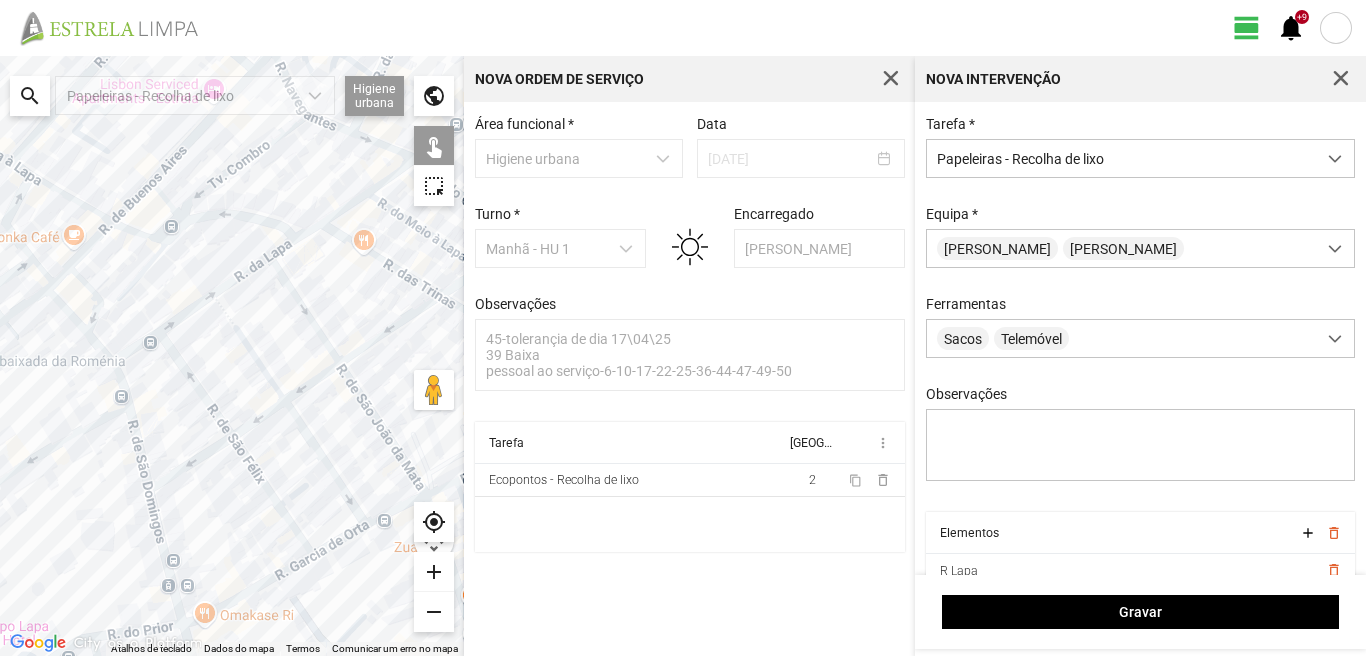 click on "Para navegar, prima as teclas de seta." 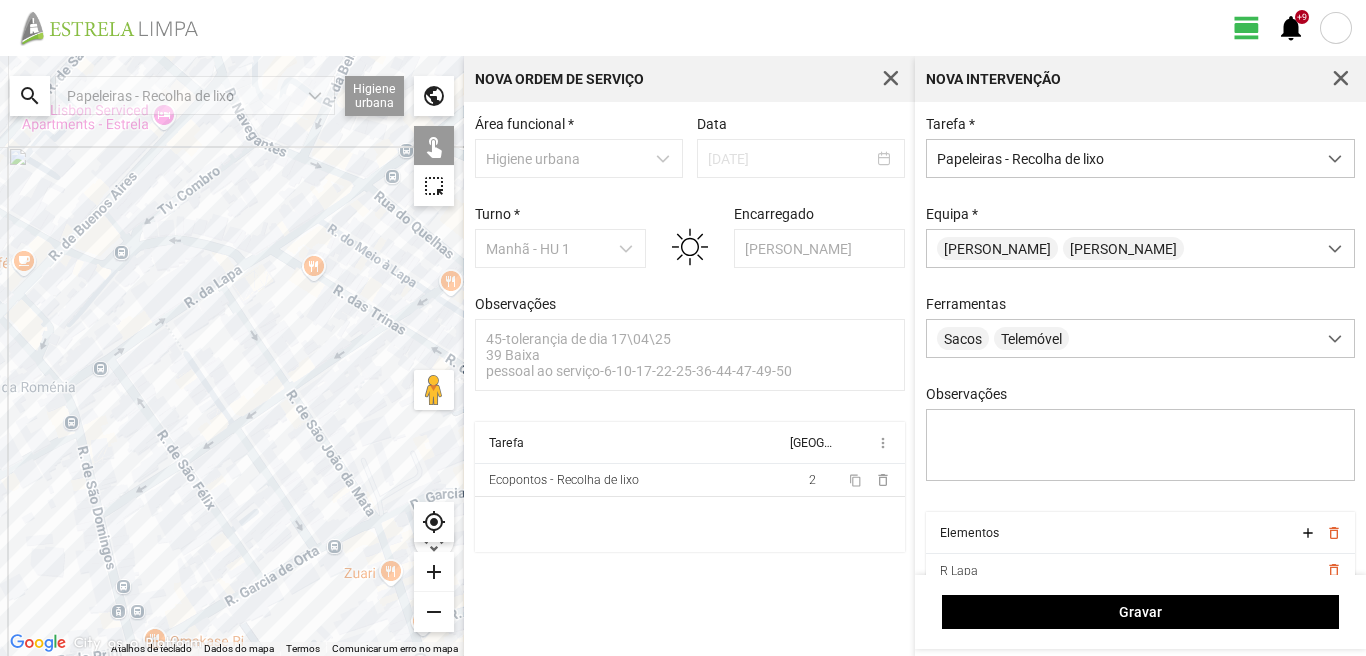 drag, startPoint x: 309, startPoint y: 242, endPoint x: 257, endPoint y: 270, distance: 59.05929 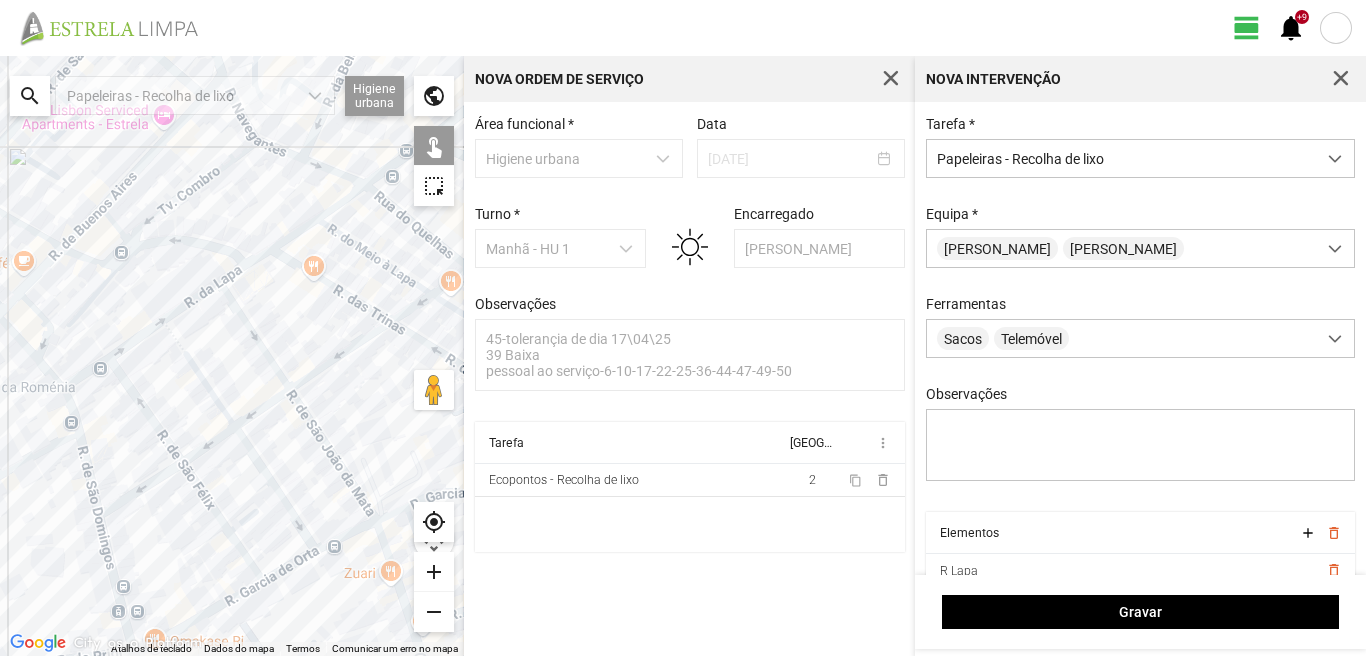click on "Para navegar, prima as teclas de seta." 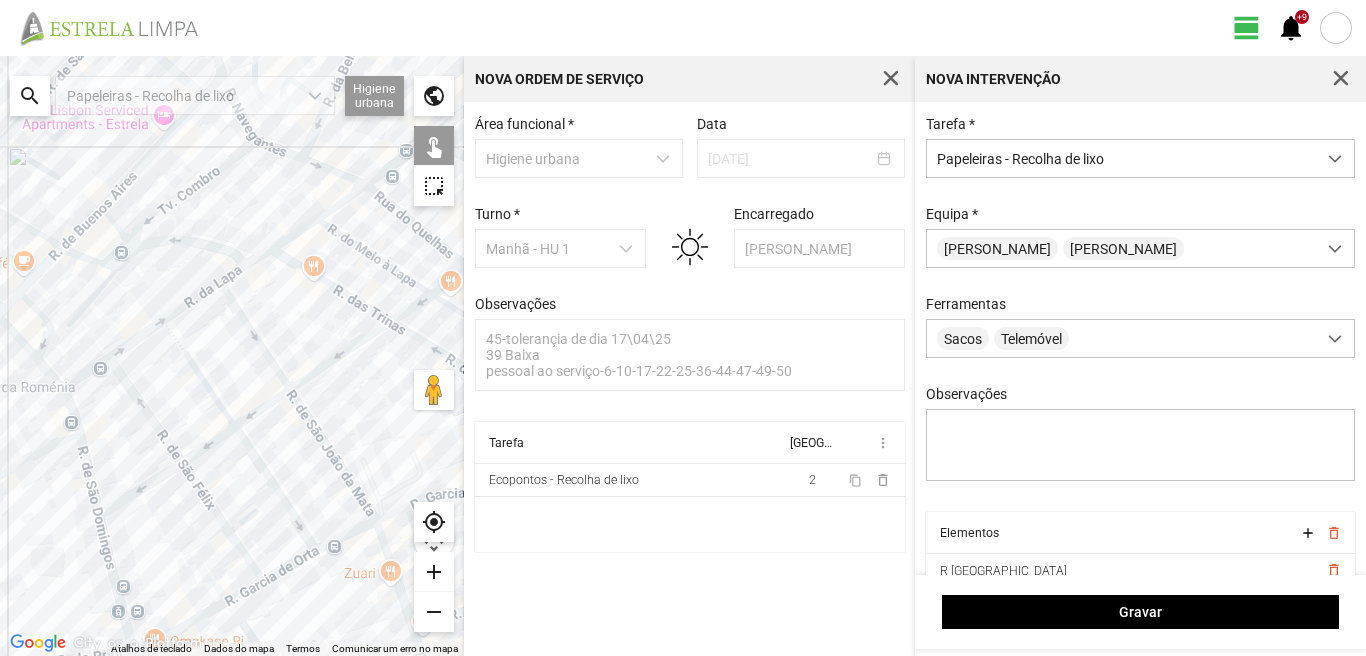 click on "Para navegar, prima as teclas de seta." 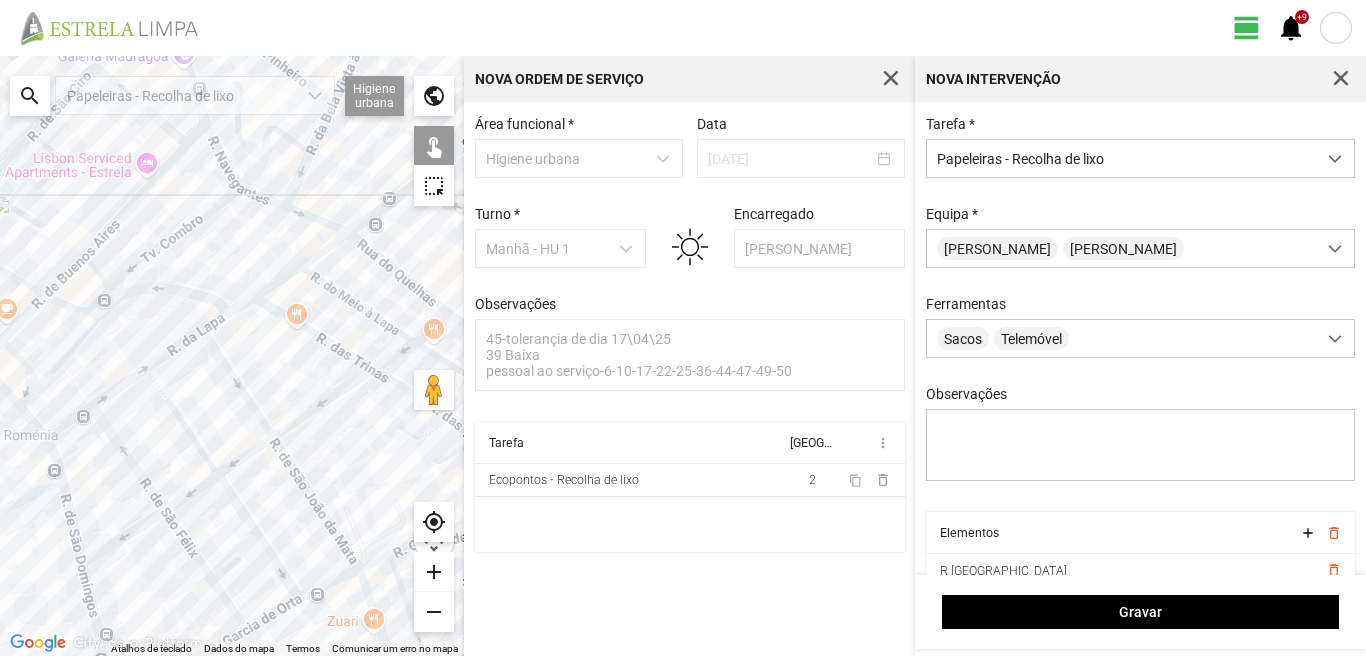 drag, startPoint x: 164, startPoint y: 182, endPoint x: 124, endPoint y: 298, distance: 122.702896 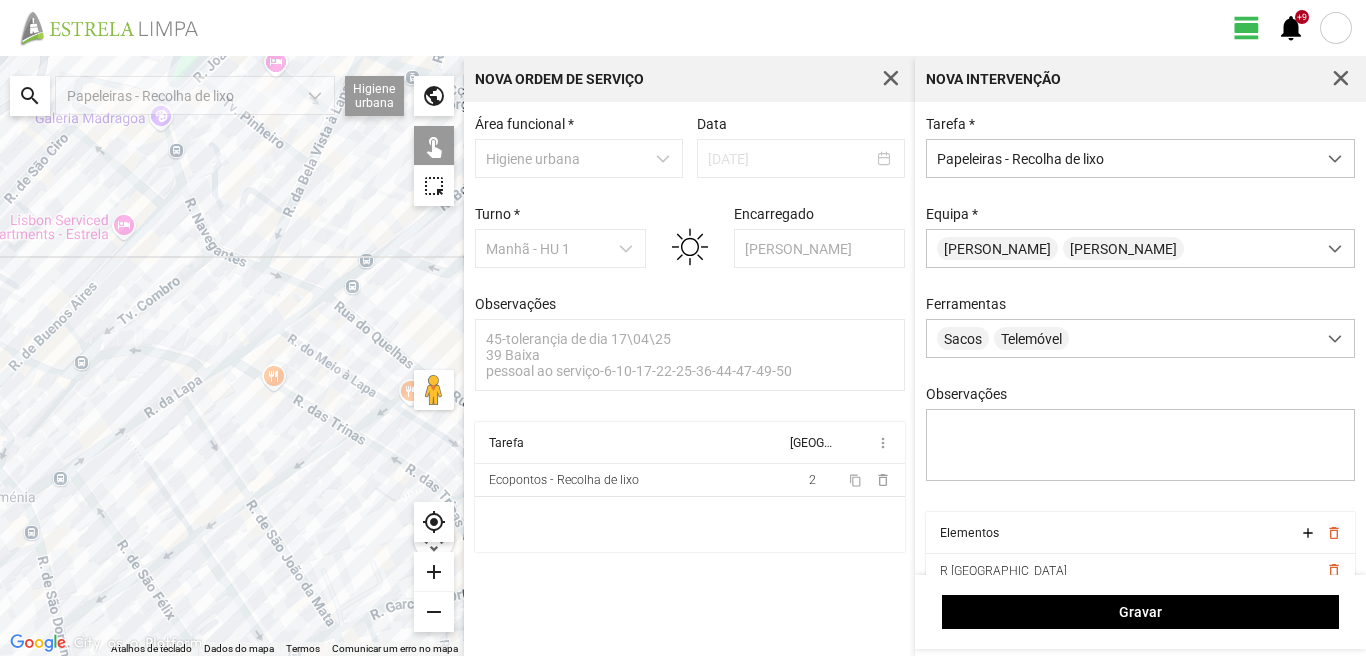 click on "Para navegar, prima as teclas de seta." 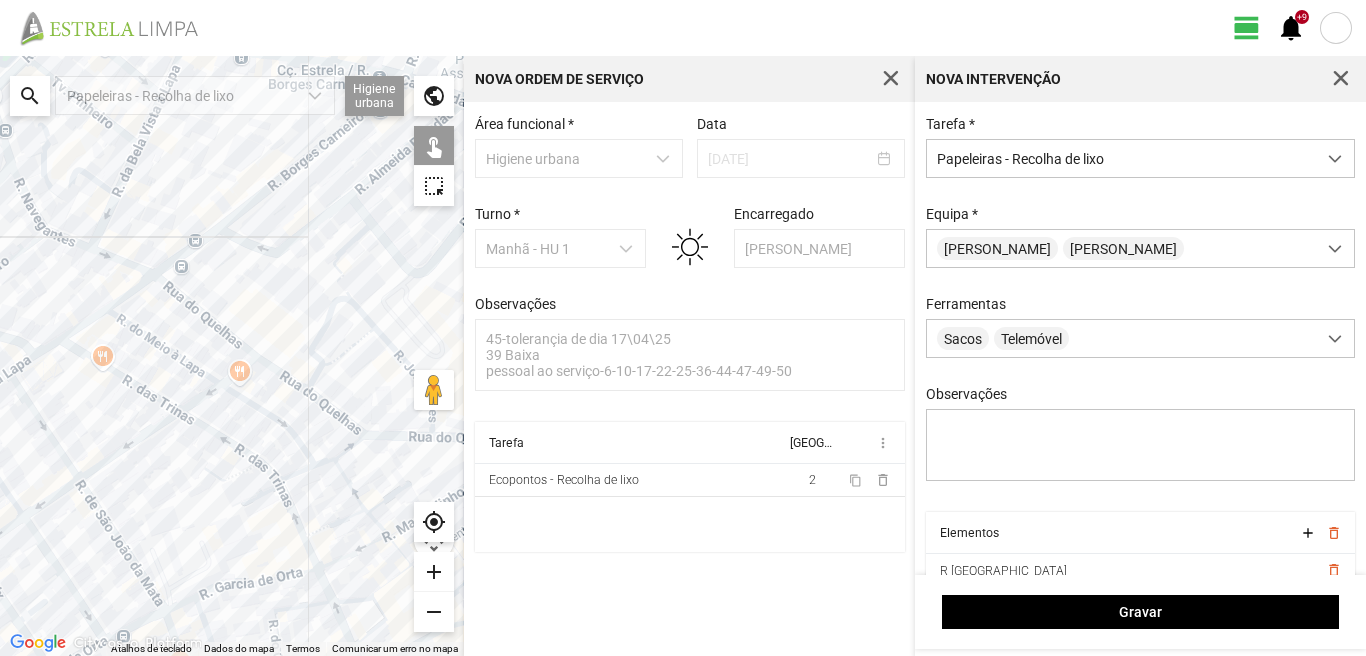 drag, startPoint x: 231, startPoint y: 305, endPoint x: 76, endPoint y: 291, distance: 155.63097 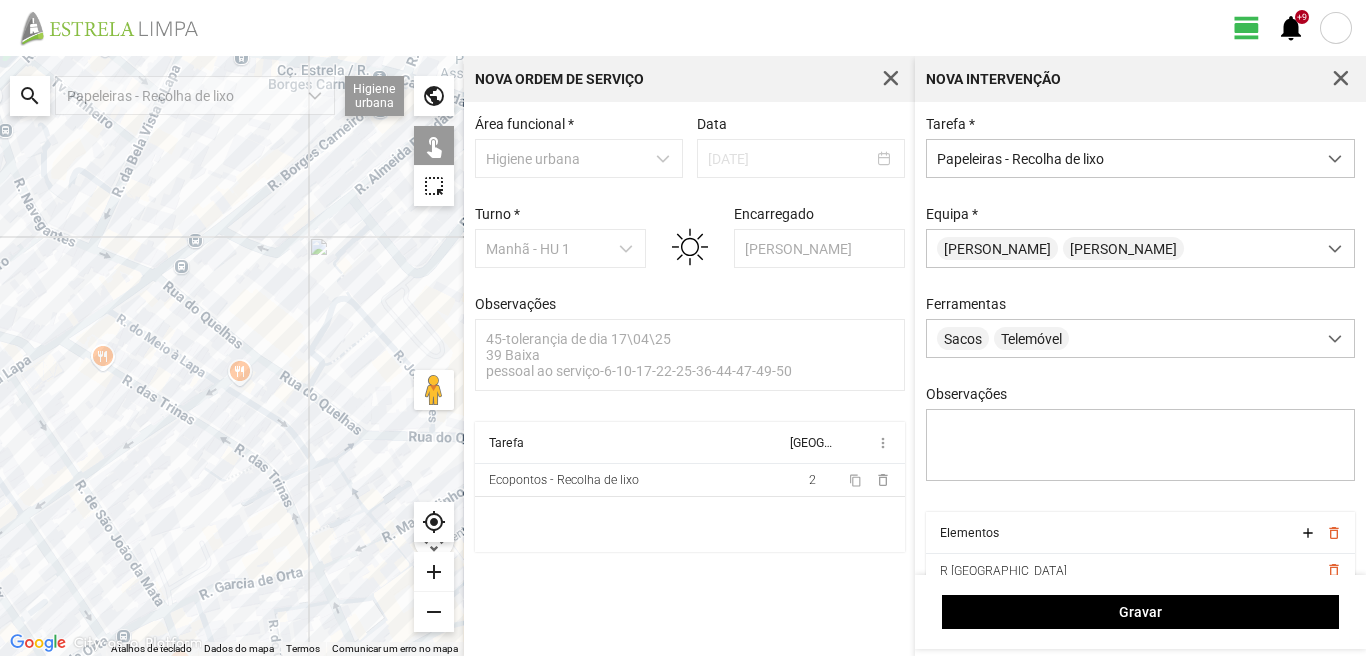 click on "Para navegar, prima as teclas de seta." 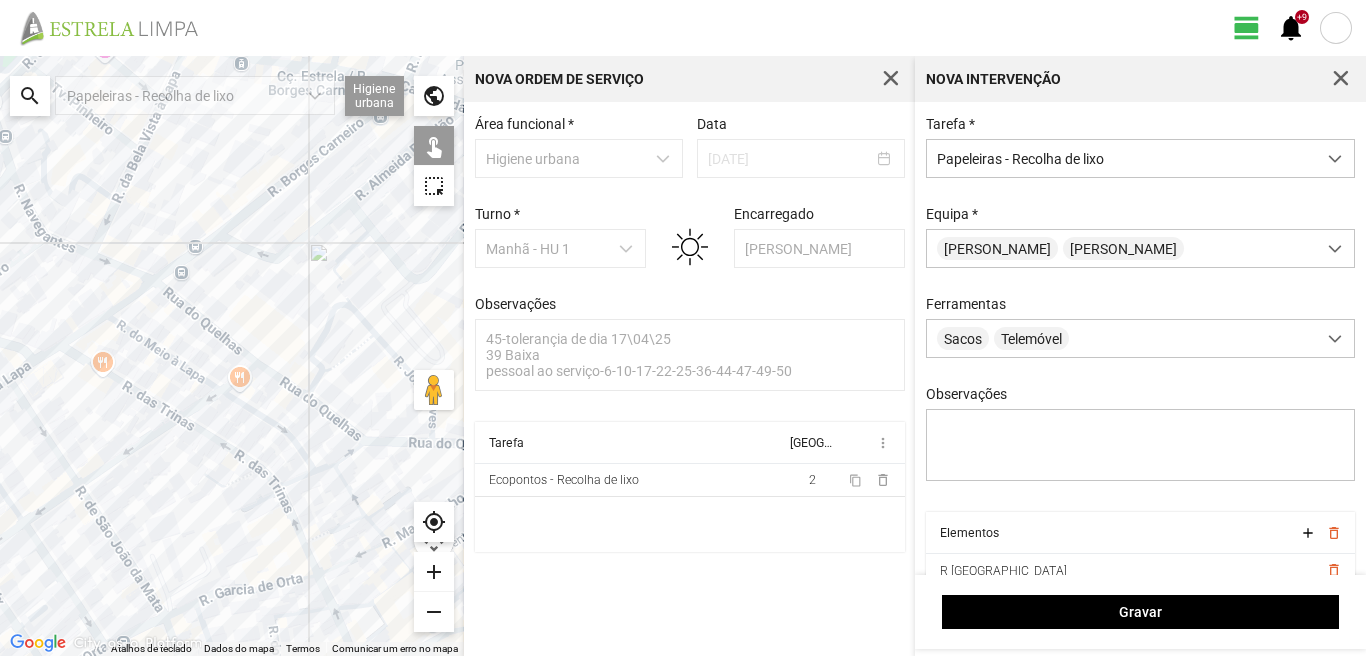 click on "Para navegar, prima as teclas de seta." 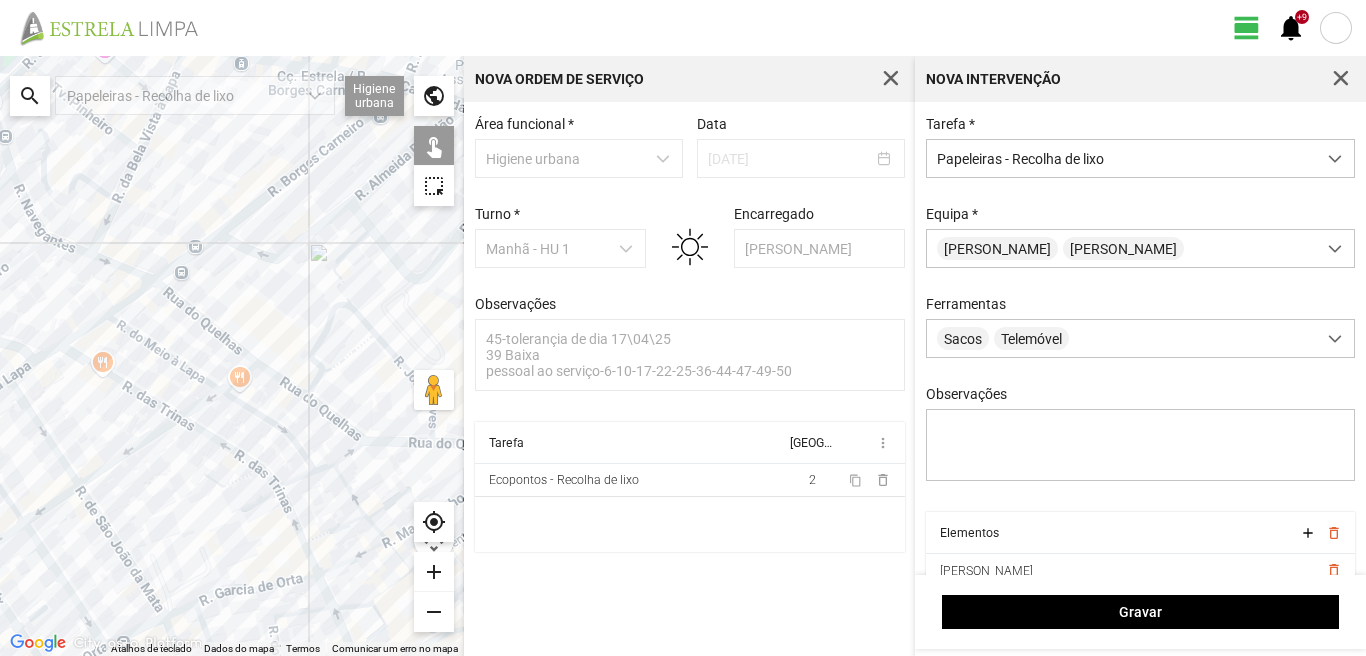 click on "Para navegar, prima as teclas de seta." 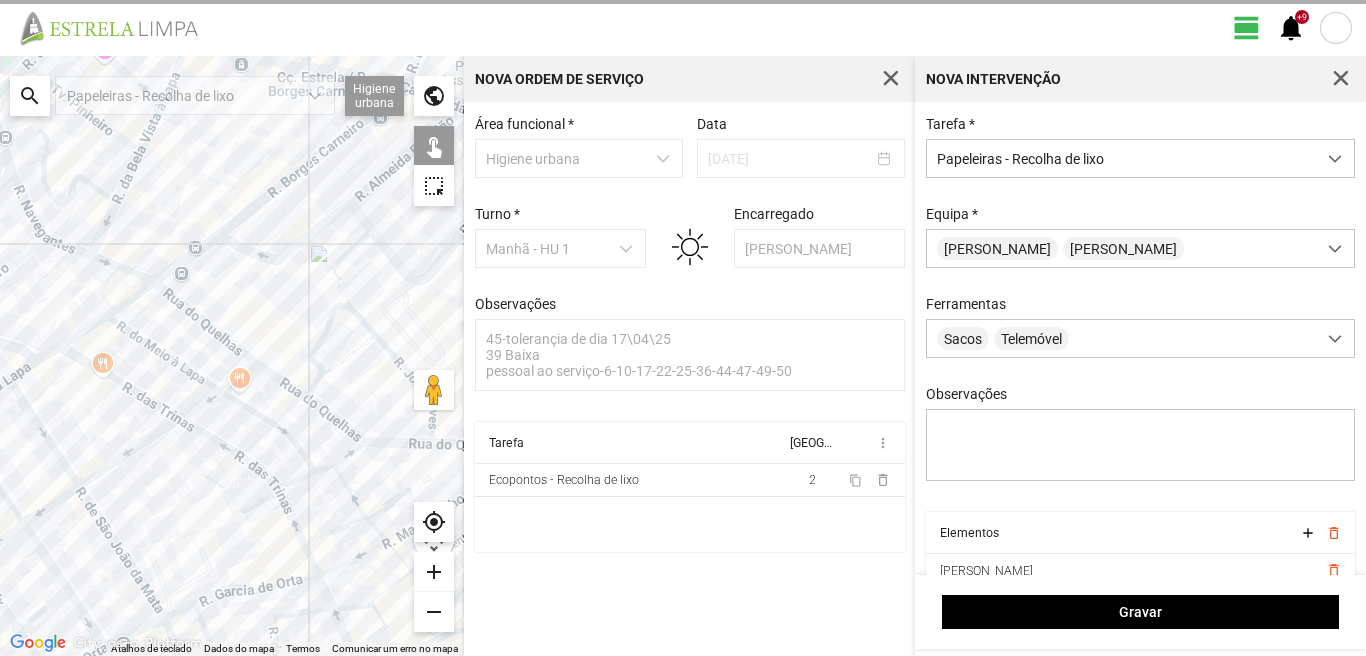 drag, startPoint x: 216, startPoint y: 220, endPoint x: 213, endPoint y: 231, distance: 11.401754 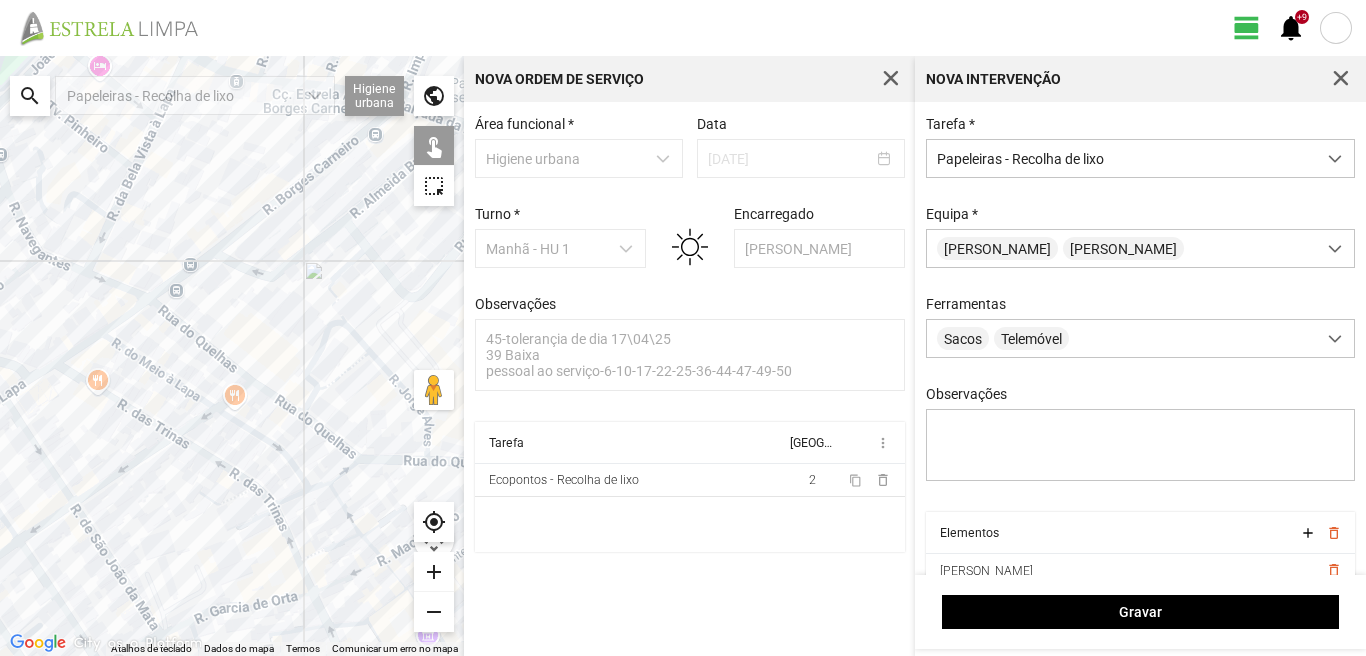 click on "Para navegar, prima as teclas de seta." 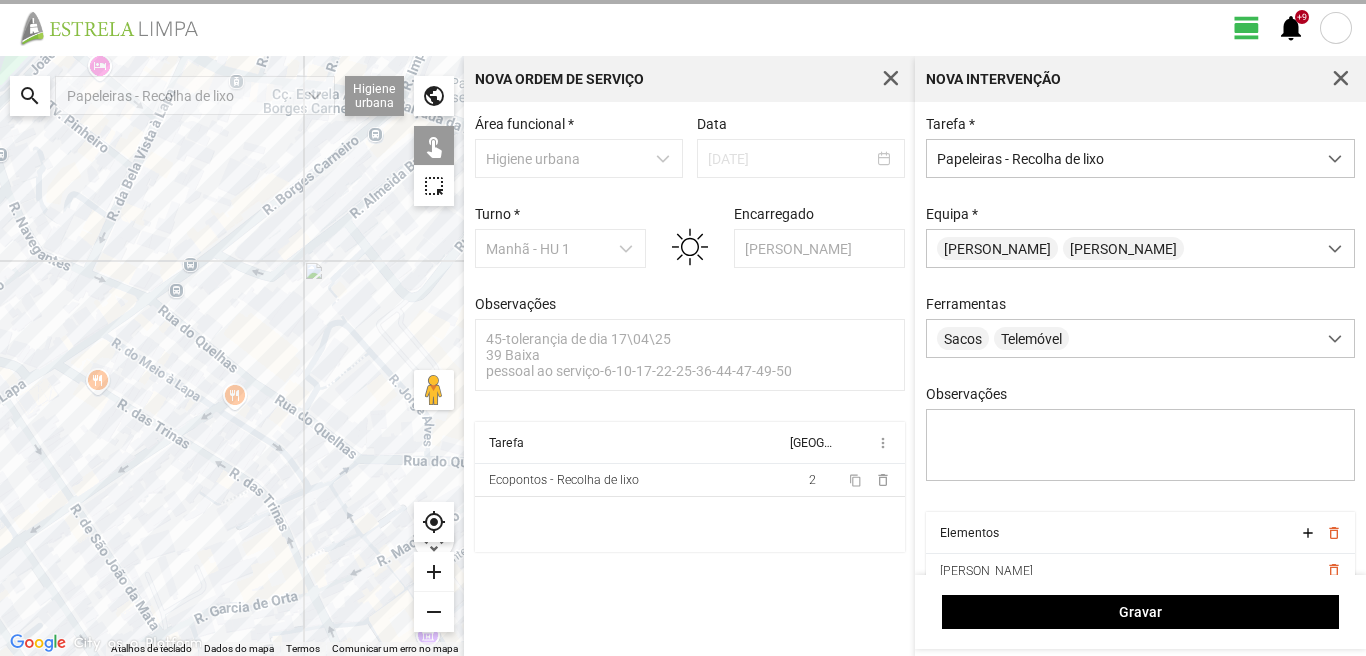 click on "Para navegar, prima as teclas de seta." 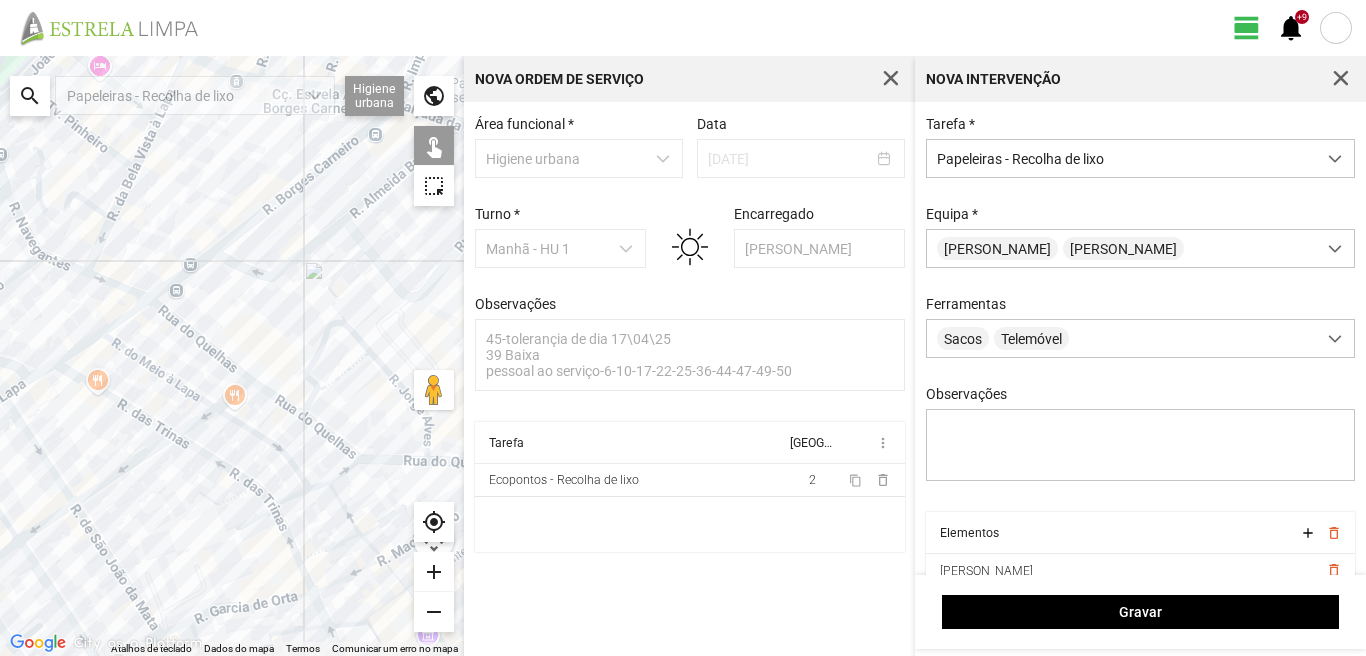 click on "Para navegar, prima as teclas de seta." 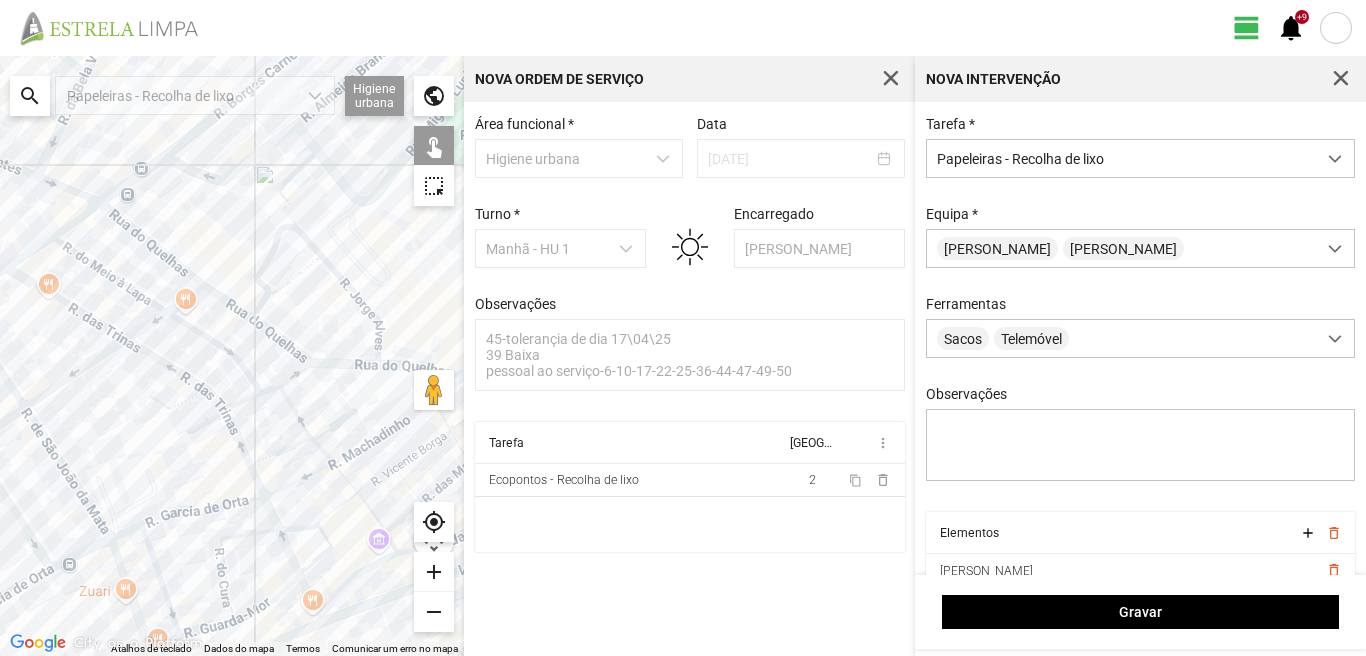 drag, startPoint x: 289, startPoint y: 428, endPoint x: 240, endPoint y: 332, distance: 107.78219 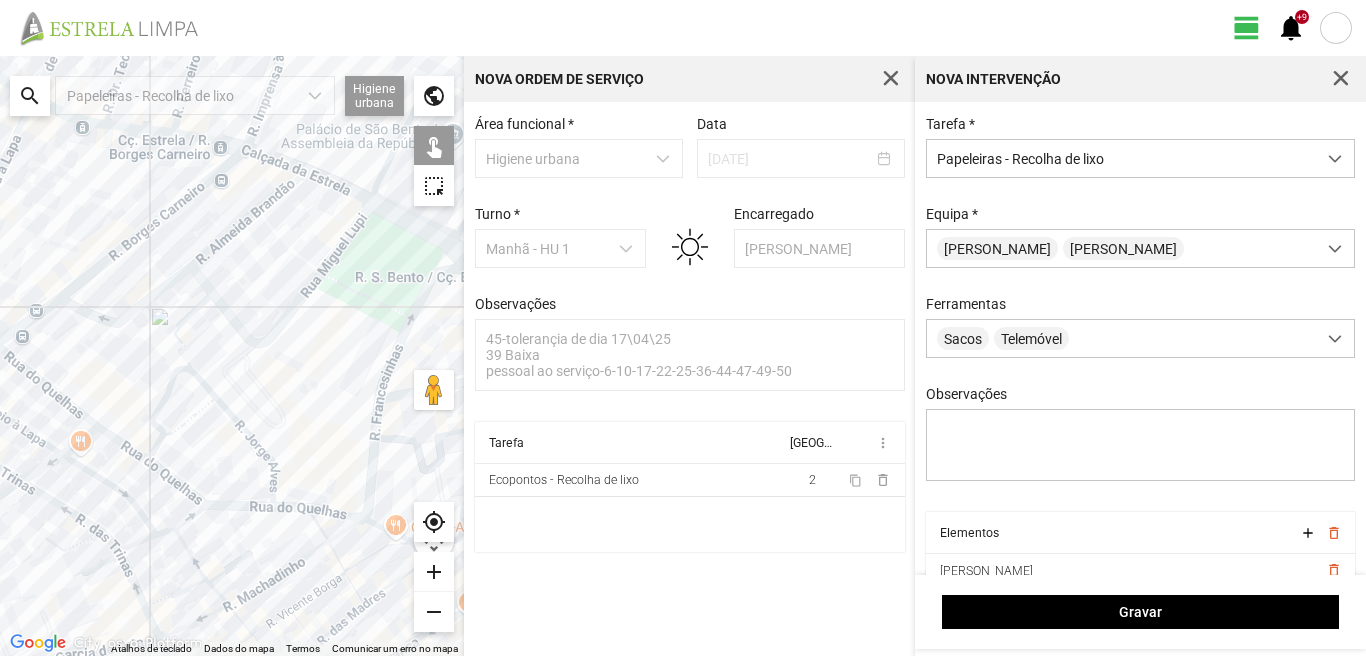 drag, startPoint x: 313, startPoint y: 200, endPoint x: 206, endPoint y: 342, distance: 177.80045 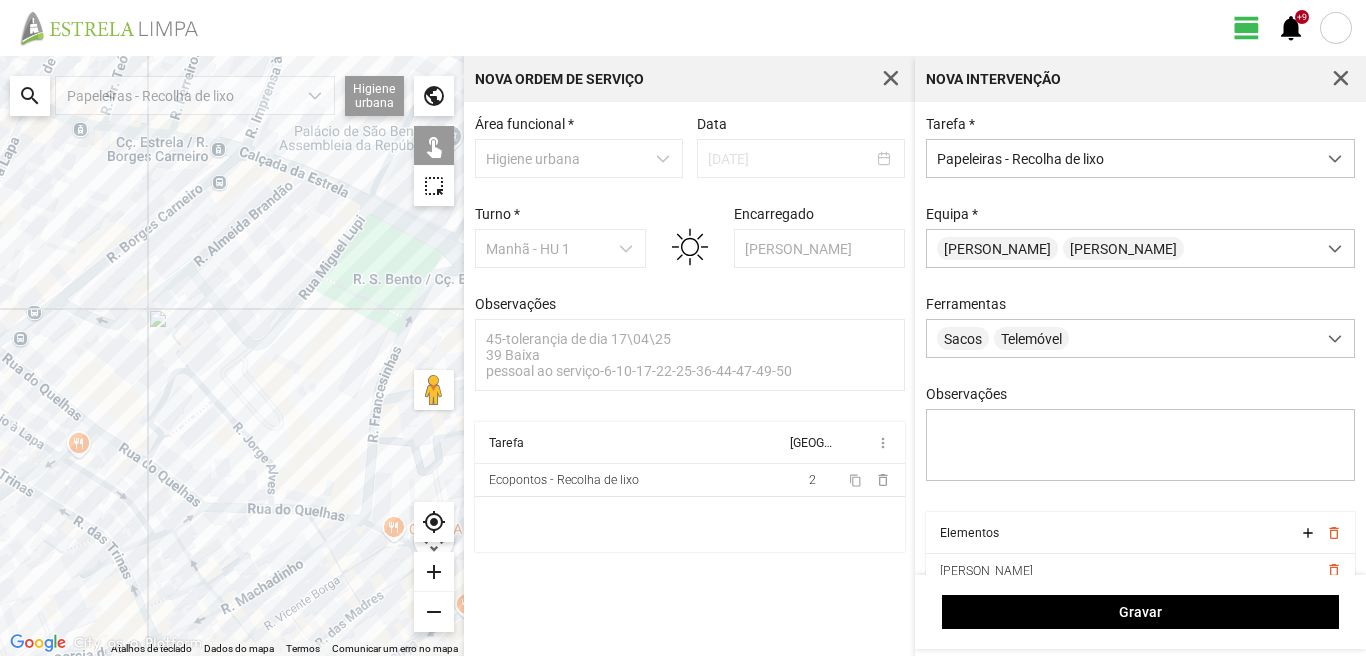click on "Para navegar, prima as teclas de seta." 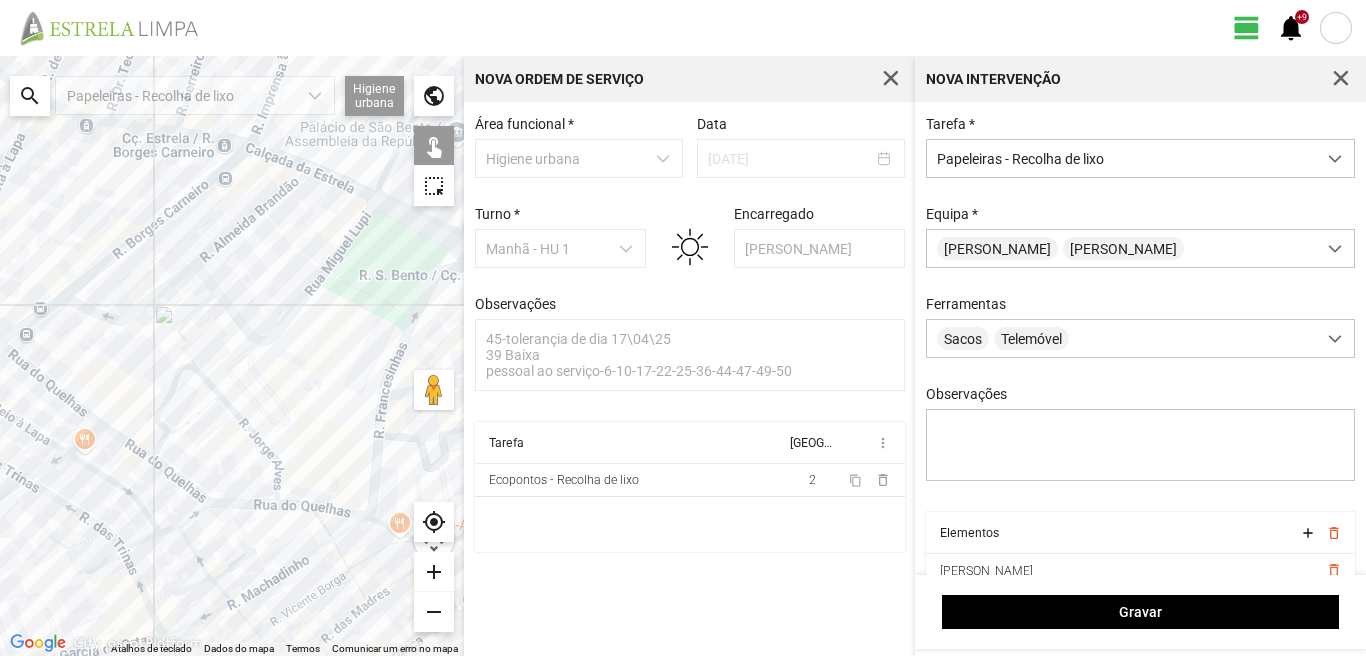 click on "Para navegar, prima as teclas de seta." 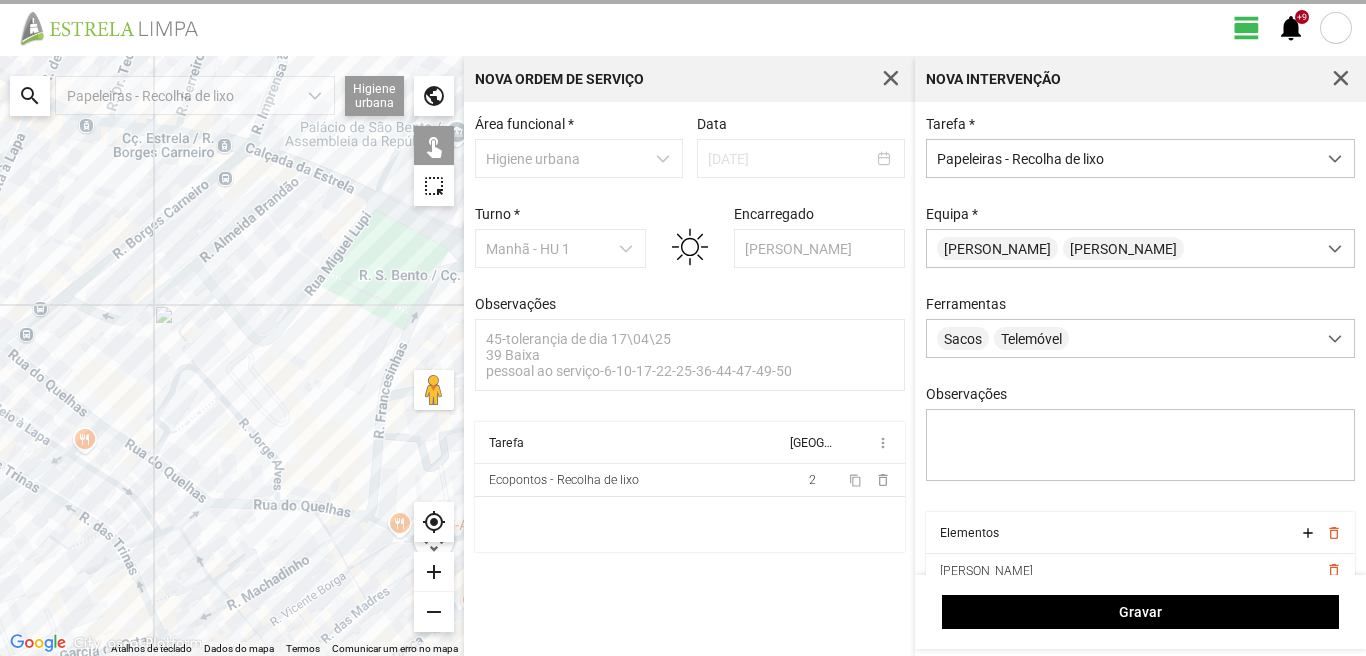 click on "Para navegar, prima as teclas de seta." 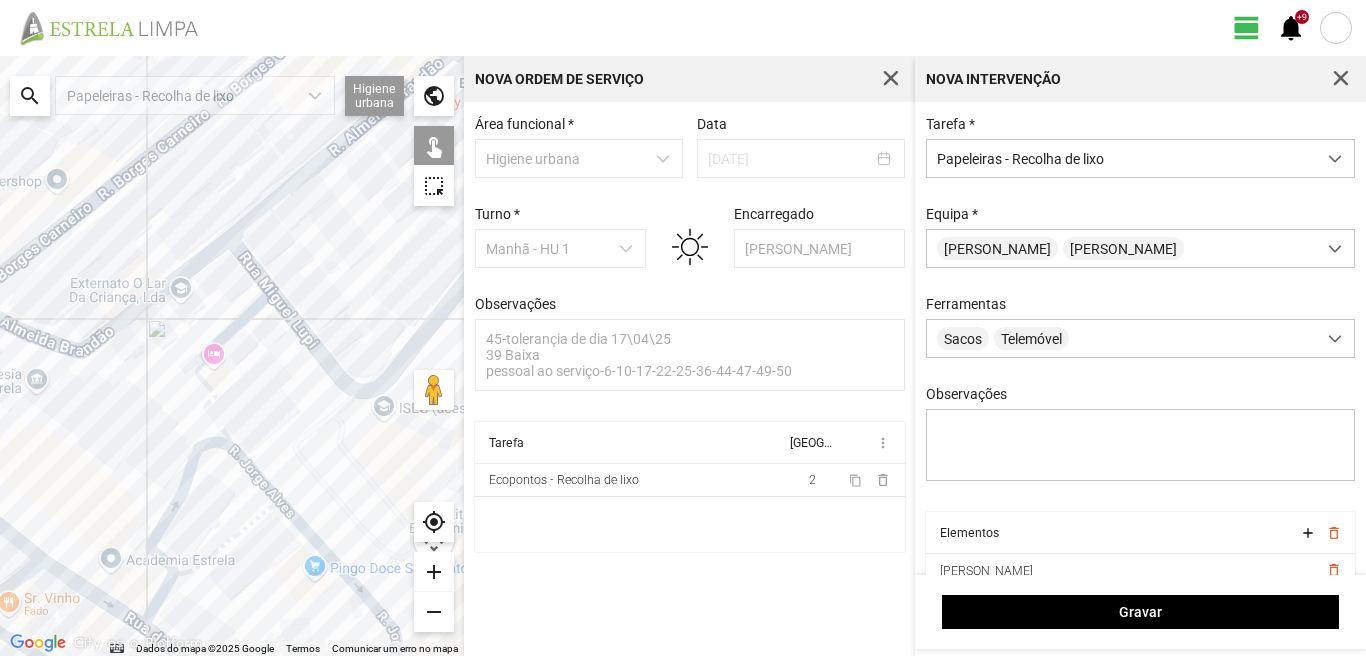 click on "Para navegar, prima as teclas de seta." 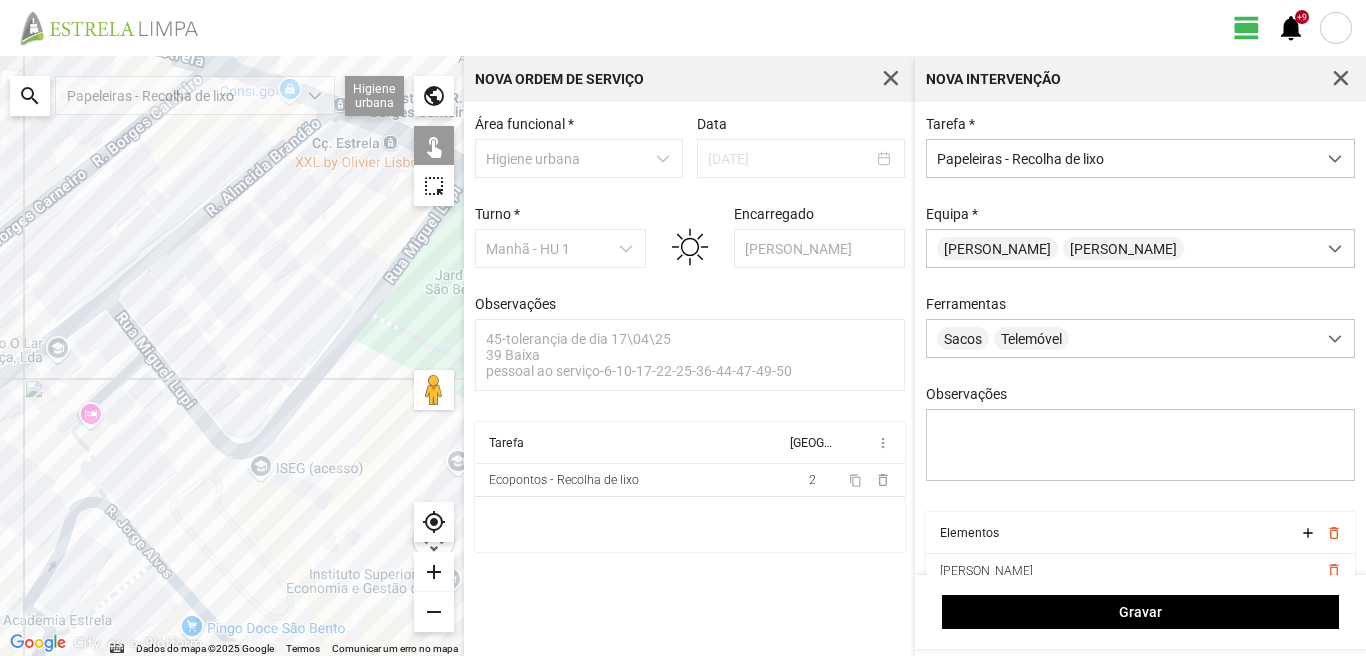 drag, startPoint x: 211, startPoint y: 274, endPoint x: 106, endPoint y: 342, distance: 125.09596 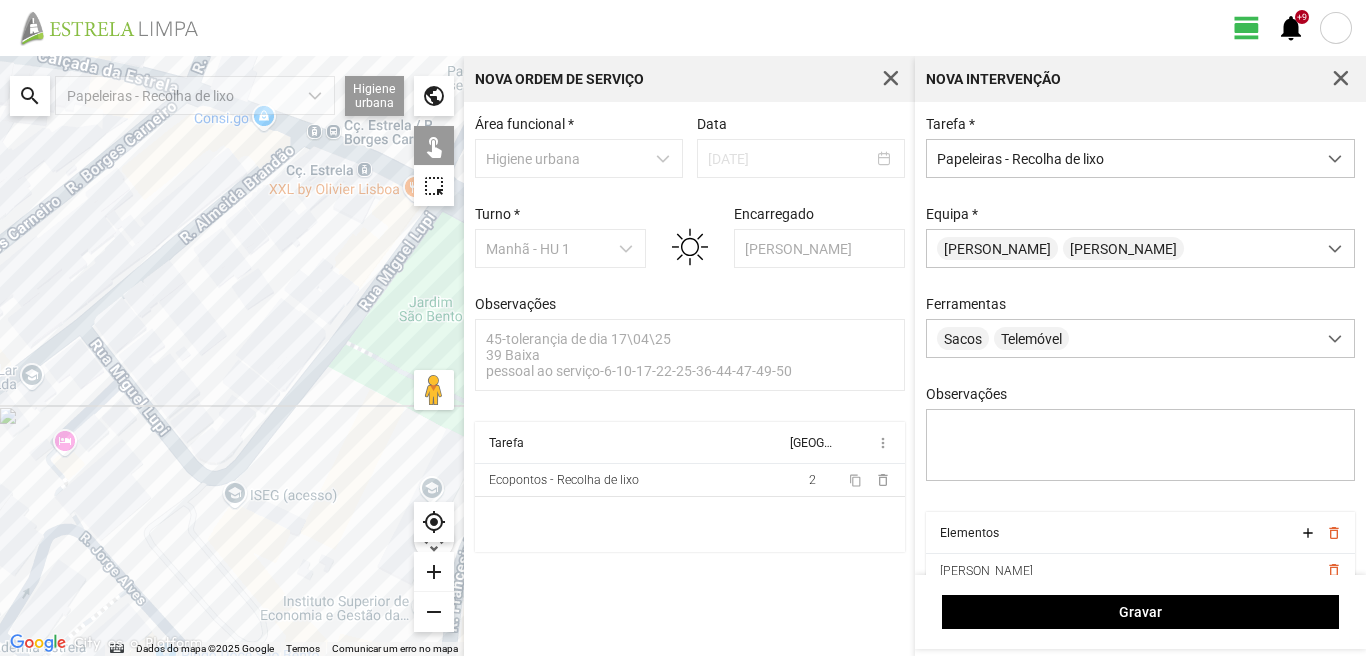 click on "Para navegar, prima as teclas de seta." 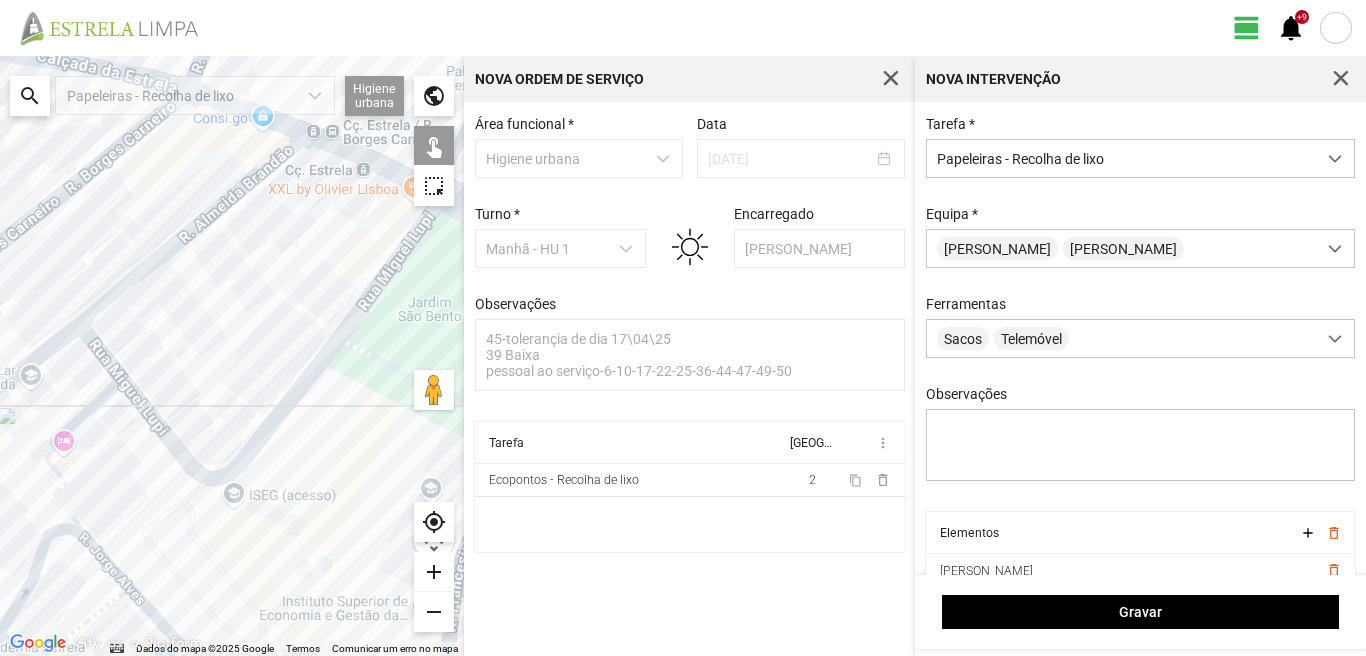 click on "Para navegar, prima as teclas de seta." 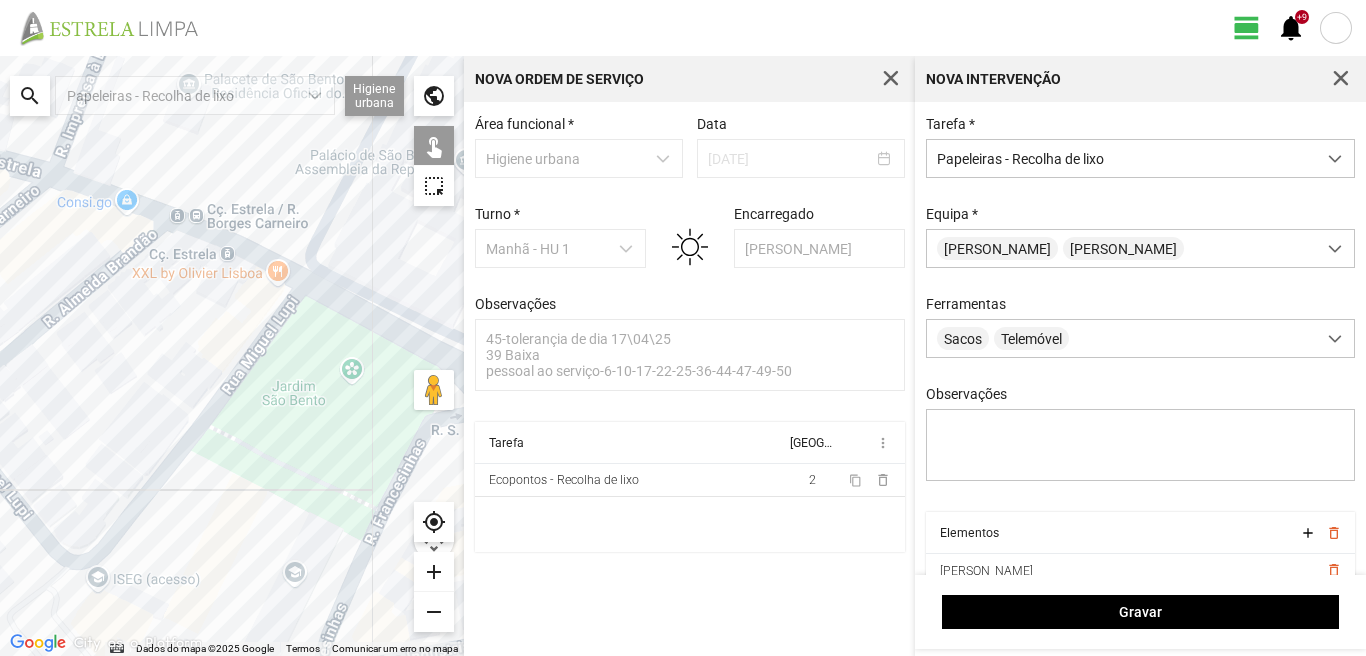 drag, startPoint x: 385, startPoint y: 298, endPoint x: 237, endPoint y: 387, distance: 172.69916 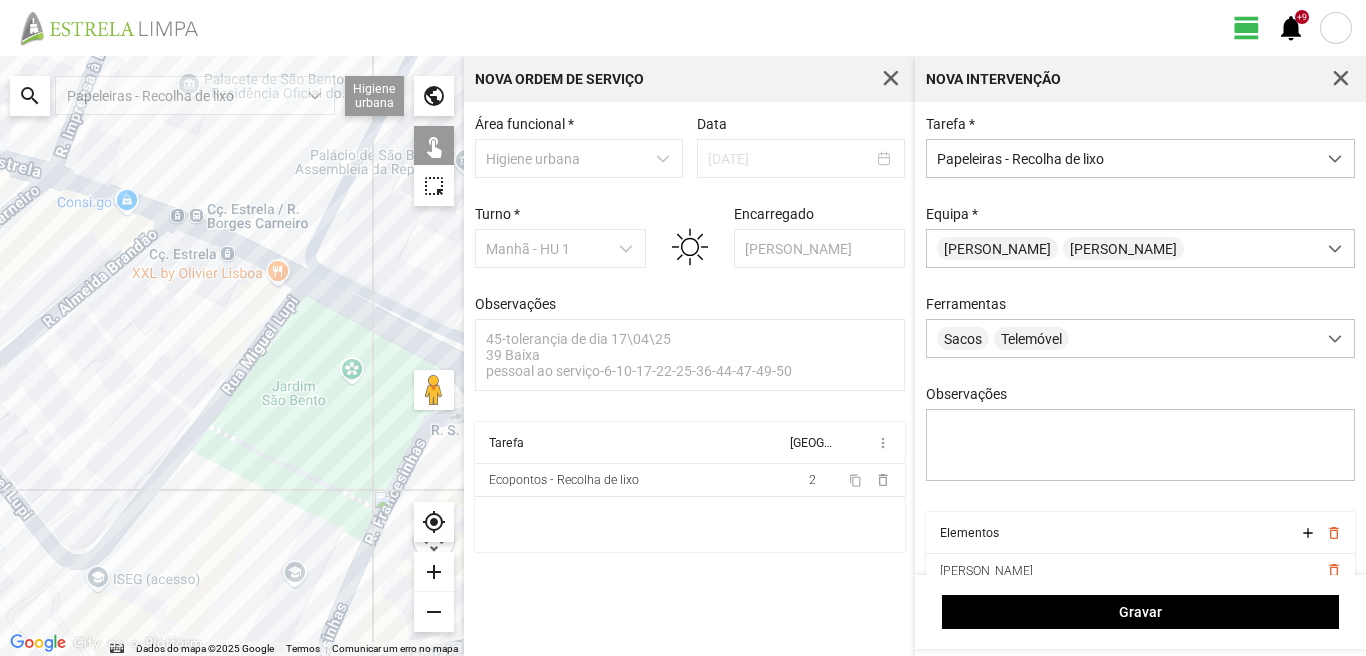 click on "Para navegar, prima as teclas de seta." 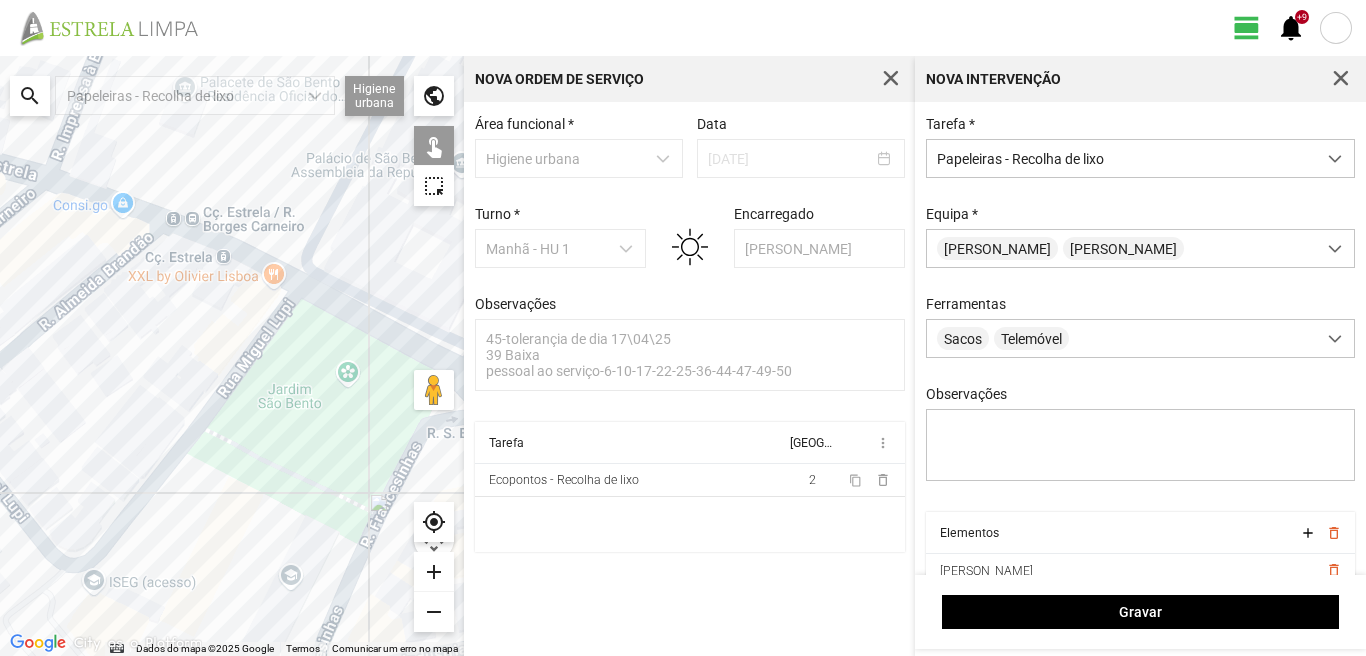 click on "Para navegar, prima as teclas de seta." 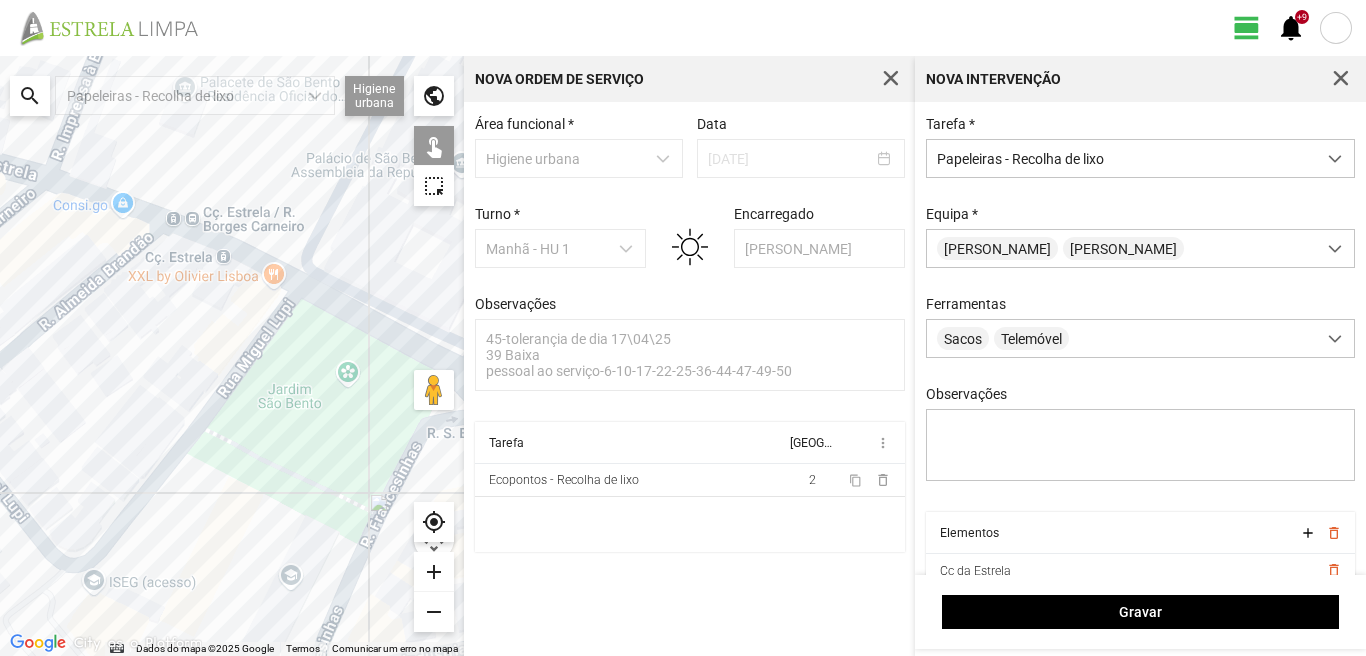 click on "Para navegar, prima as teclas de seta." 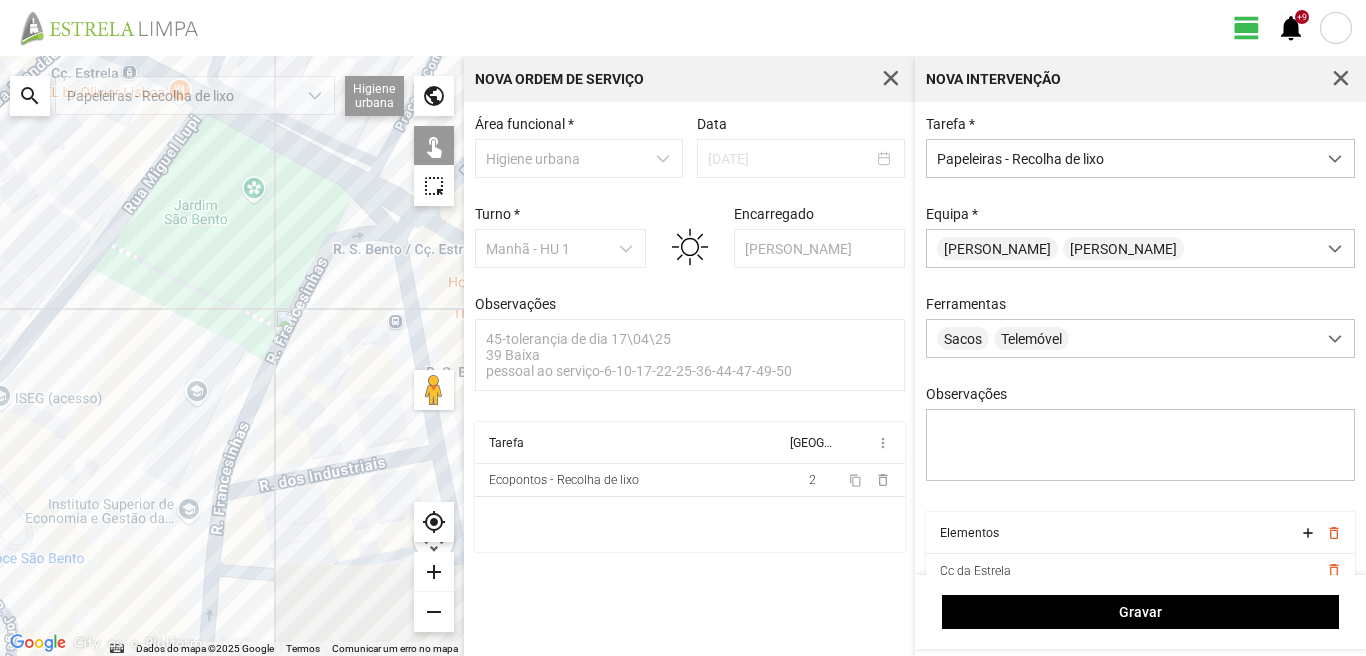 drag, startPoint x: 205, startPoint y: 504, endPoint x: 71, endPoint y: 315, distance: 231.68297 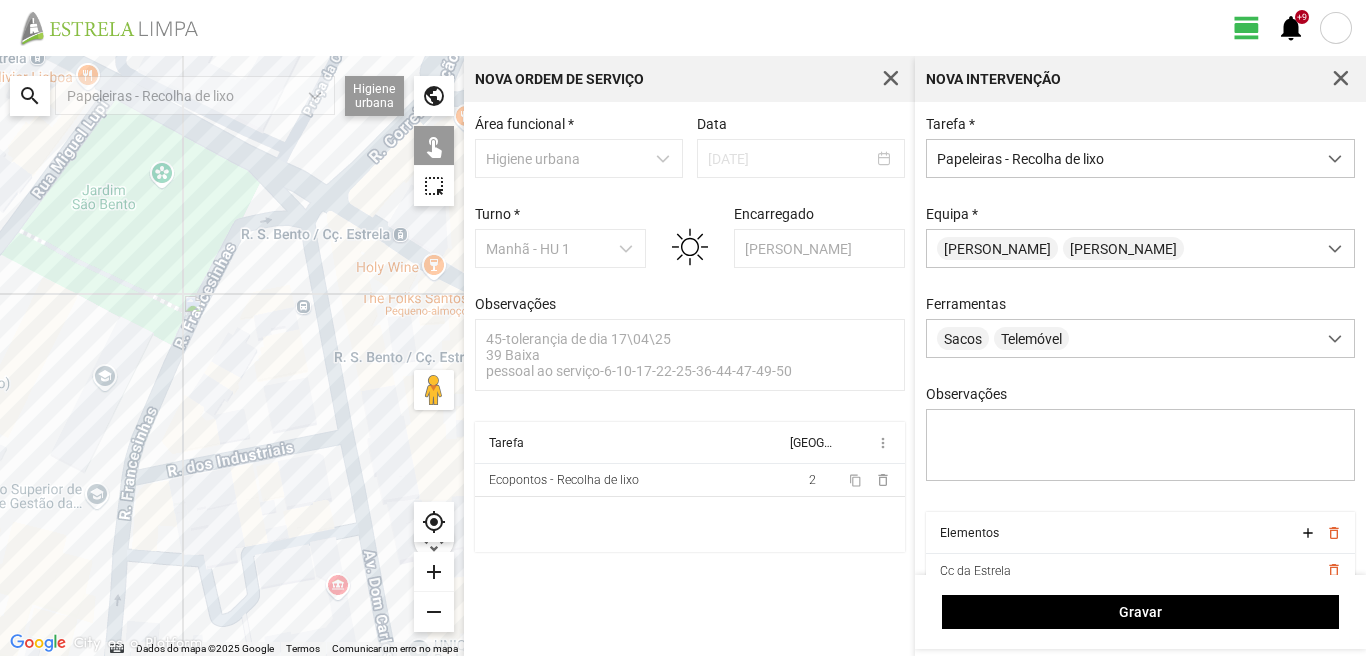 click on "Para navegar, prima as teclas de seta." 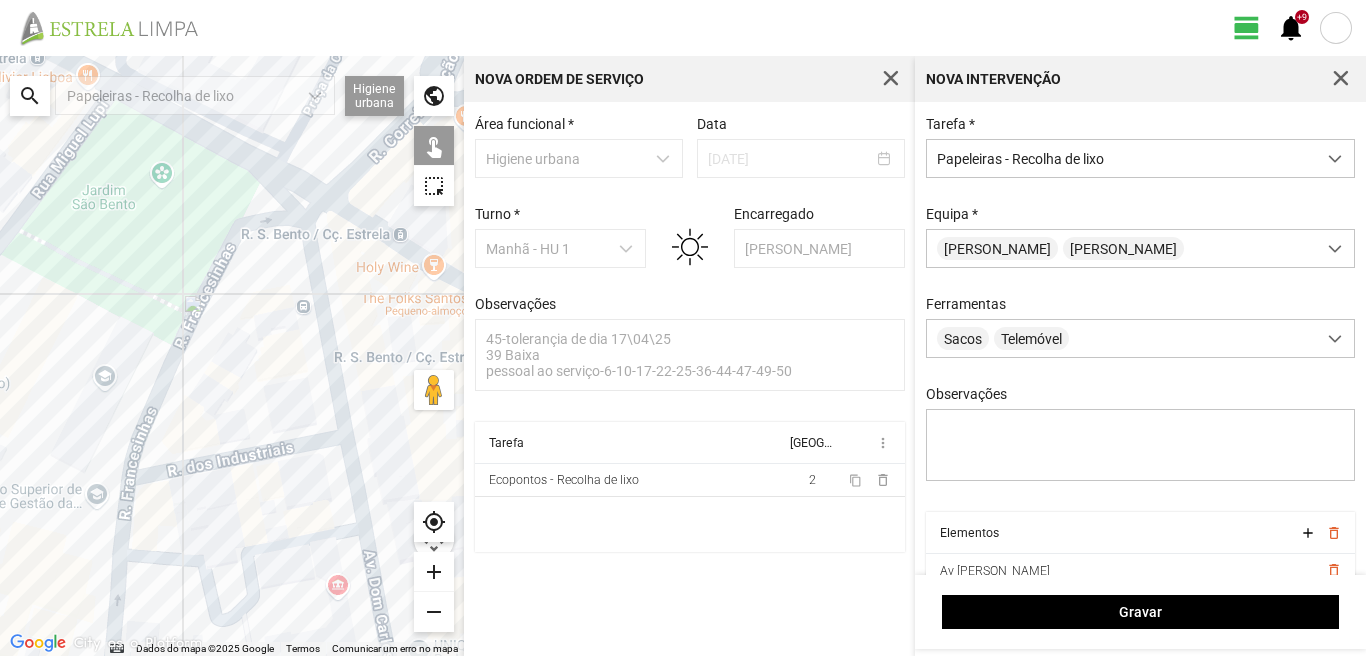 click on "Para navegar, prima as teclas de seta." 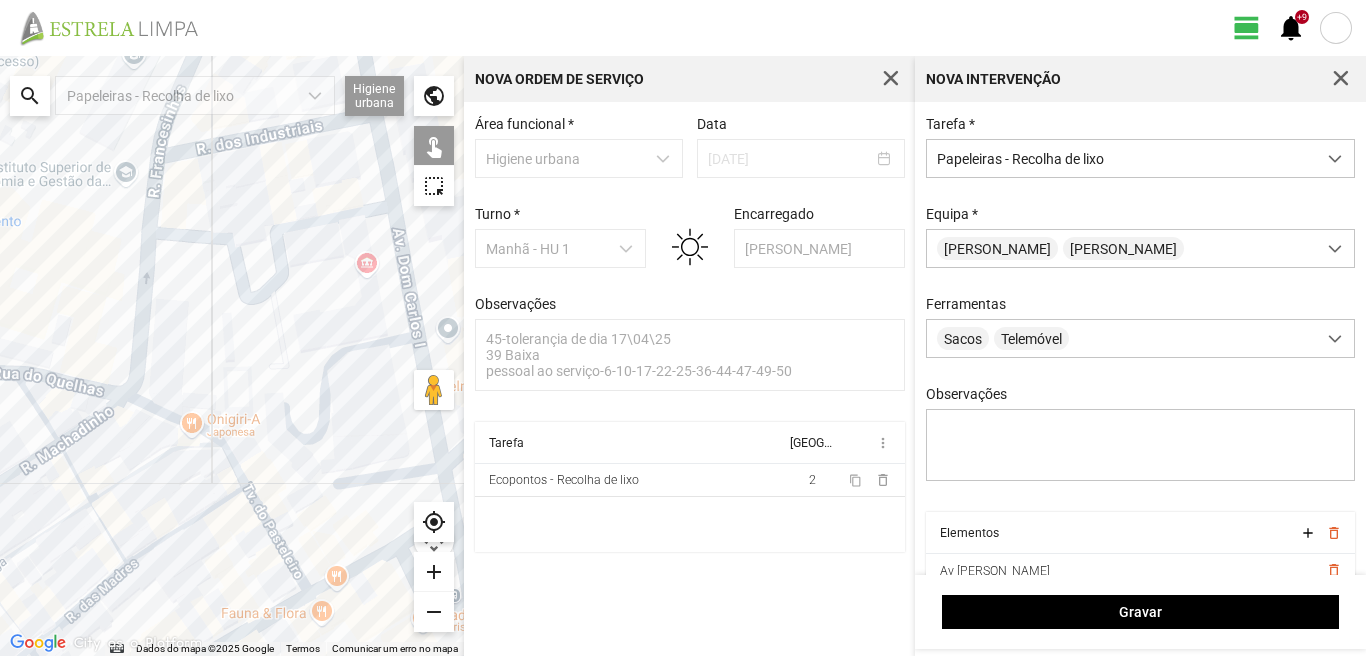 drag, startPoint x: 288, startPoint y: 573, endPoint x: 362, endPoint y: 324, distance: 259.76337 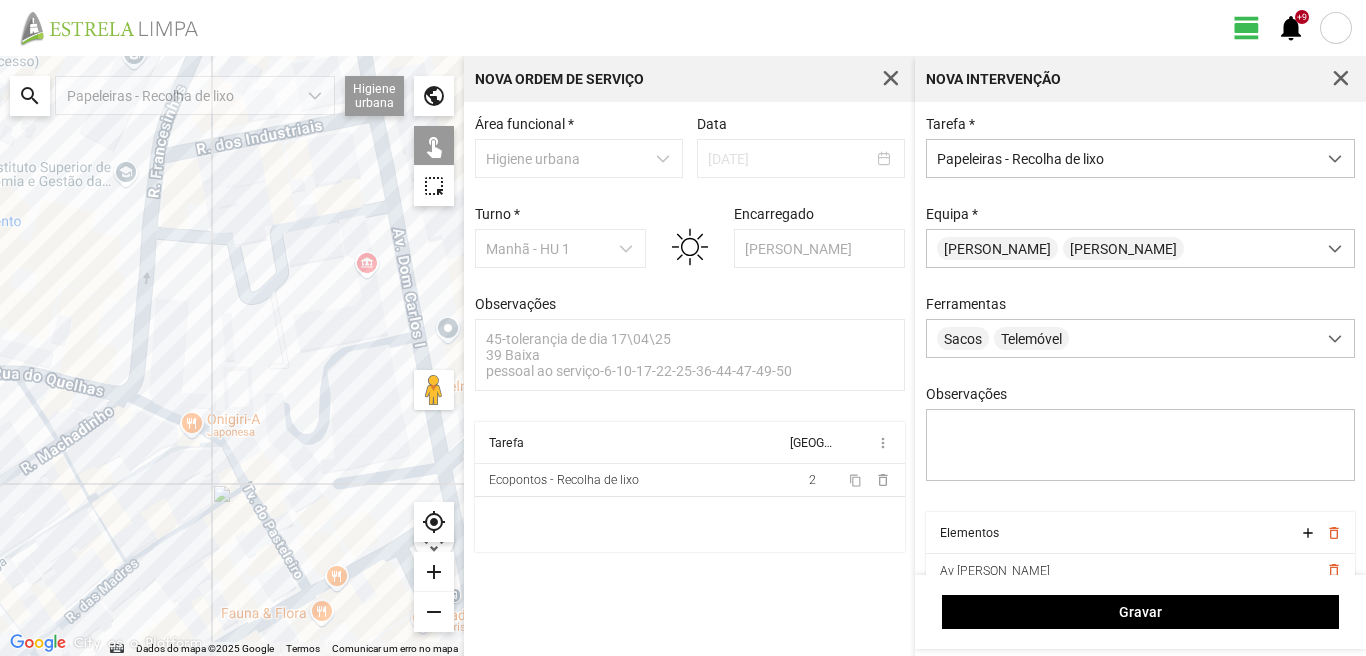 click on "Para navegar, prima as teclas de seta." 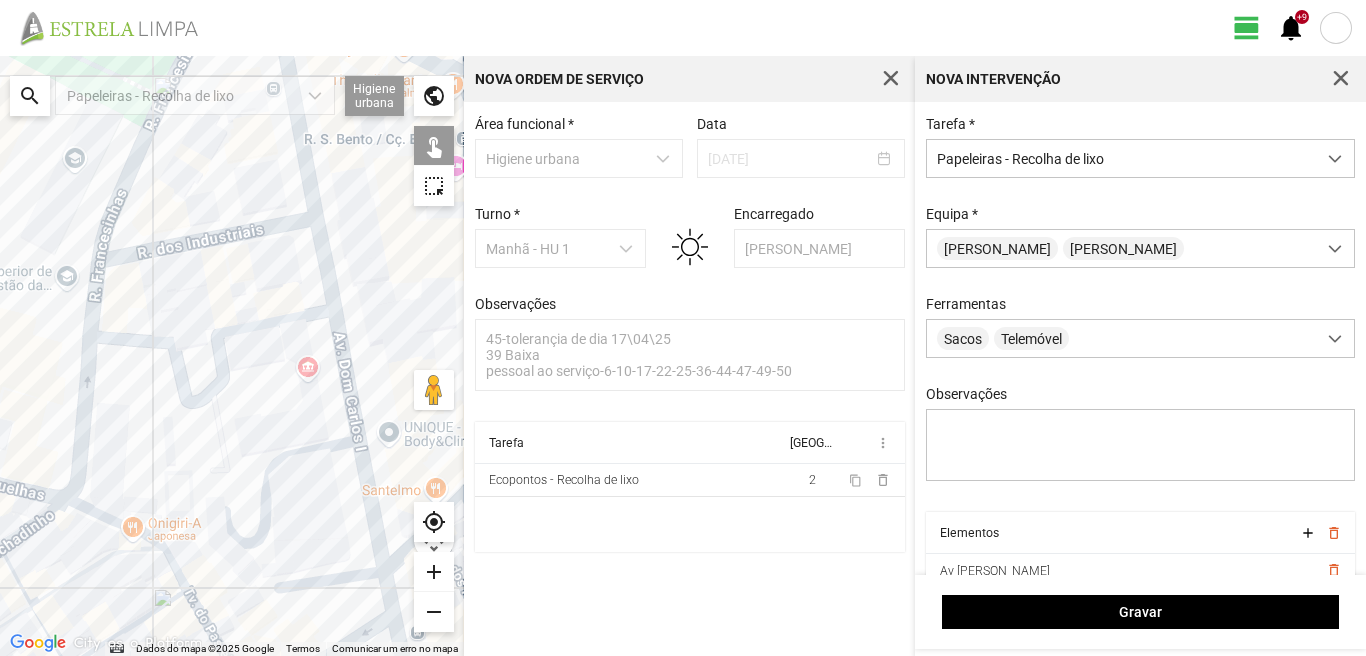 drag, startPoint x: 362, startPoint y: 322, endPoint x: 211, endPoint y: 206, distance: 190.4127 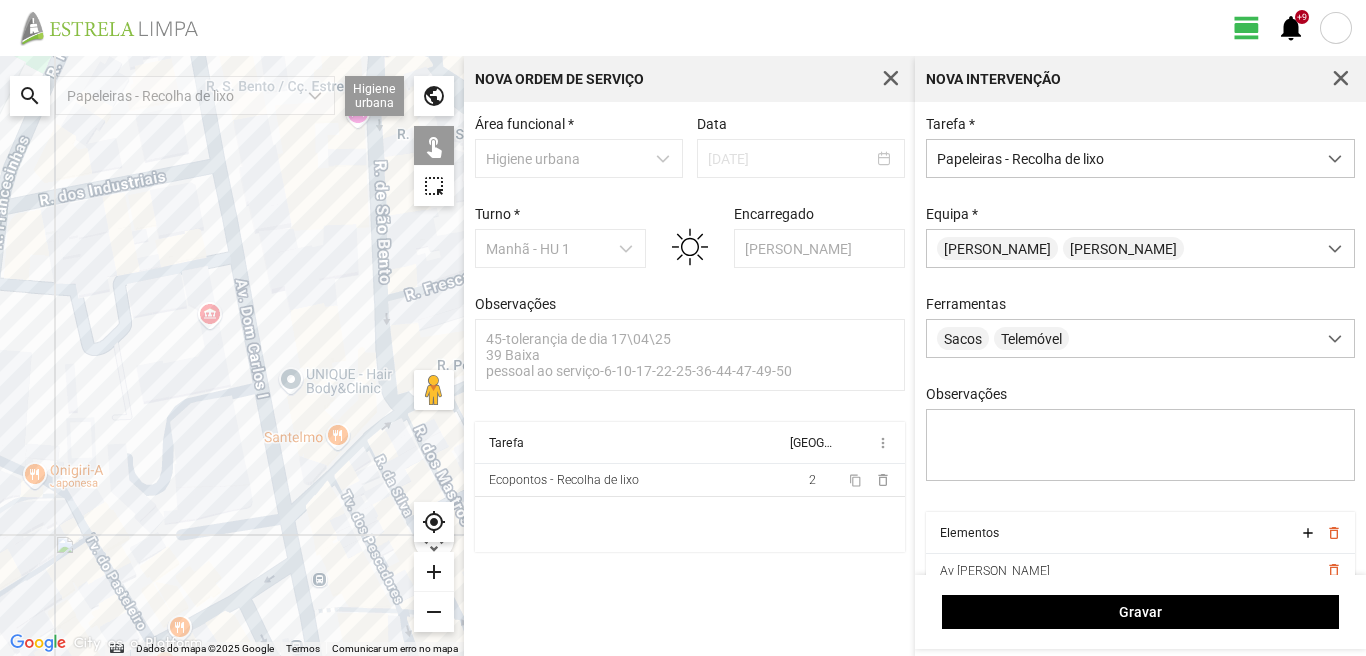 click on "Para navegar, prima as teclas de seta." 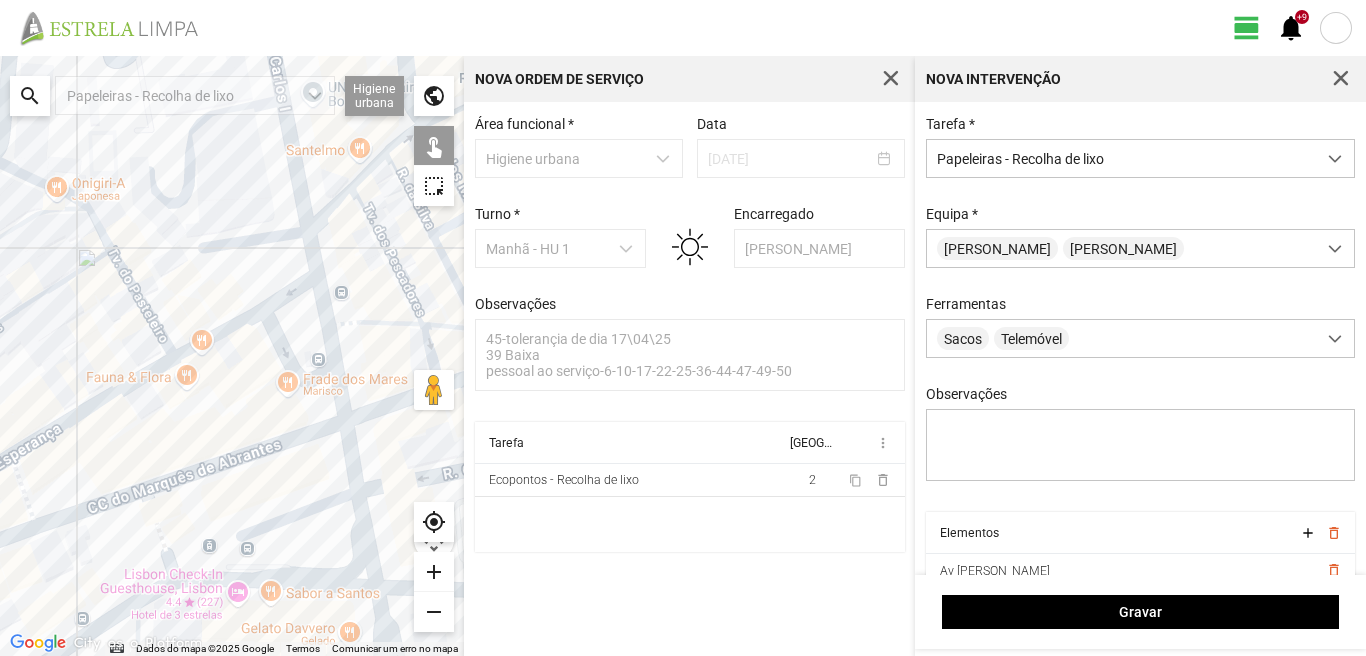 drag, startPoint x: 263, startPoint y: 527, endPoint x: 263, endPoint y: 319, distance: 208 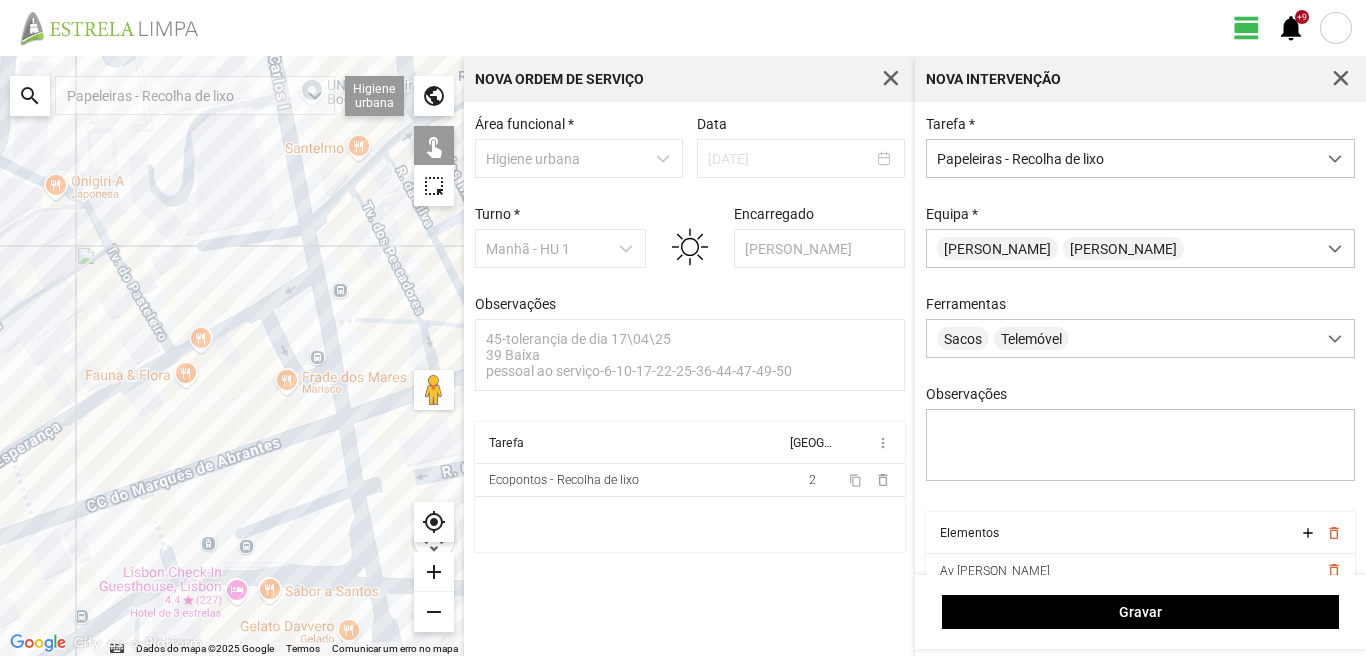 click on "Para navegar, prima as teclas de seta." 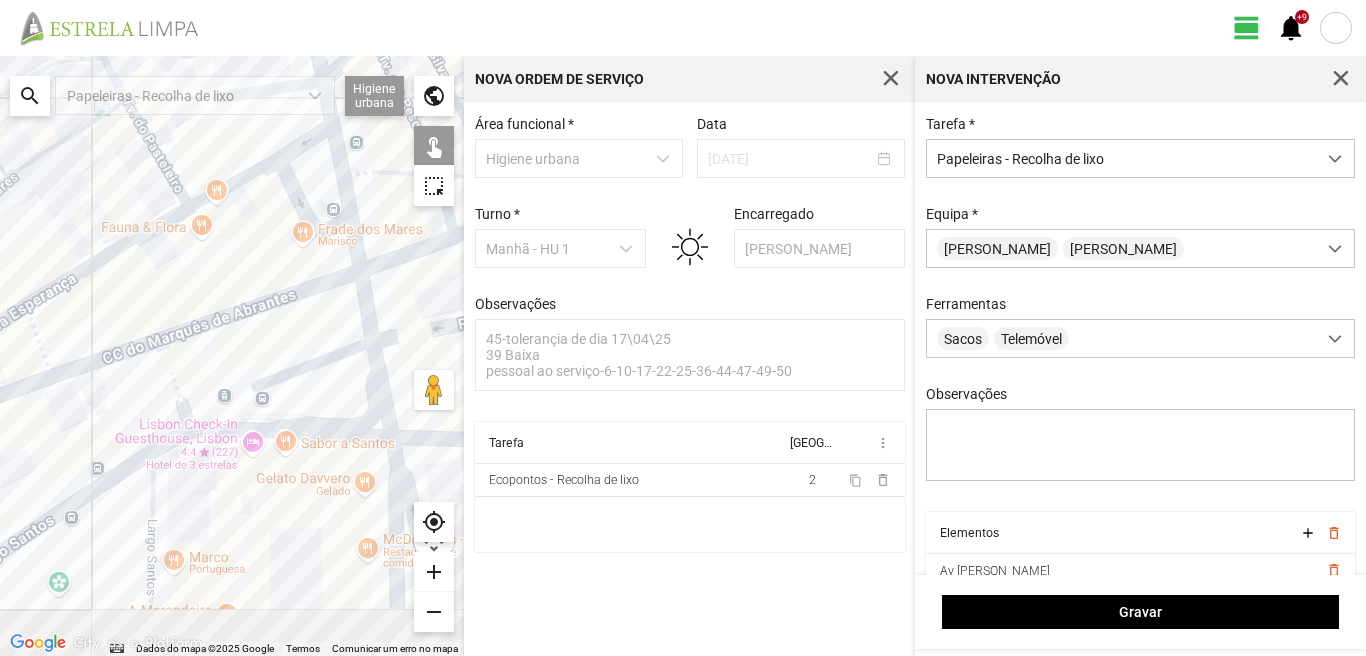 drag, startPoint x: 254, startPoint y: 575, endPoint x: 270, endPoint y: 413, distance: 162.78821 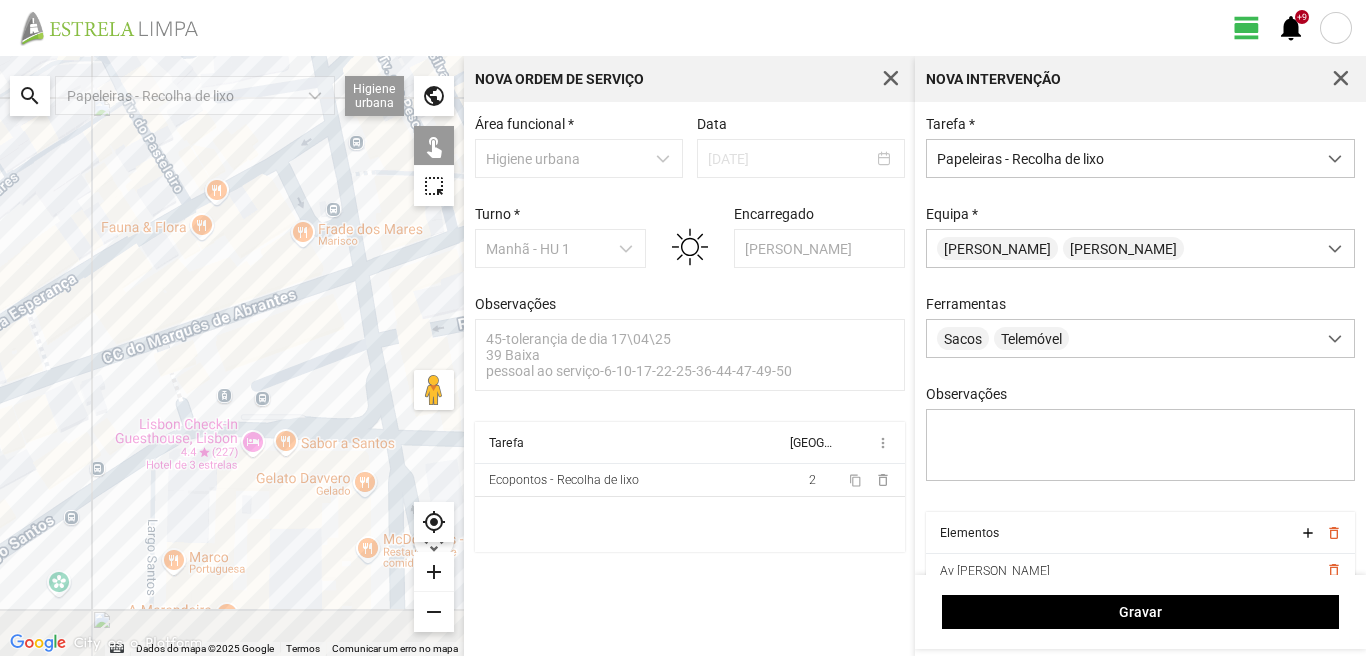 click on "Para navegar, prima as teclas de seta." 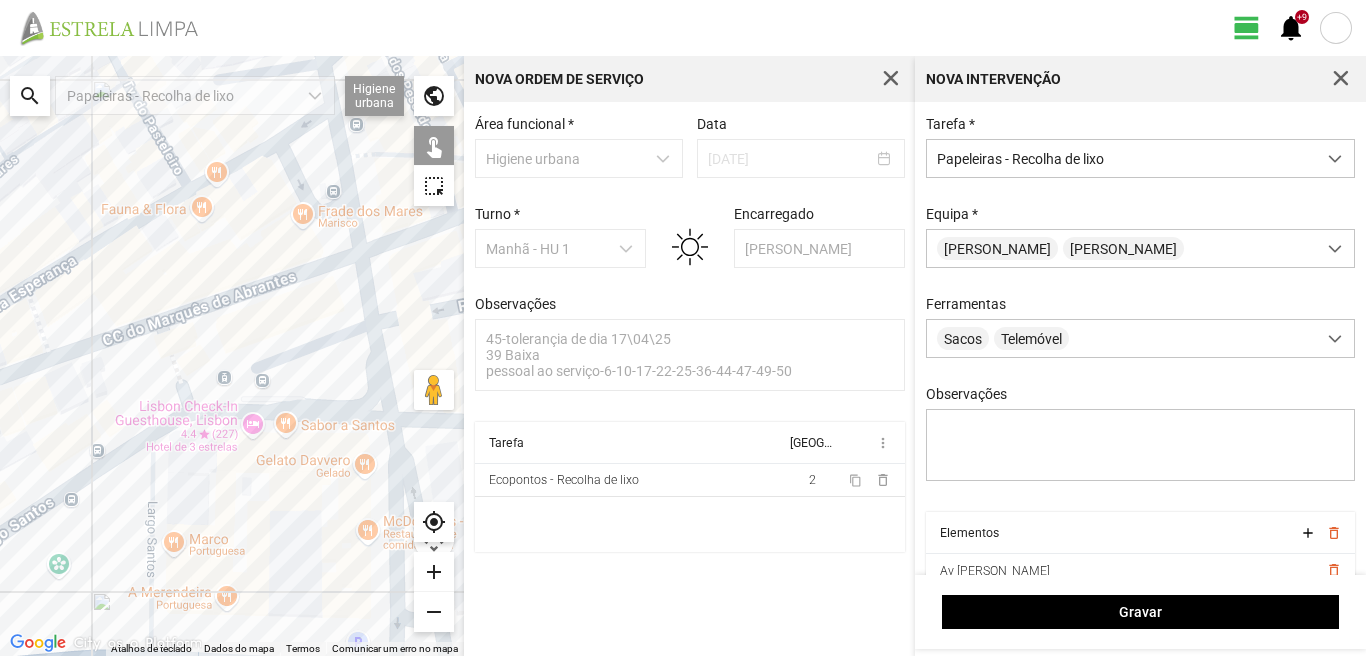 click on "Para navegar, prima as teclas de seta." 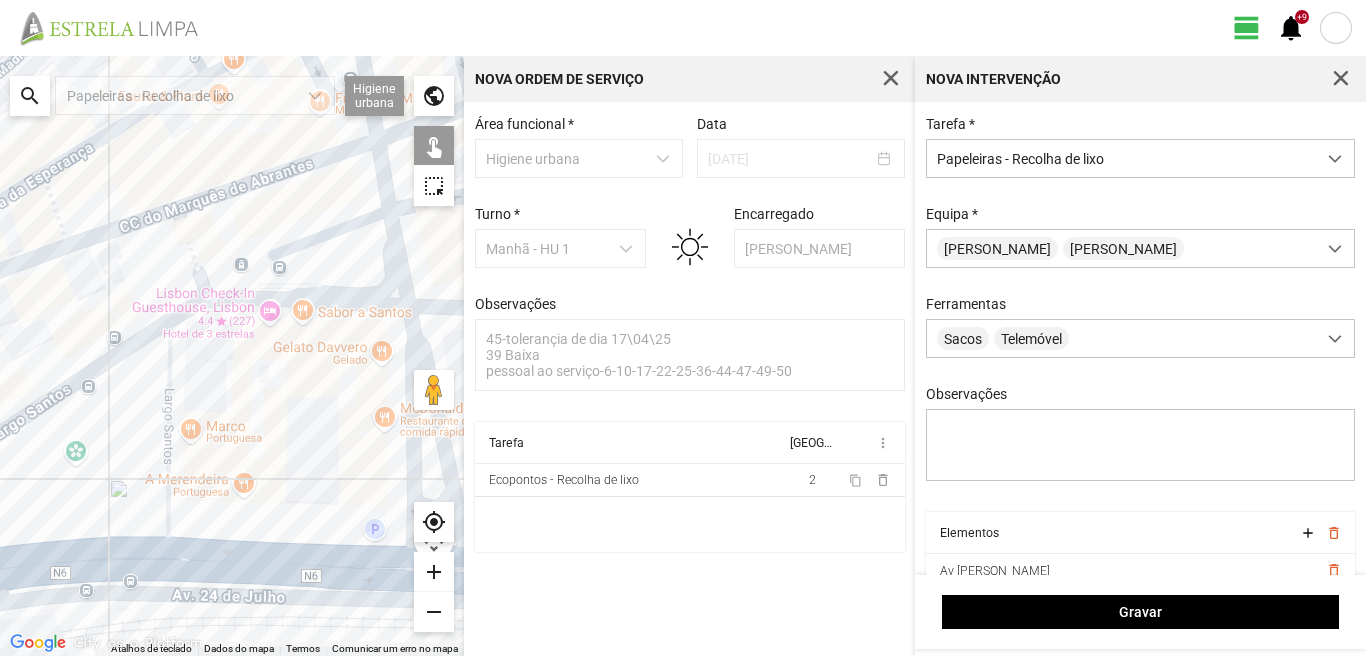 drag, startPoint x: 304, startPoint y: 511, endPoint x: 321, endPoint y: 392, distance: 120.20815 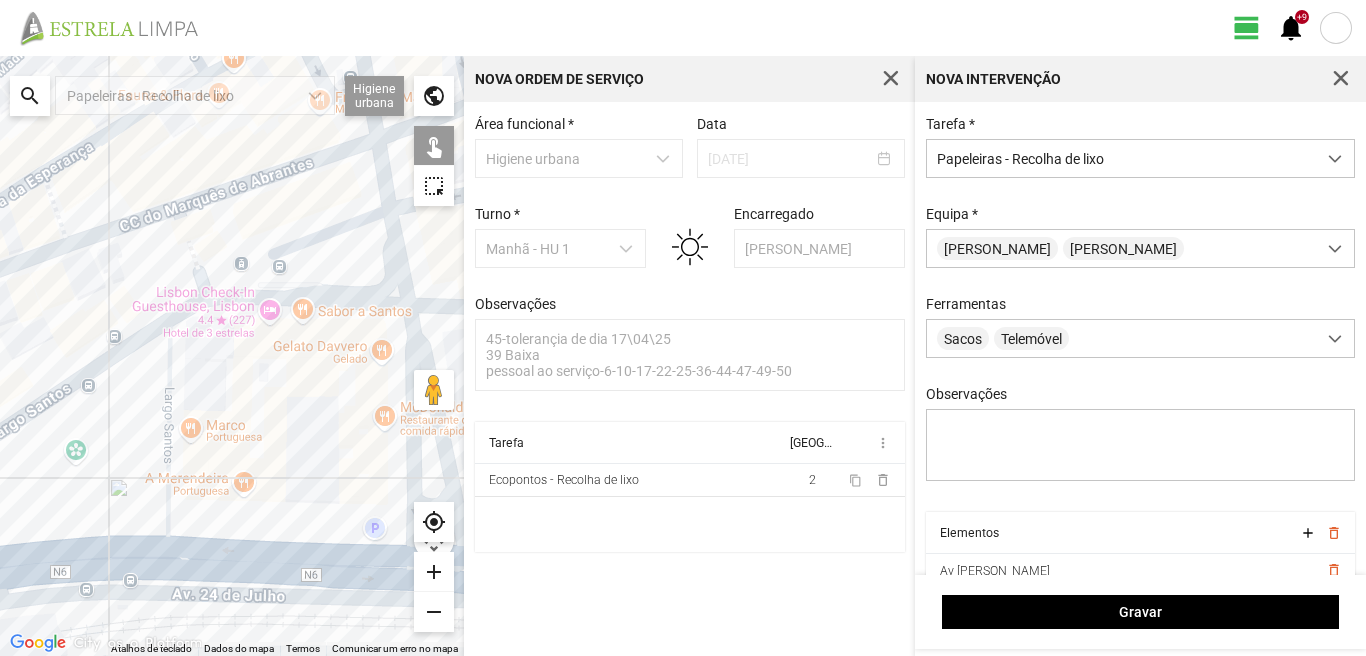 click on "Para navegar, prima as teclas de seta." 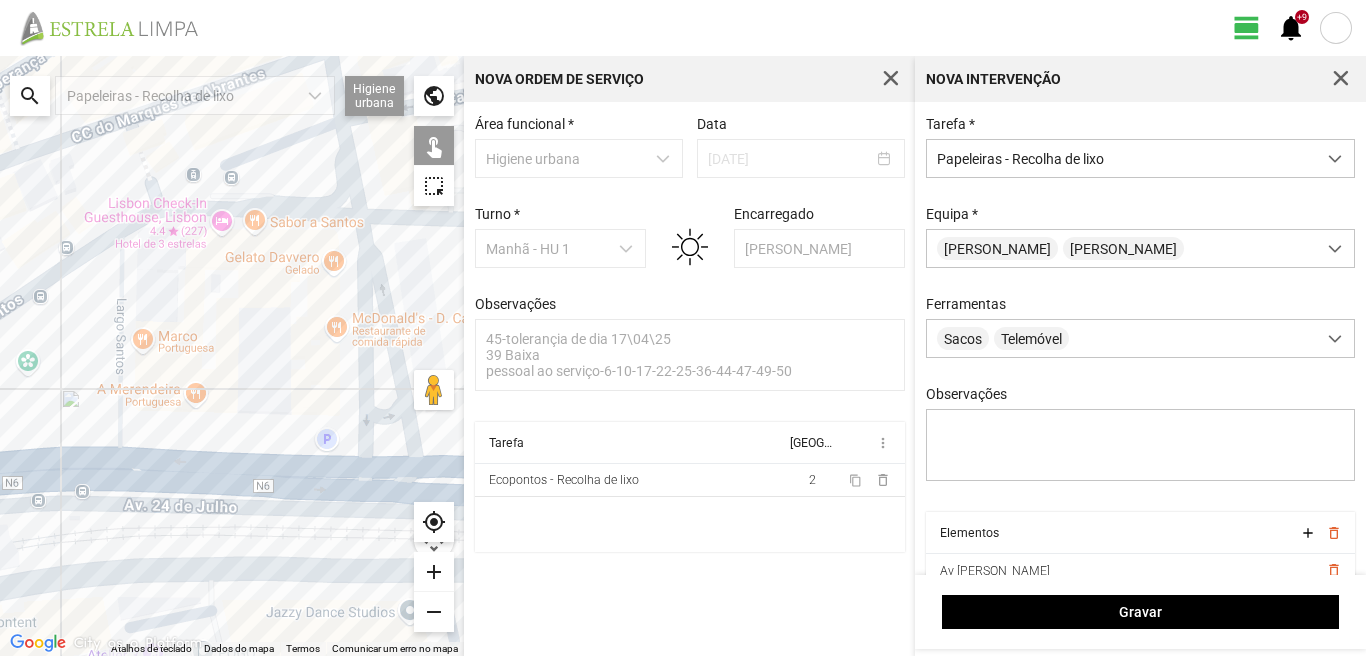 drag, startPoint x: 356, startPoint y: 450, endPoint x: 460, endPoint y: 442, distance: 104.307236 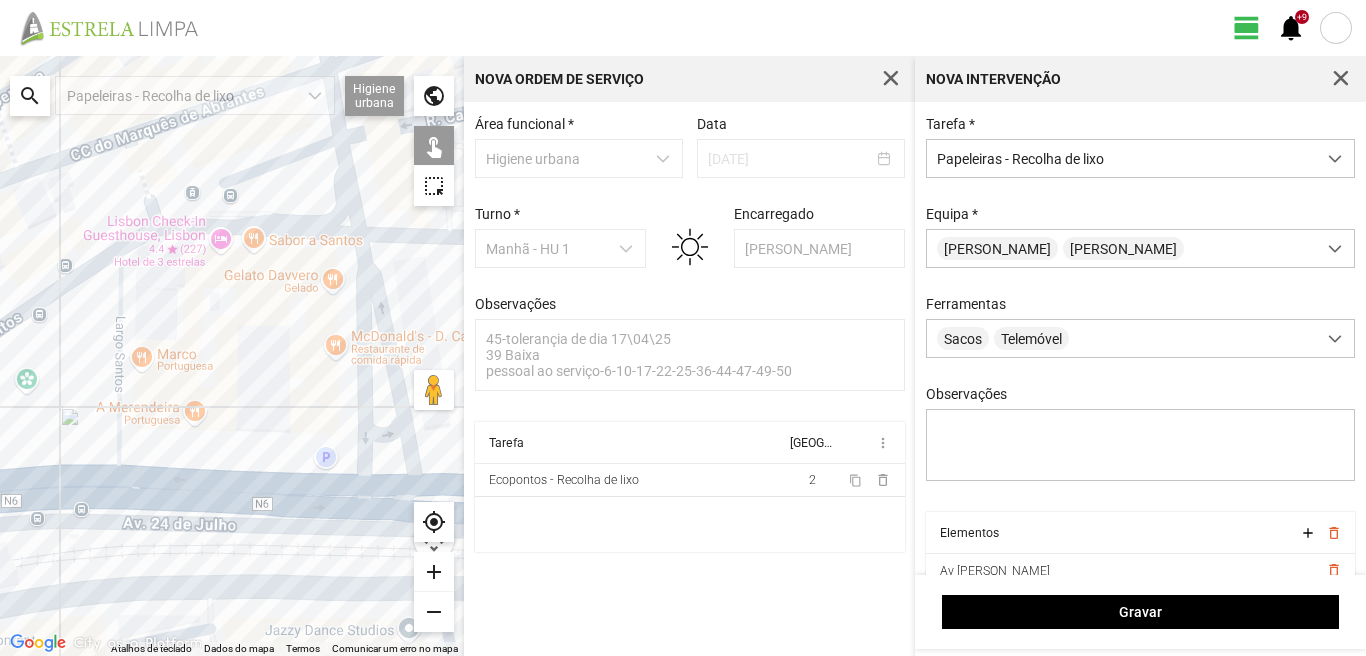 click on "Para navegar, prima as teclas de seta." 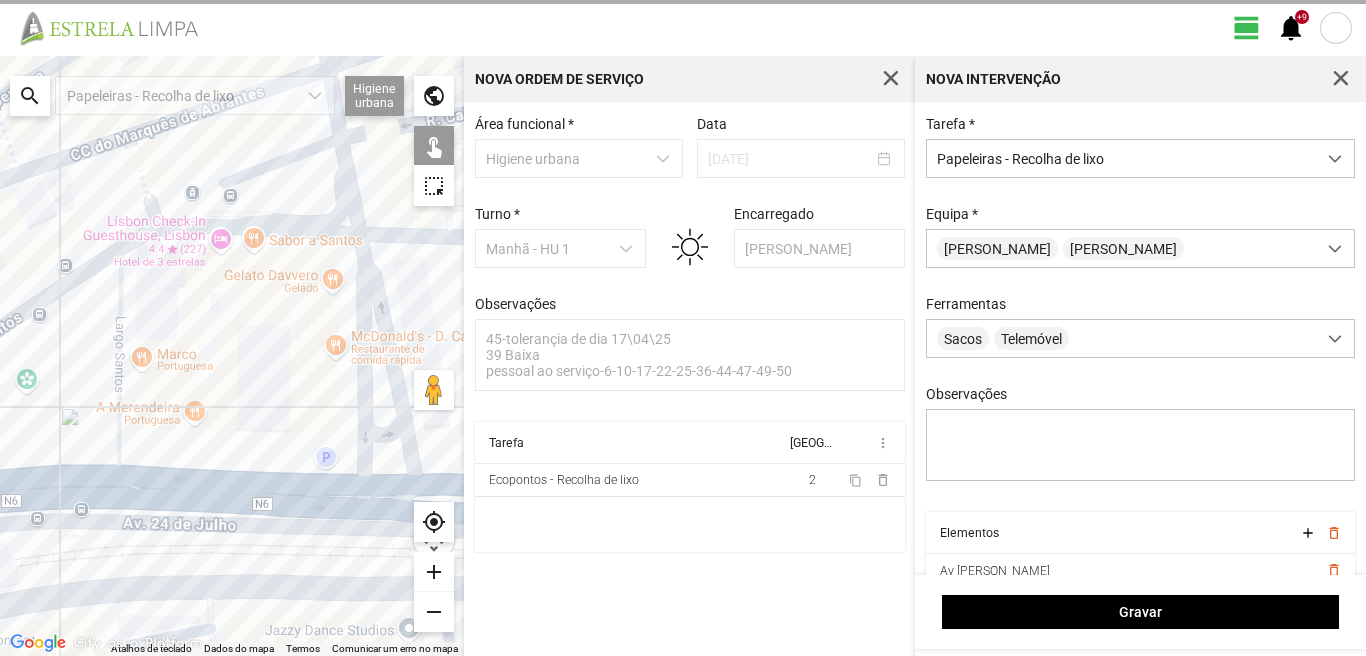 click on "Para navegar, prima as teclas de seta." 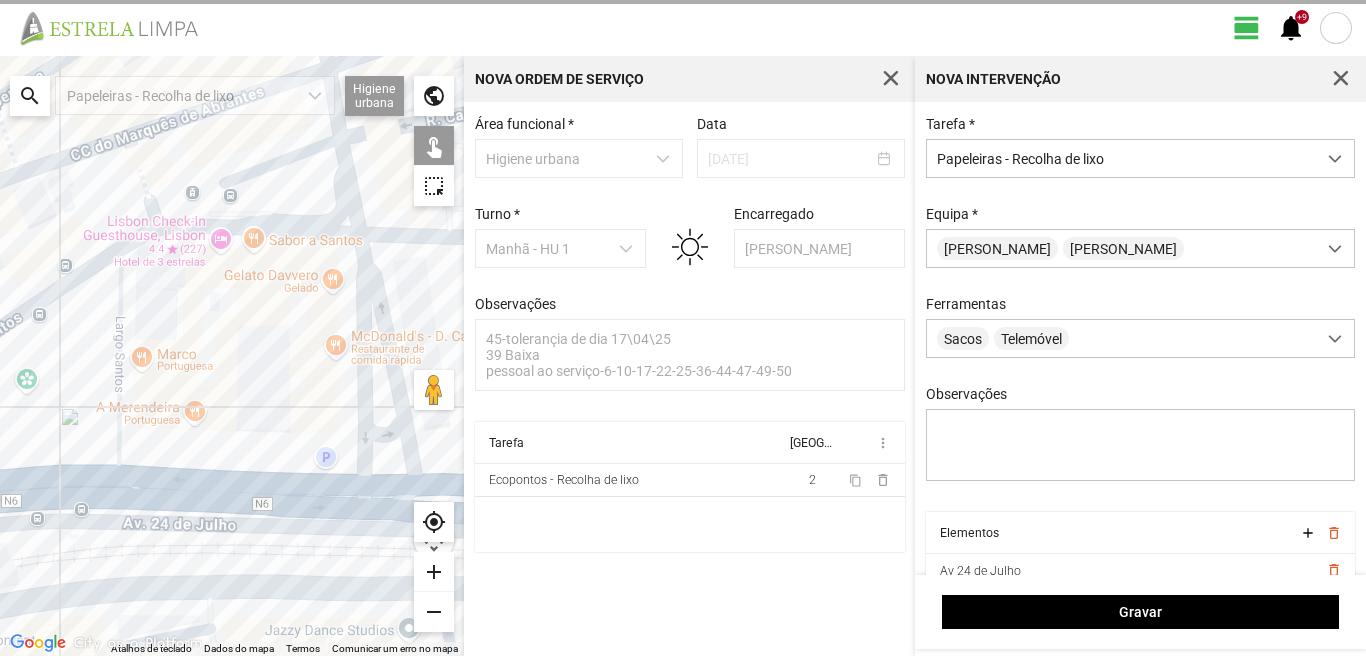 drag, startPoint x: 110, startPoint y: 428, endPoint x: 168, endPoint y: 443, distance: 59.908264 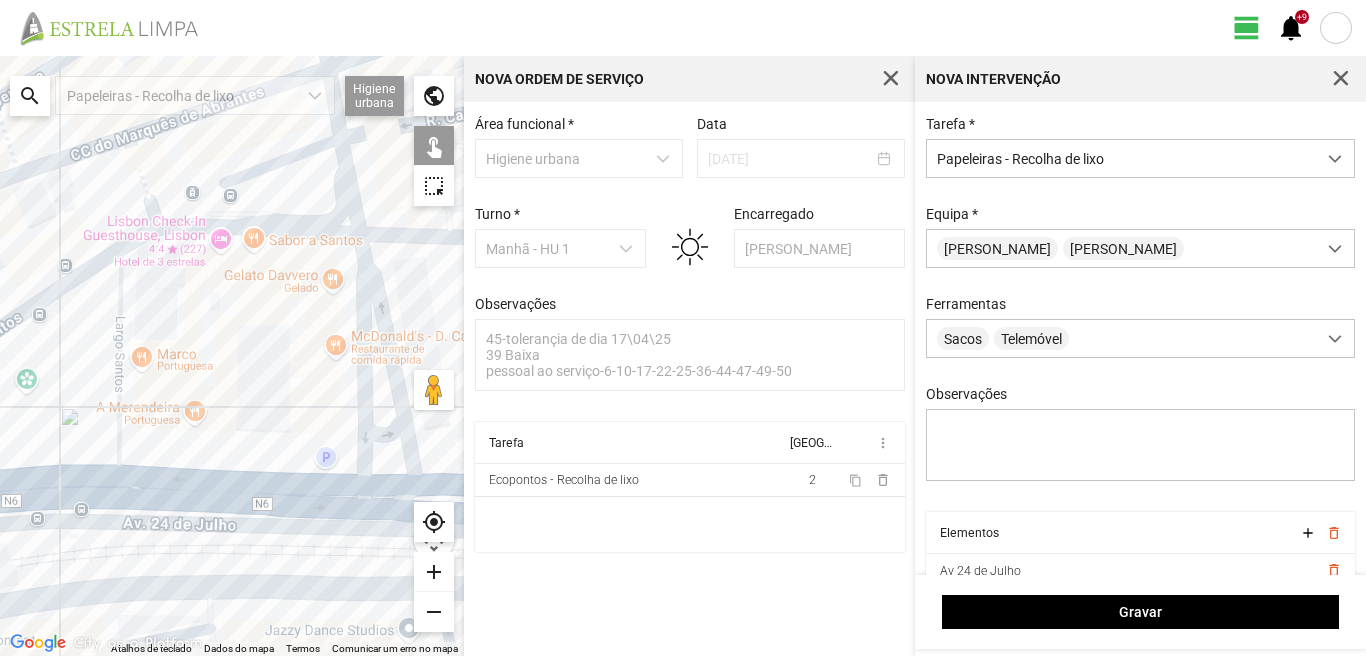 drag, startPoint x: 166, startPoint y: 434, endPoint x: 222, endPoint y: 435, distance: 56.008926 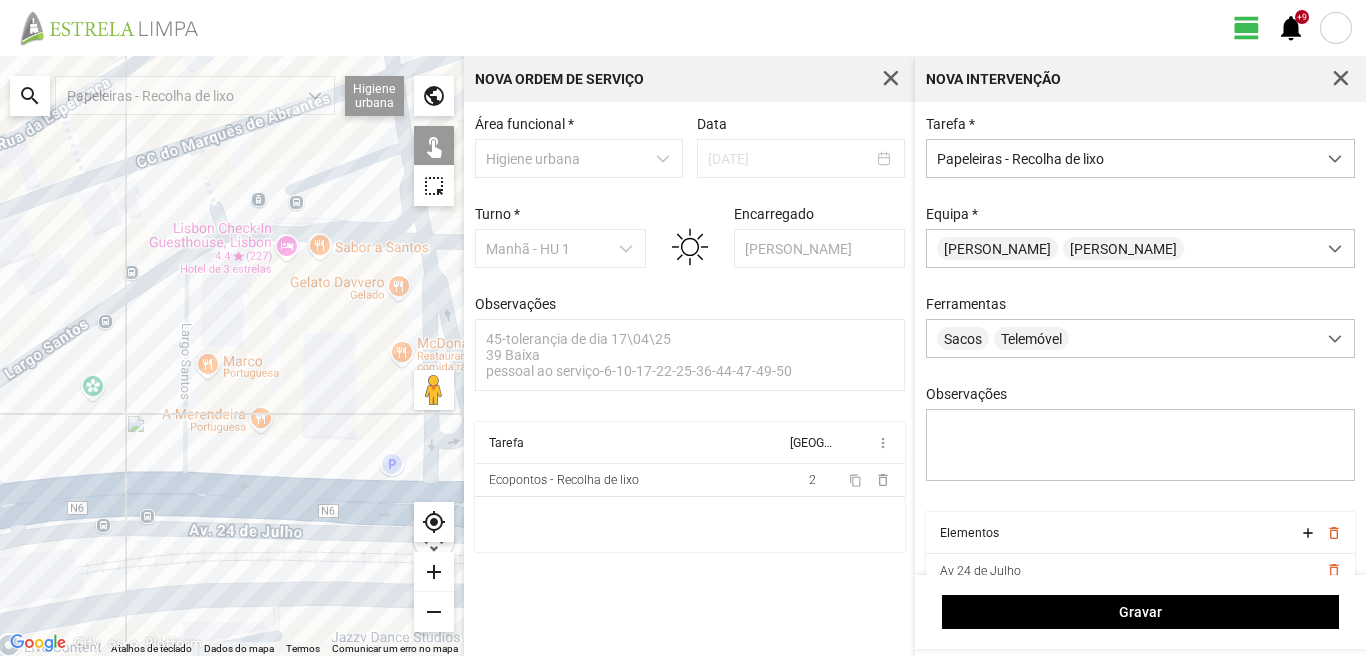 drag, startPoint x: 270, startPoint y: 393, endPoint x: 303, endPoint y: 399, distance: 33.54102 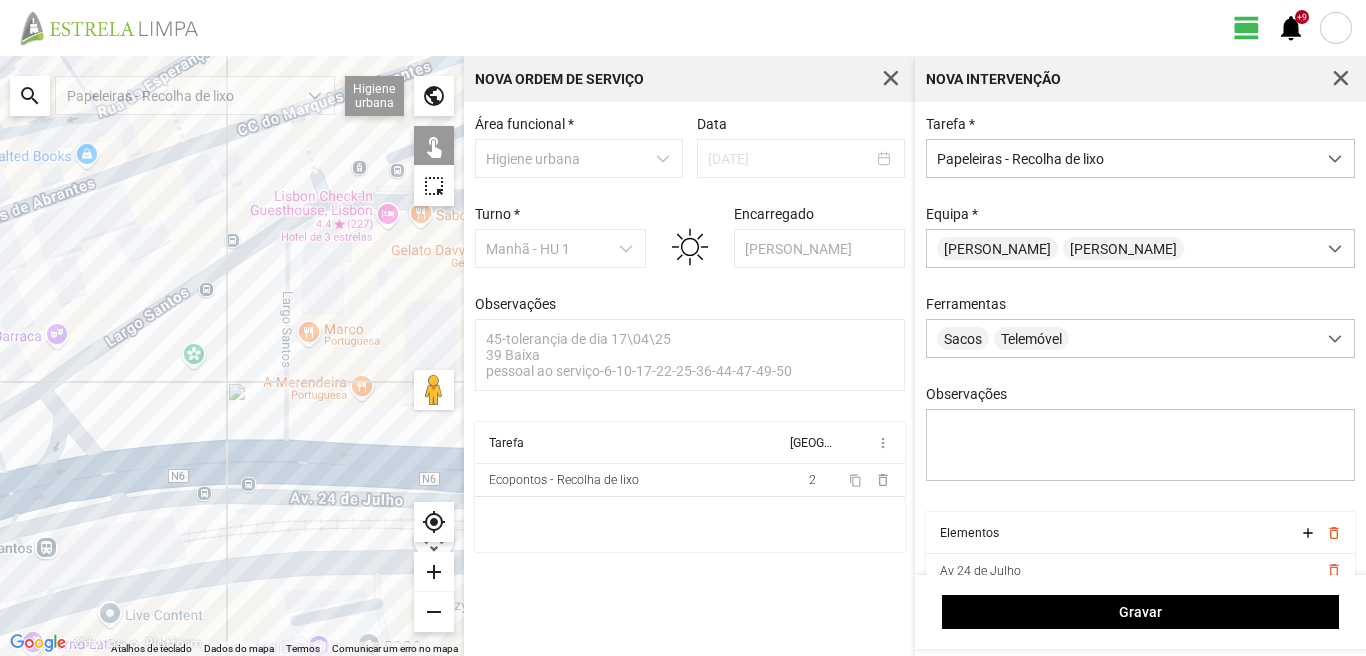 drag, startPoint x: 258, startPoint y: 358, endPoint x: 340, endPoint y: 343, distance: 83.360664 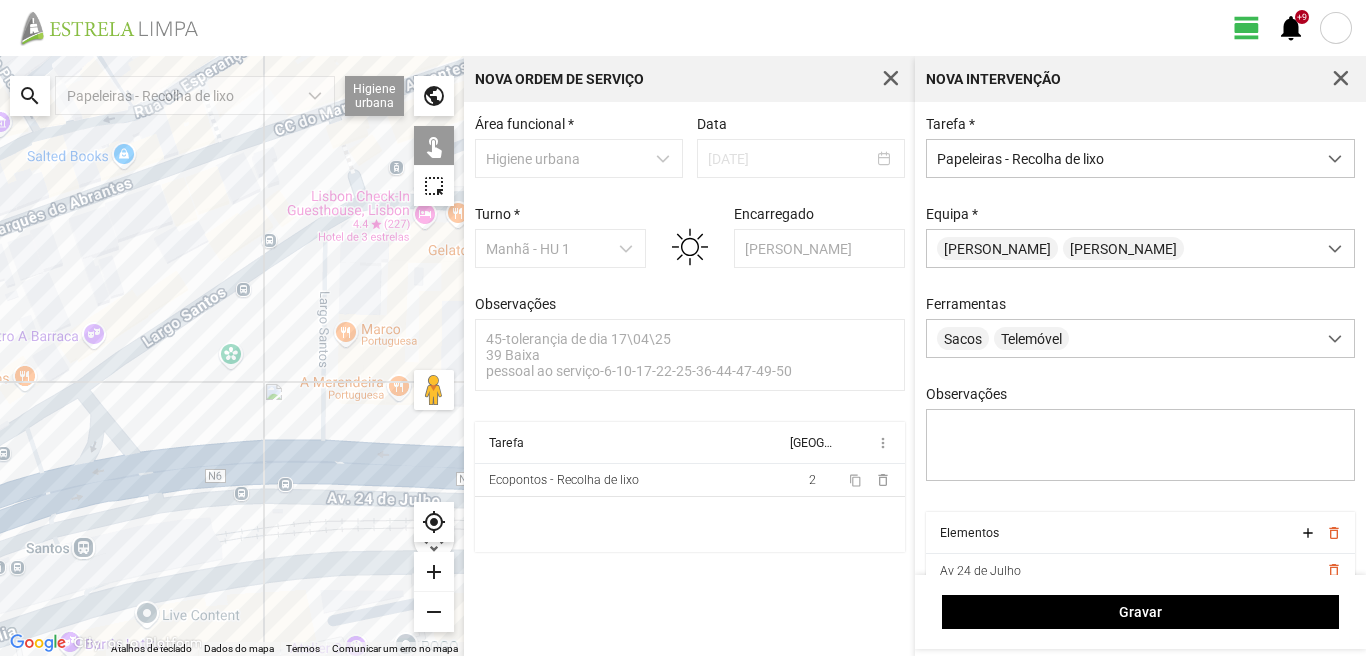 click on "Para navegar, prima as teclas de seta." 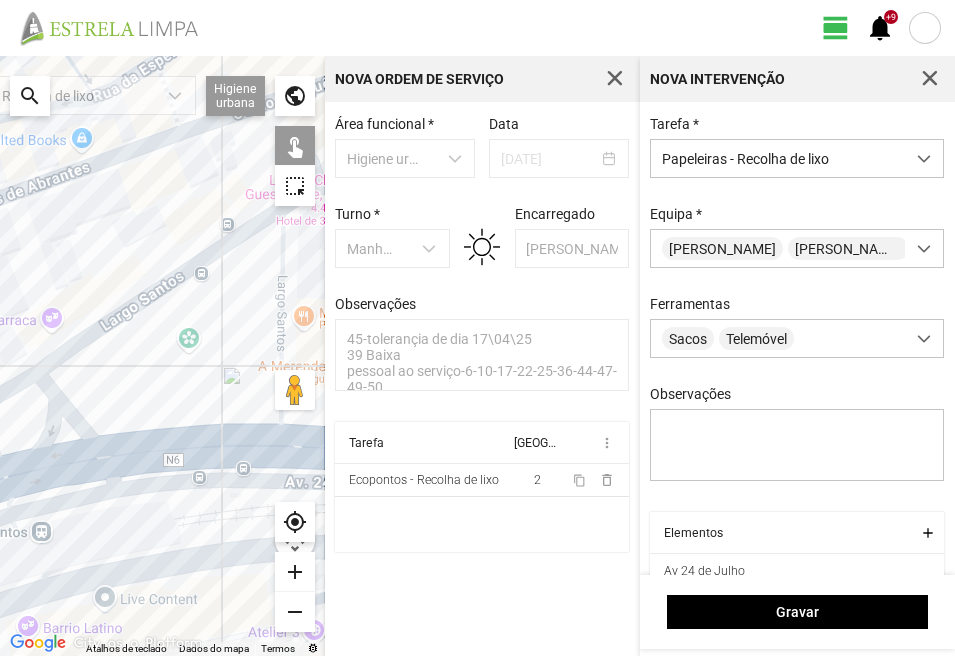 click on "Para navegar, prima as teclas de seta." 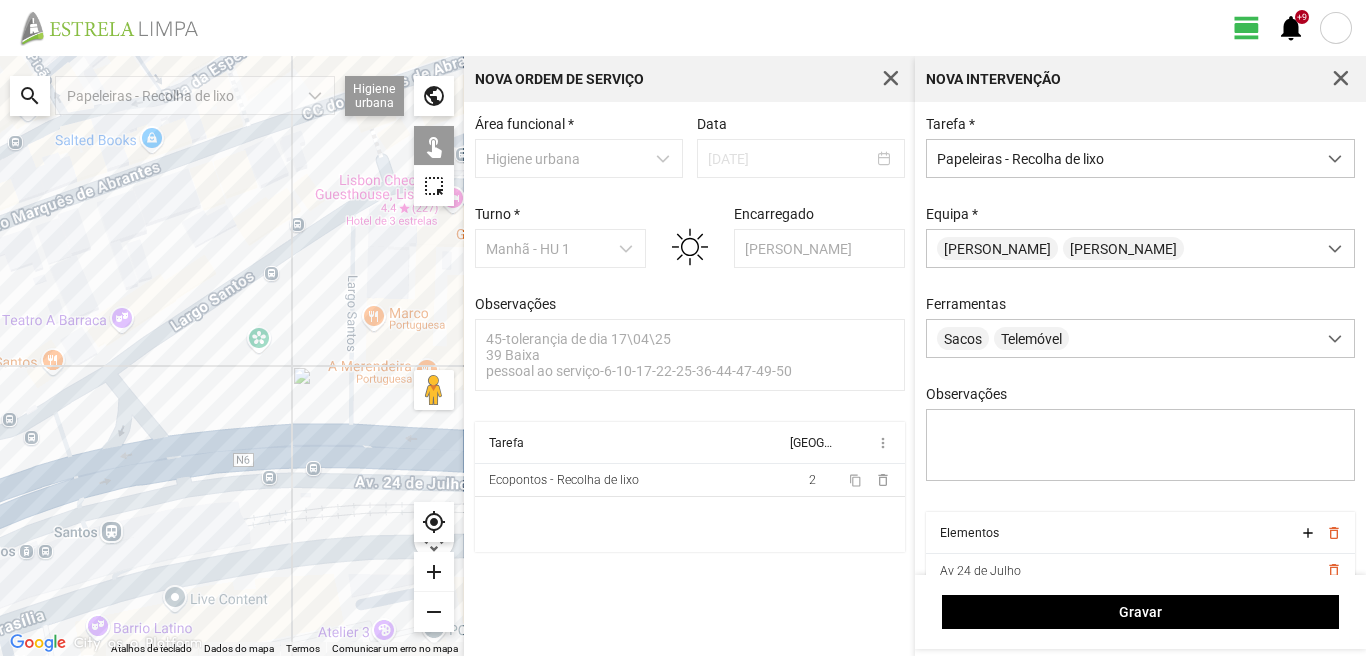 click on "Para navegar, prima as teclas de seta." 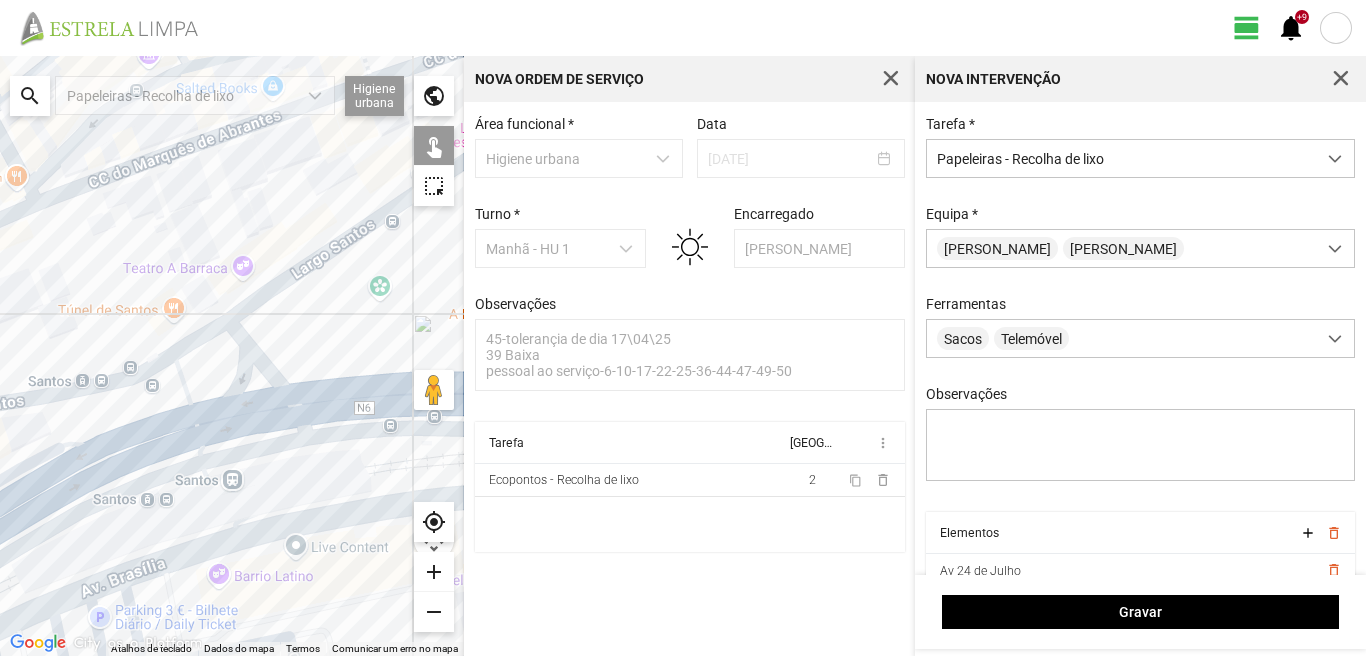 drag, startPoint x: 151, startPoint y: 400, endPoint x: 356, endPoint y: 259, distance: 248.80916 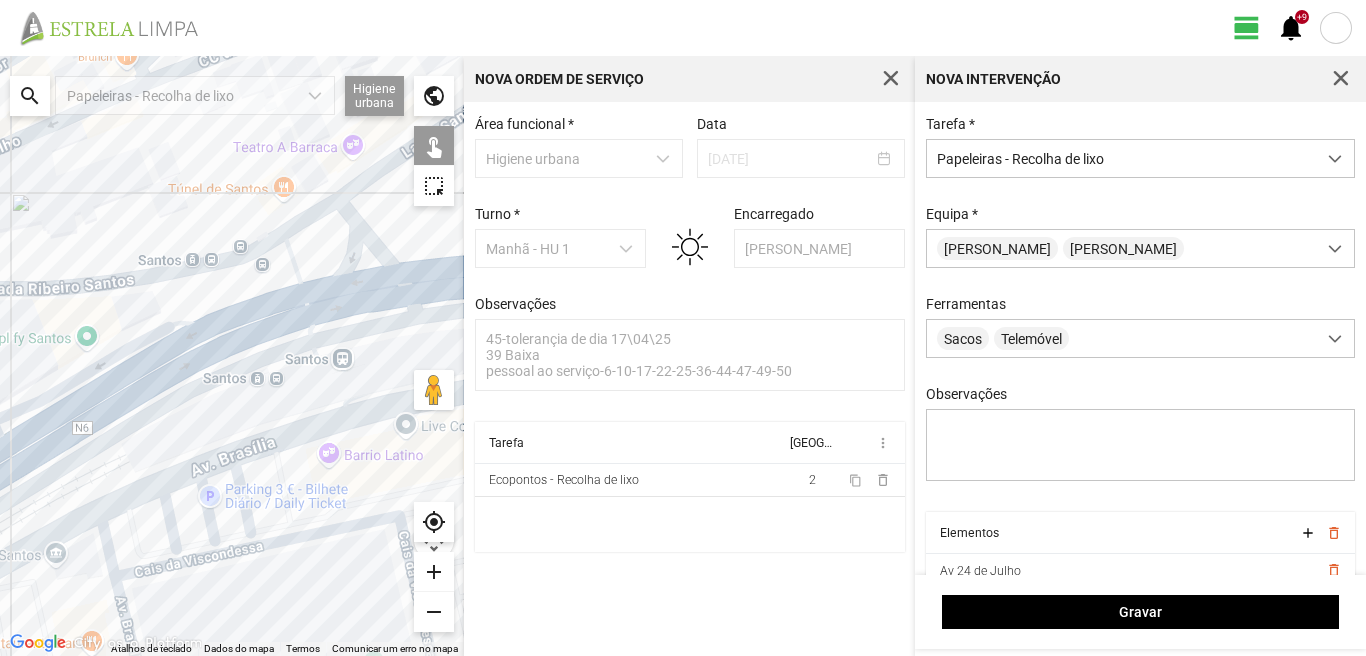 click on "Para navegar, prima as teclas de seta." 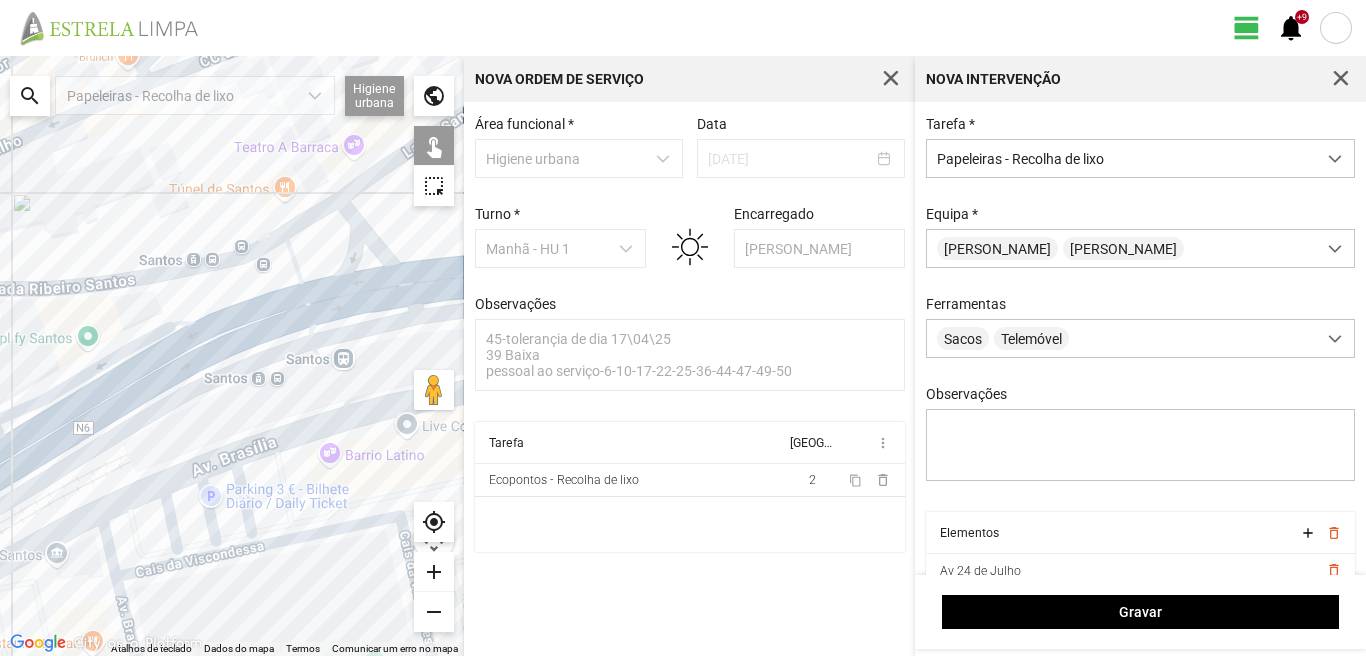 click on "Para navegar, prima as teclas de seta." 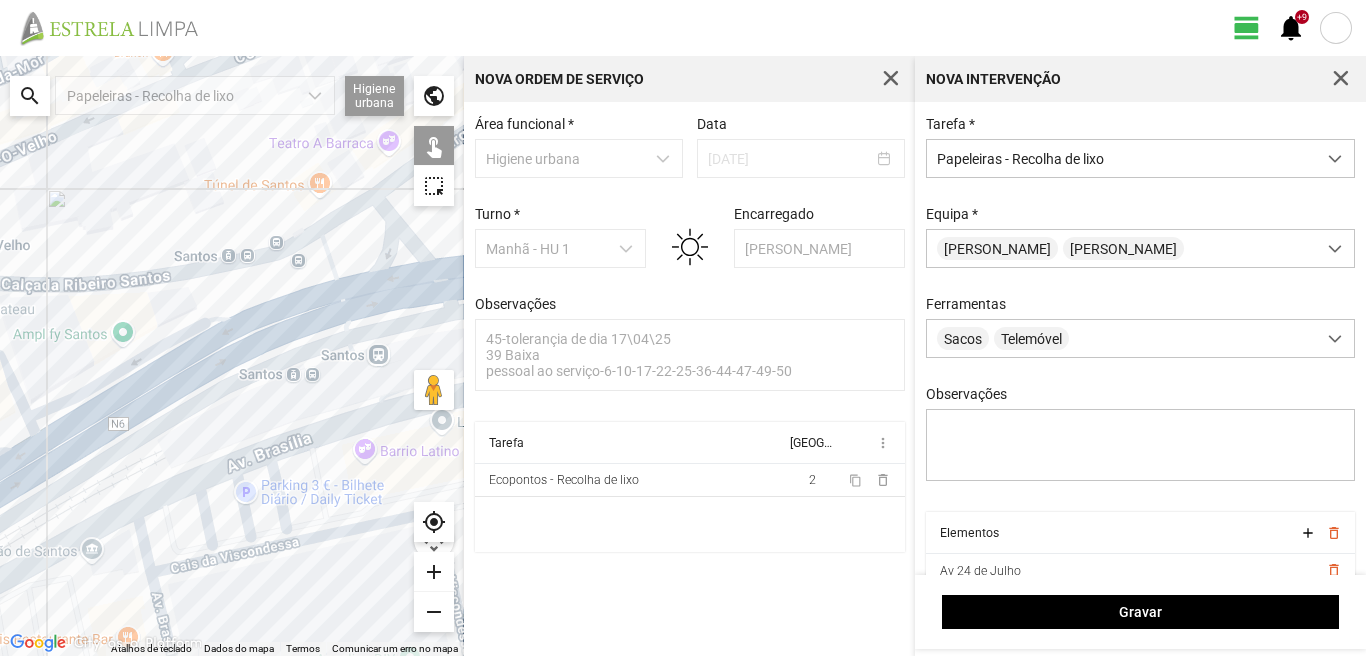 drag, startPoint x: 339, startPoint y: 294, endPoint x: 328, endPoint y: 302, distance: 13.601471 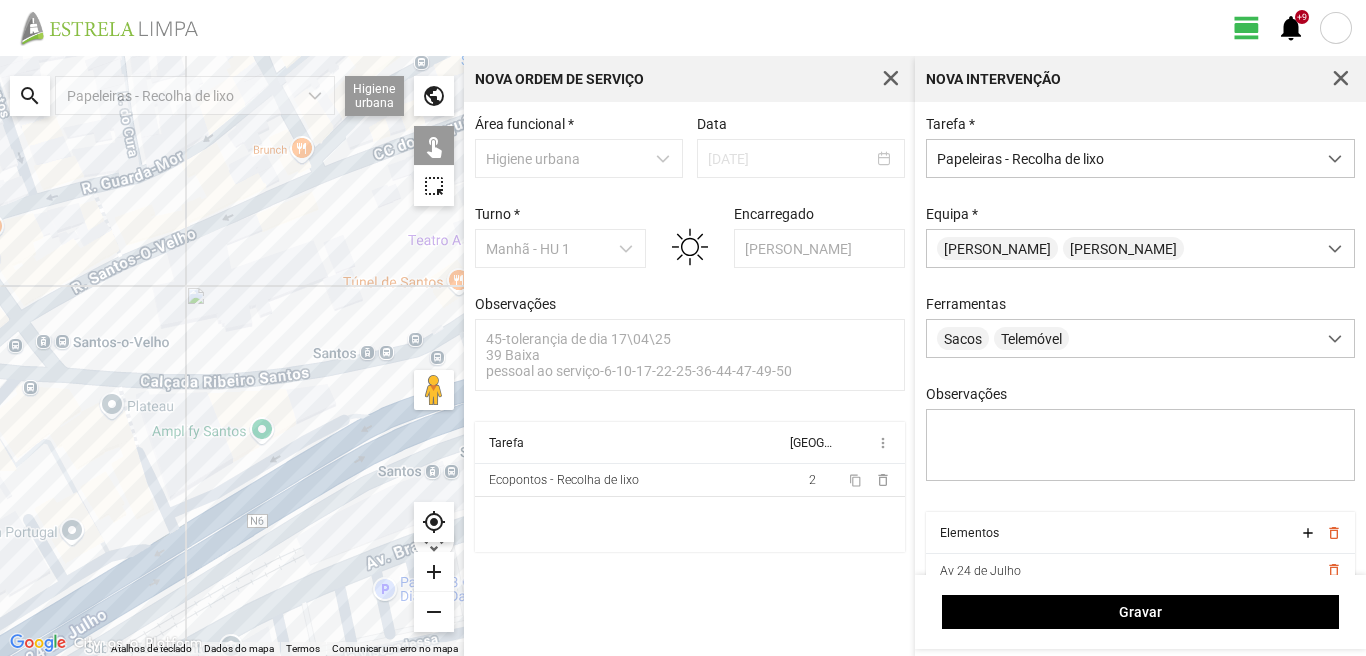 drag, startPoint x: 164, startPoint y: 195, endPoint x: 392, endPoint y: 282, distance: 244.03484 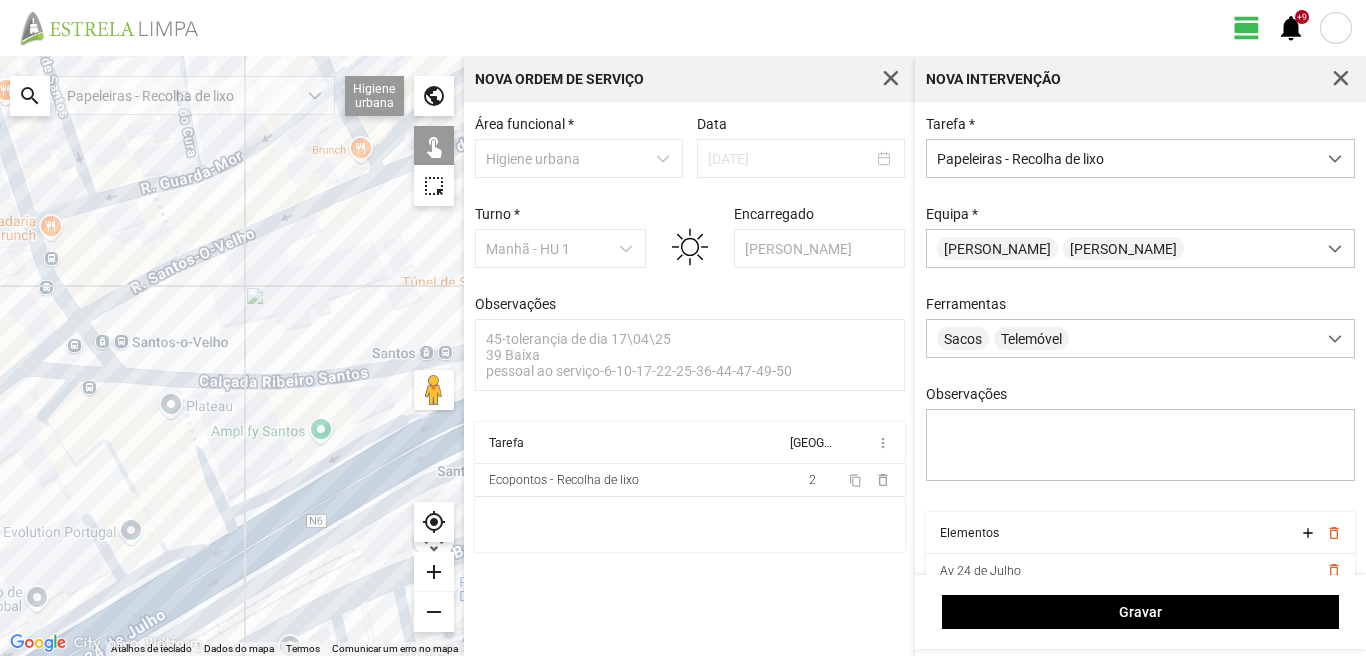 drag, startPoint x: 289, startPoint y: 268, endPoint x: 353, endPoint y: 249, distance: 66.760765 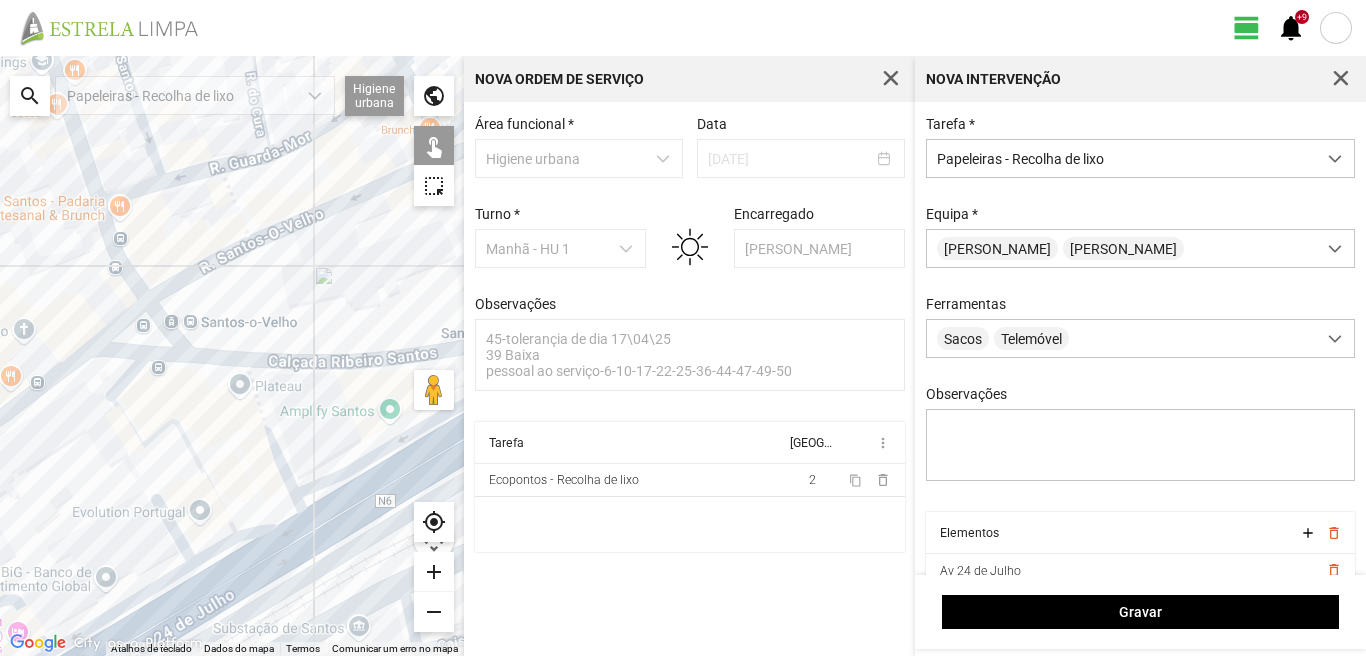 click on "Para navegar, prima as teclas de seta." 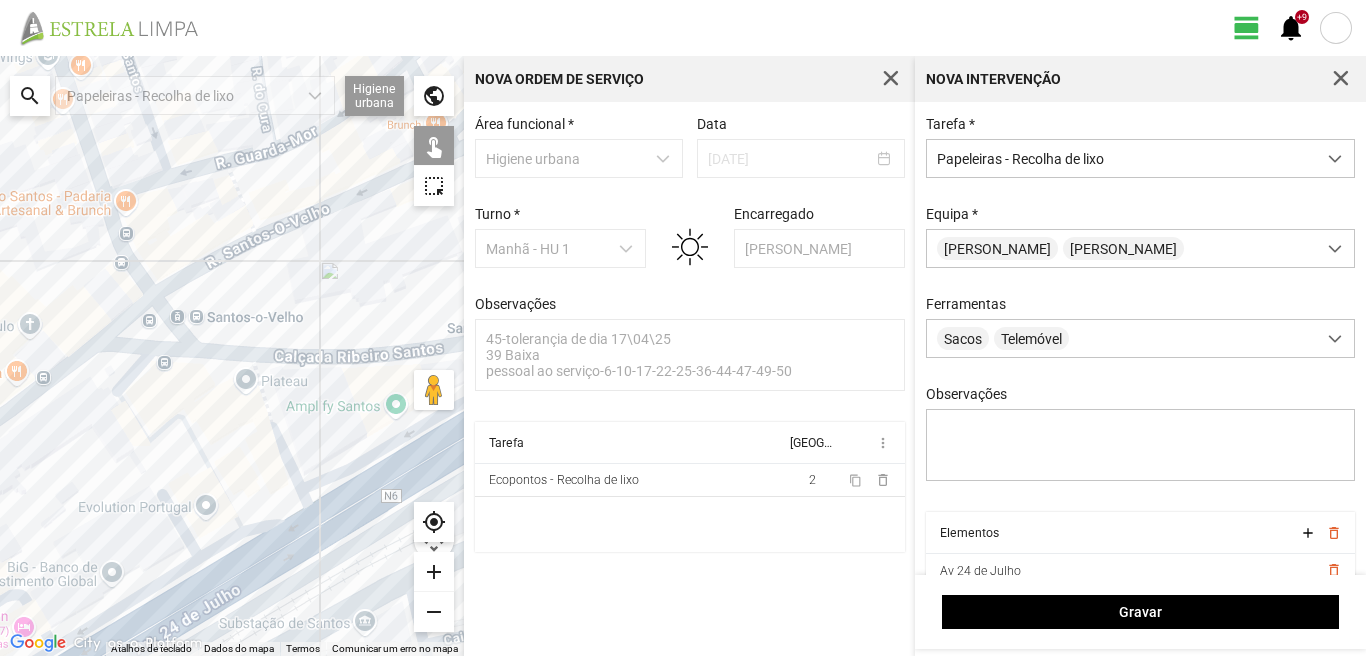 click on "Para navegar, prima as teclas de seta." 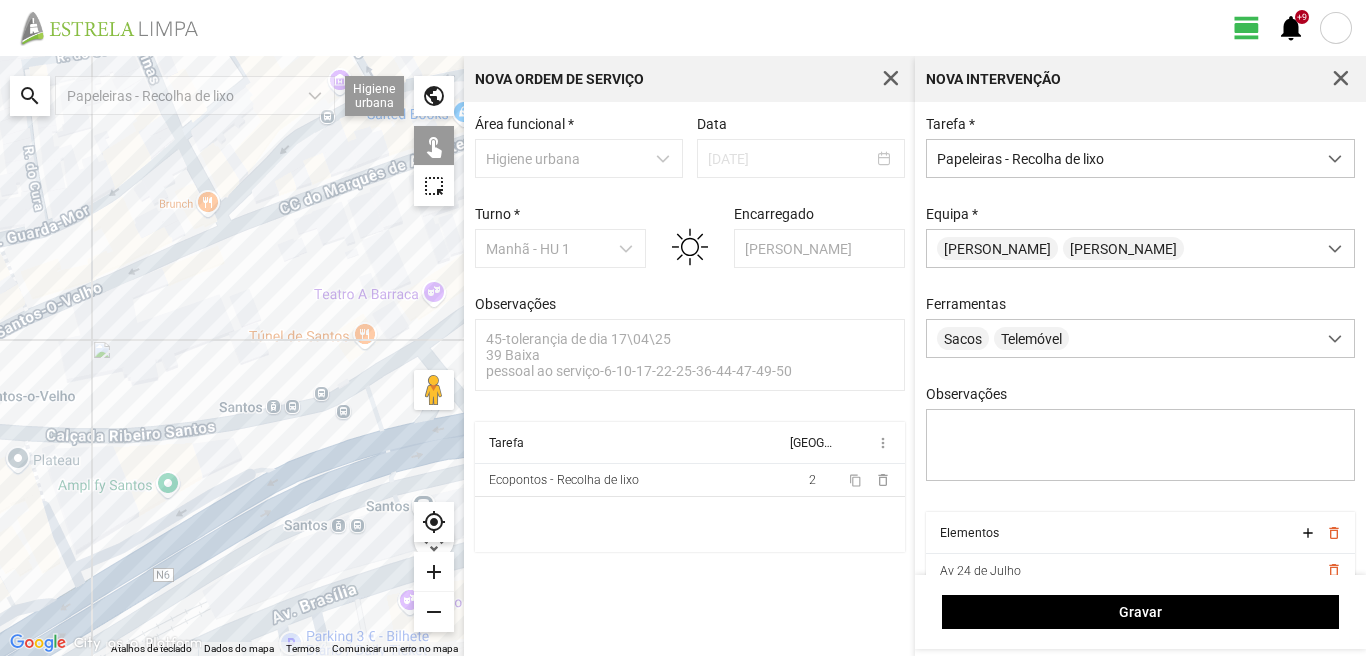 drag, startPoint x: 375, startPoint y: 245, endPoint x: 143, endPoint y: 326, distance: 245.7336 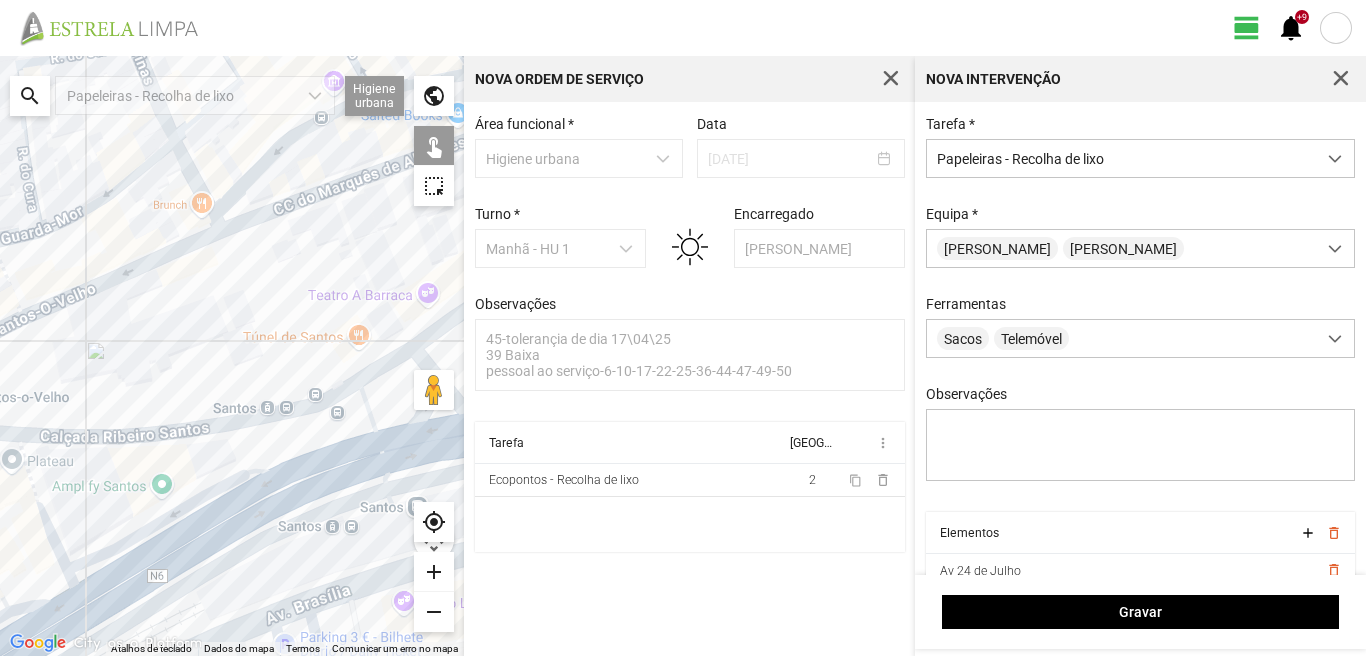 click on "Para navegar, prima as teclas de seta." 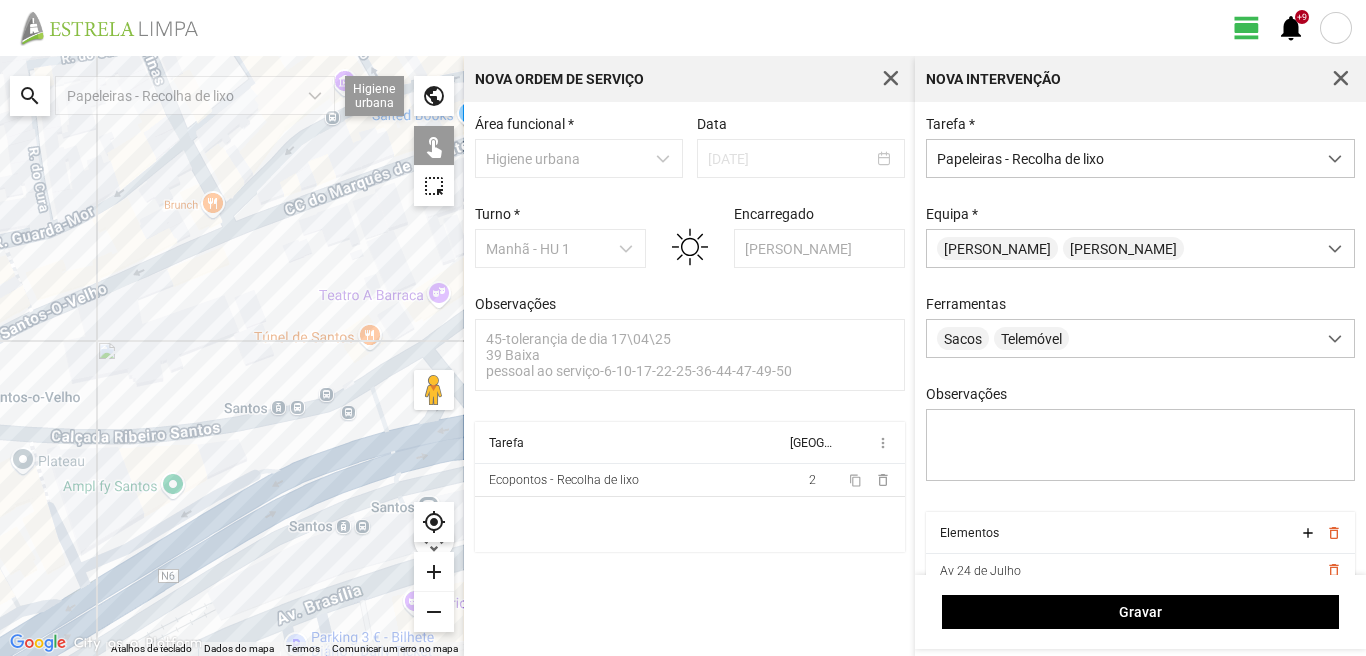 click on "Para navegar, prima as teclas de seta." 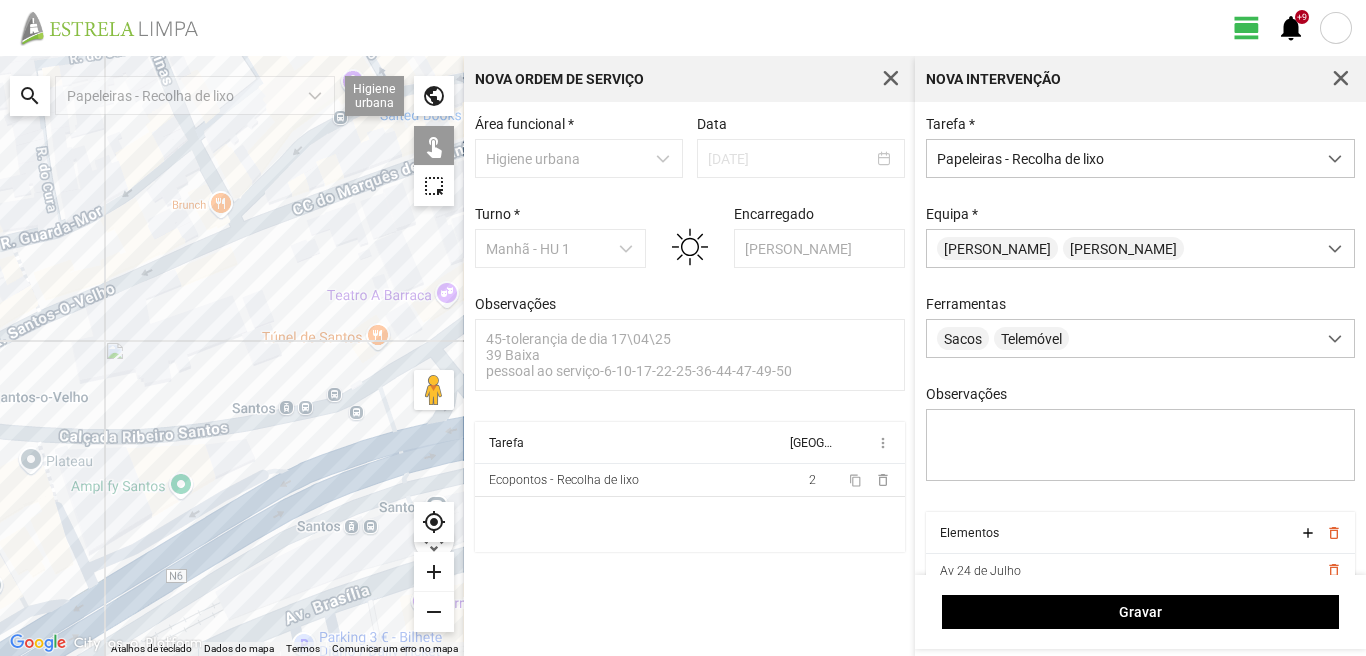 click on "Para navegar, prima as teclas de seta." 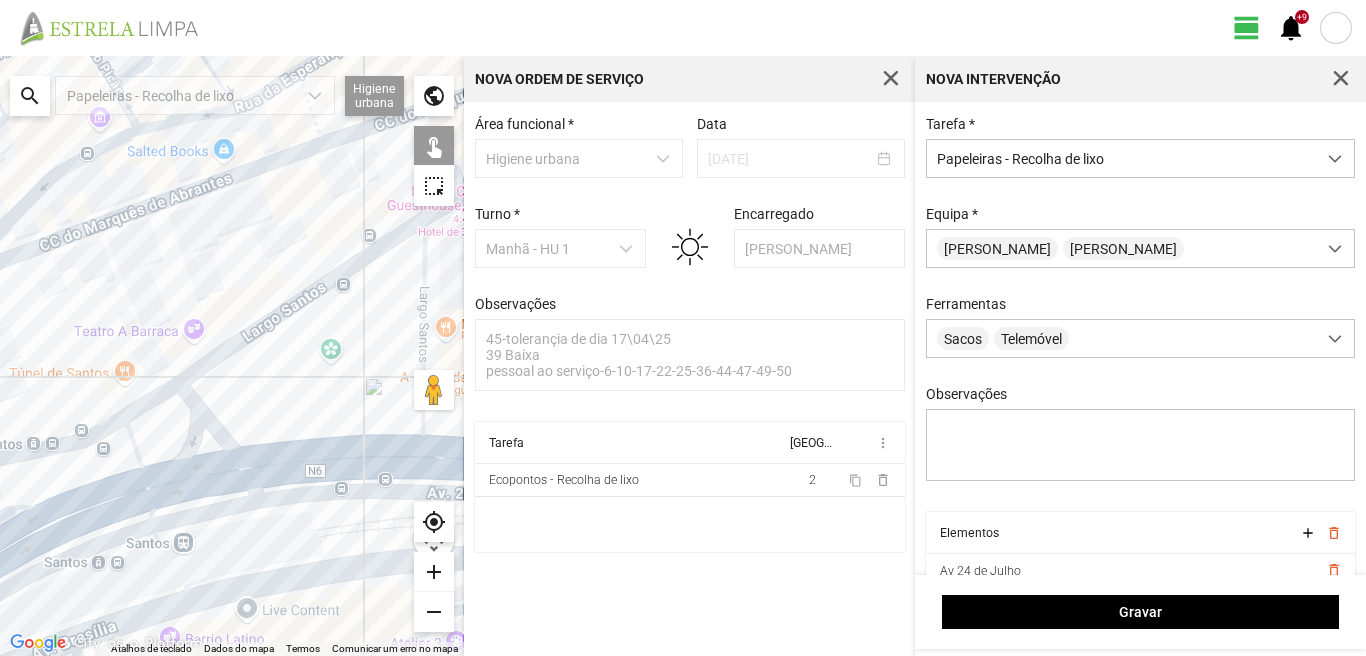 drag, startPoint x: 260, startPoint y: 271, endPoint x: 0, endPoint y: 308, distance: 262.6195 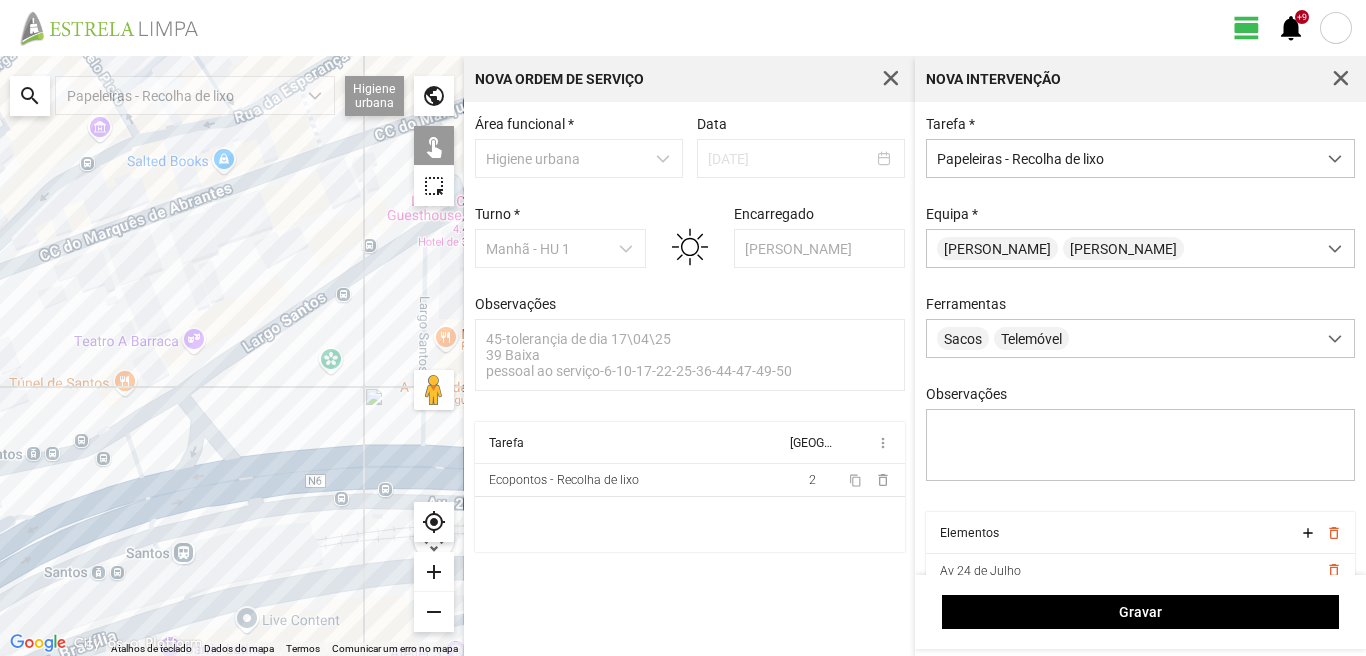 click on "Para navegar, prima as teclas de seta." 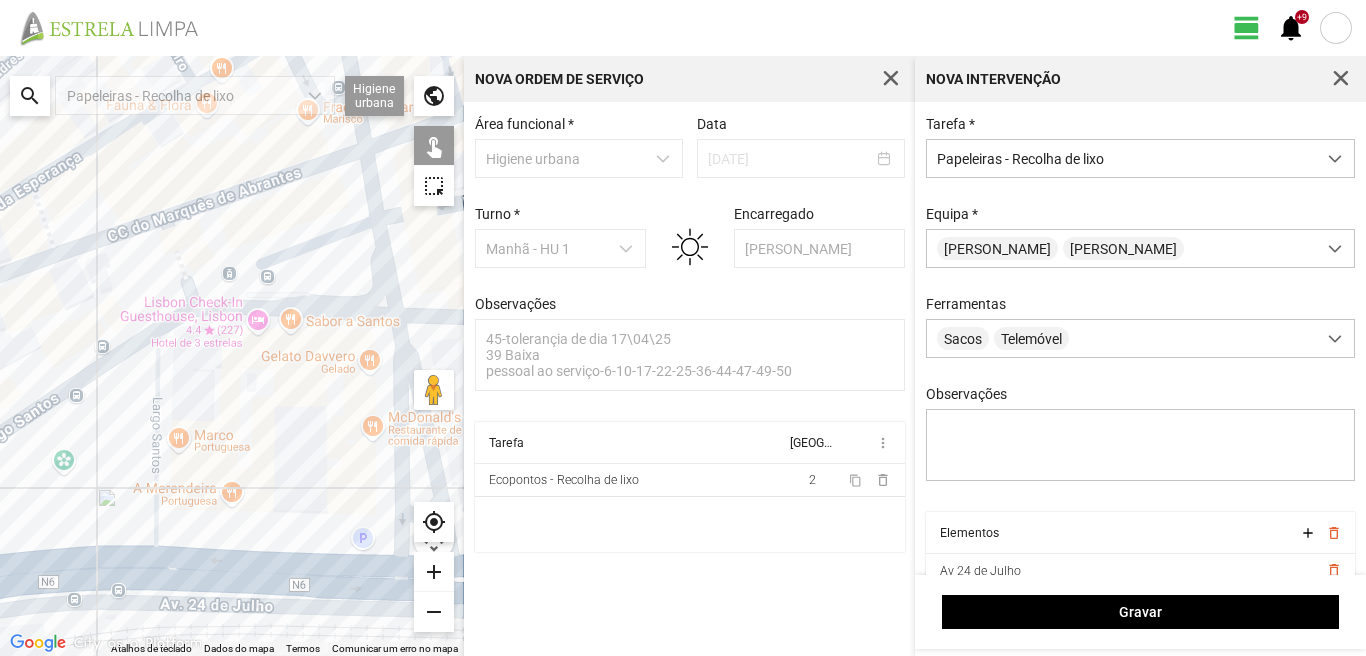 drag, startPoint x: 353, startPoint y: 232, endPoint x: 79, endPoint y: 336, distance: 293.07336 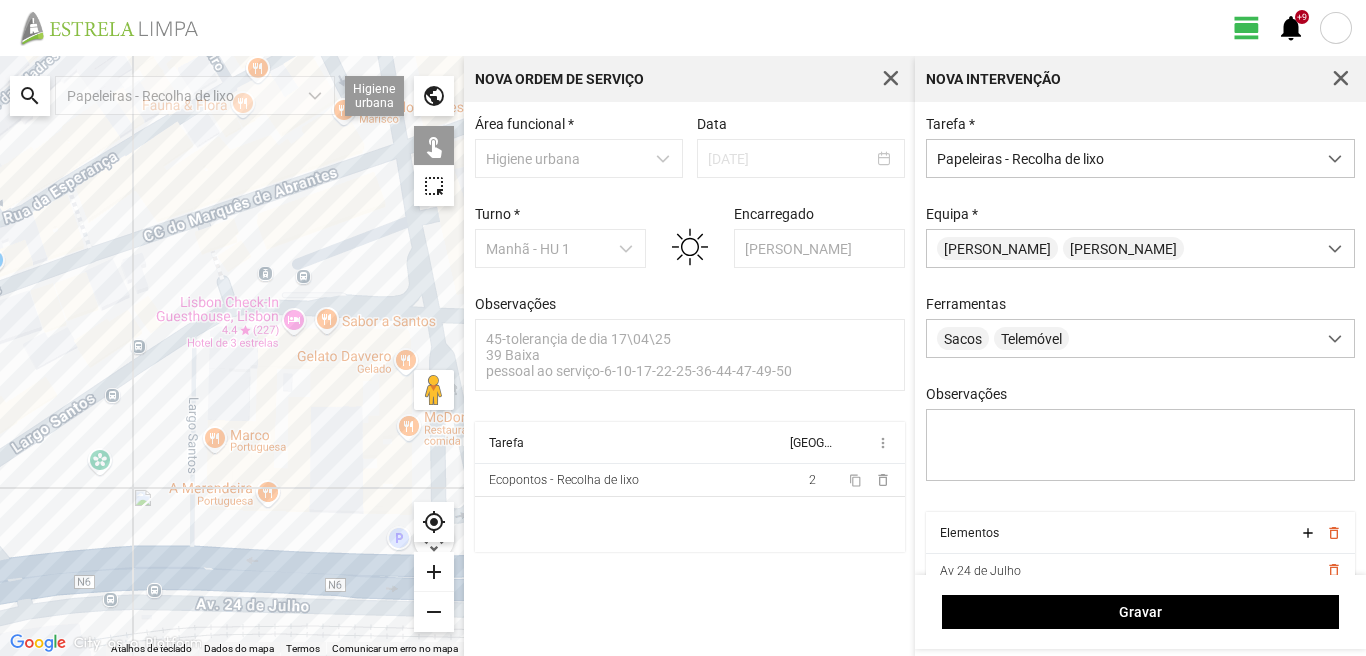 drag, startPoint x: 119, startPoint y: 256, endPoint x: 273, endPoint y: 258, distance: 154.01299 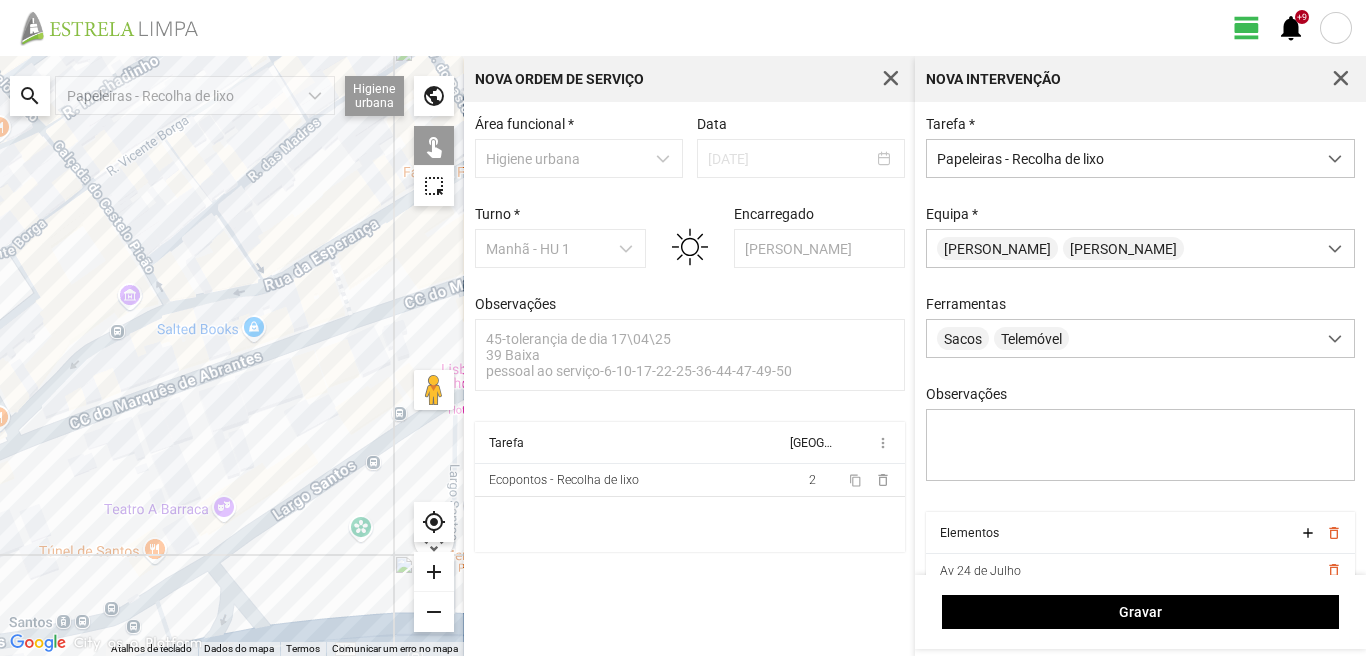 drag, startPoint x: 214, startPoint y: 249, endPoint x: 239, endPoint y: 260, distance: 27.313 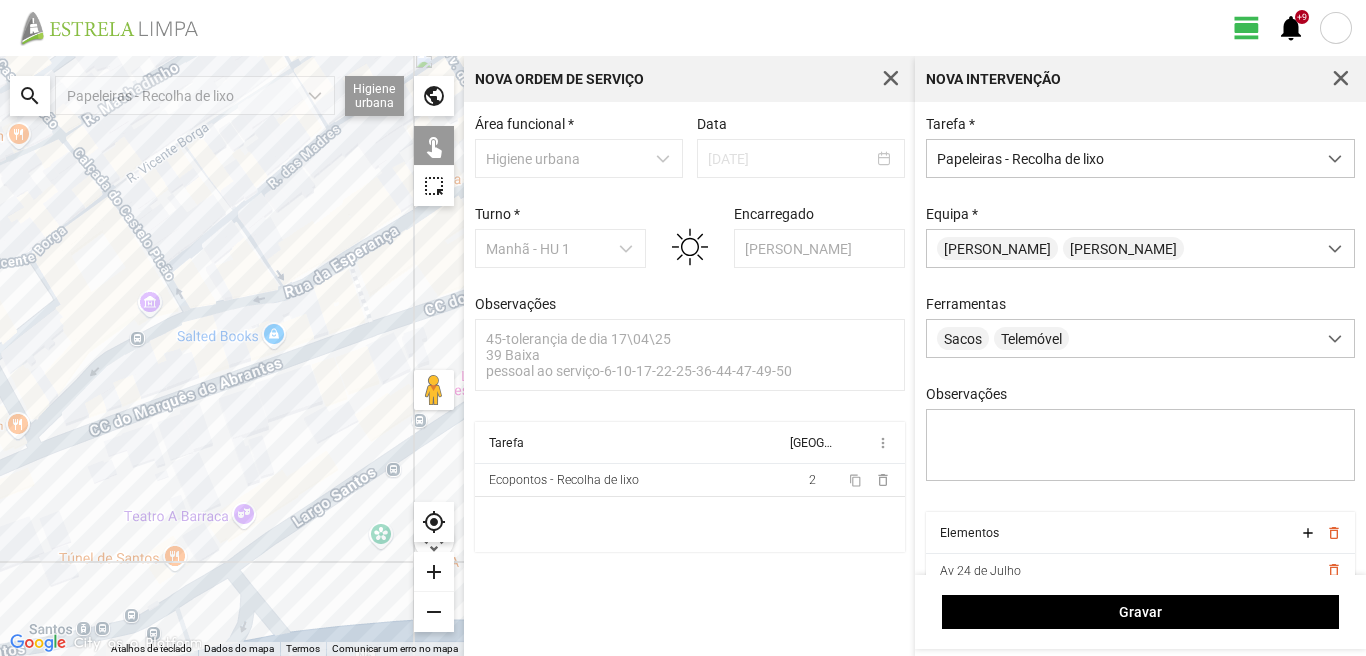 drag, startPoint x: 138, startPoint y: 219, endPoint x: 374, endPoint y: 397, distance: 295.60107 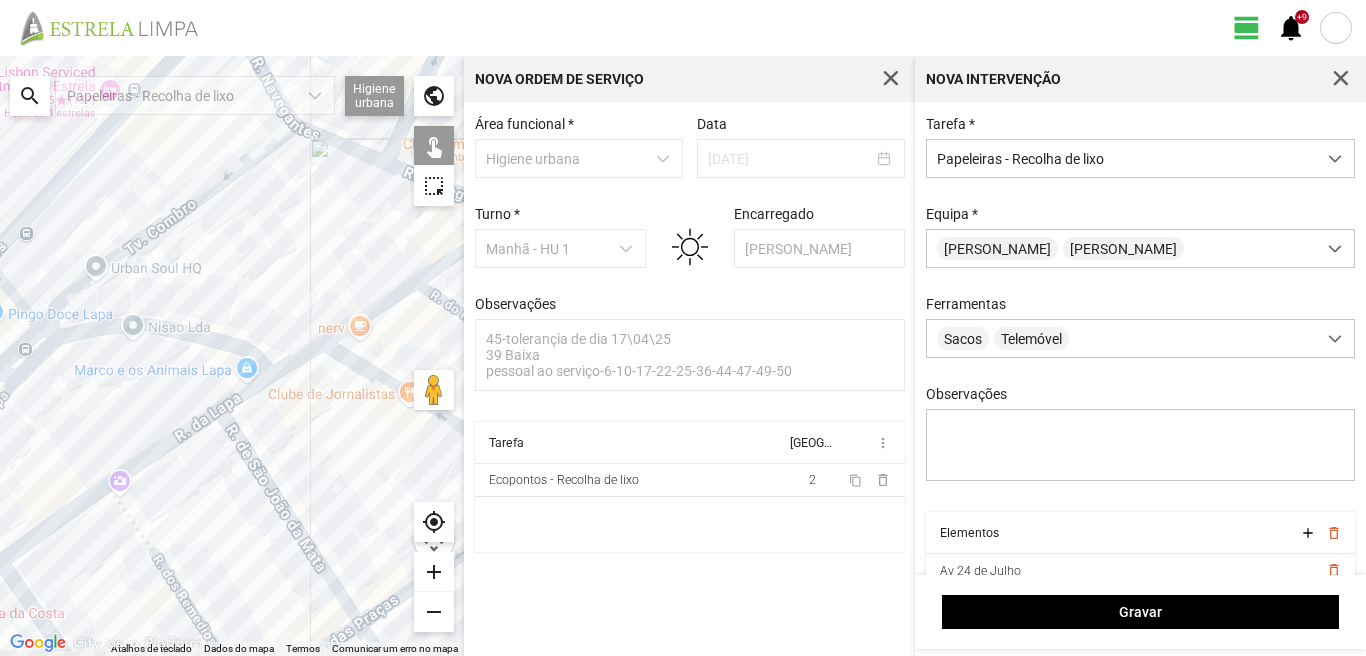 drag, startPoint x: 265, startPoint y: 403, endPoint x: 185, endPoint y: 154, distance: 261.53586 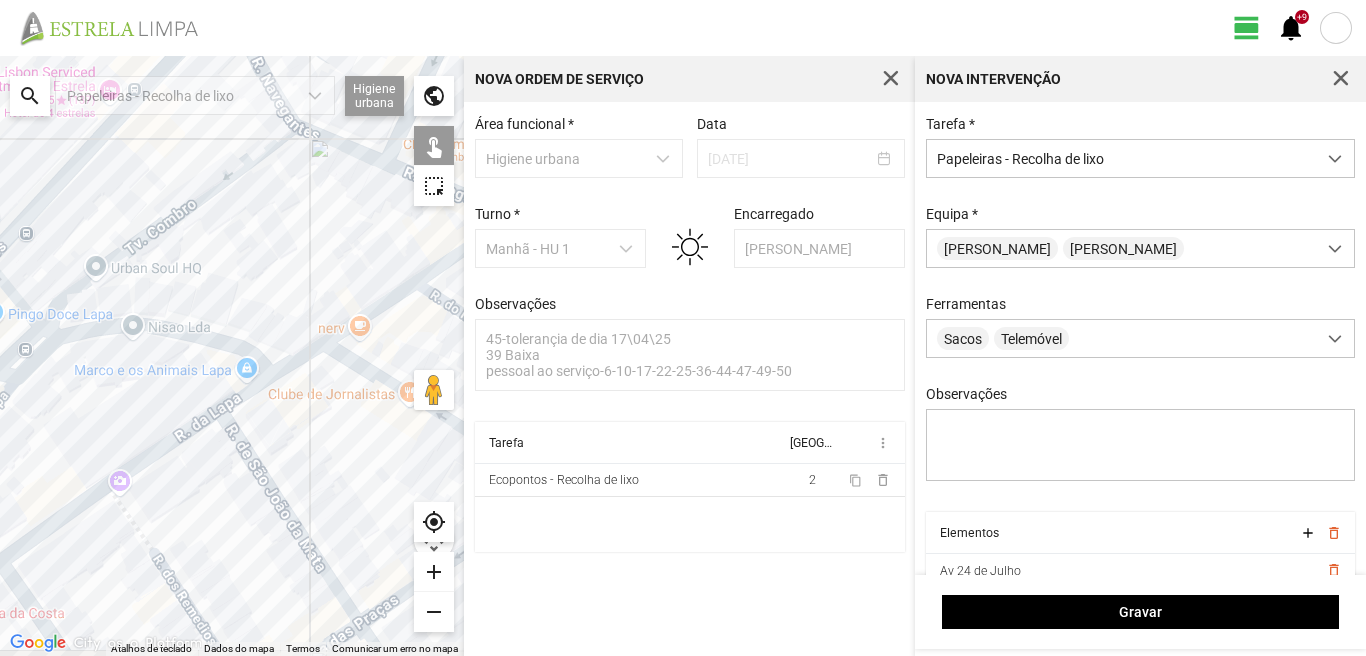 click on "Para navegar, prima as teclas de seta." 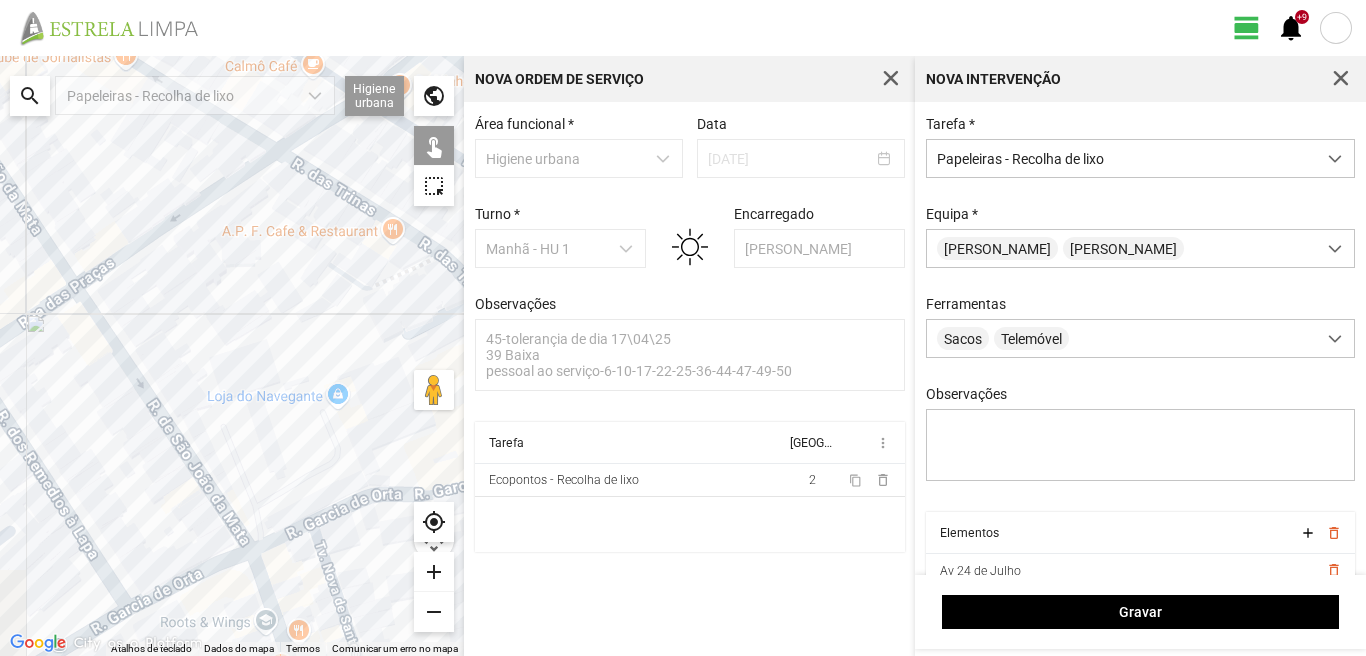 drag, startPoint x: 289, startPoint y: 254, endPoint x: 28, endPoint y: 247, distance: 261.09384 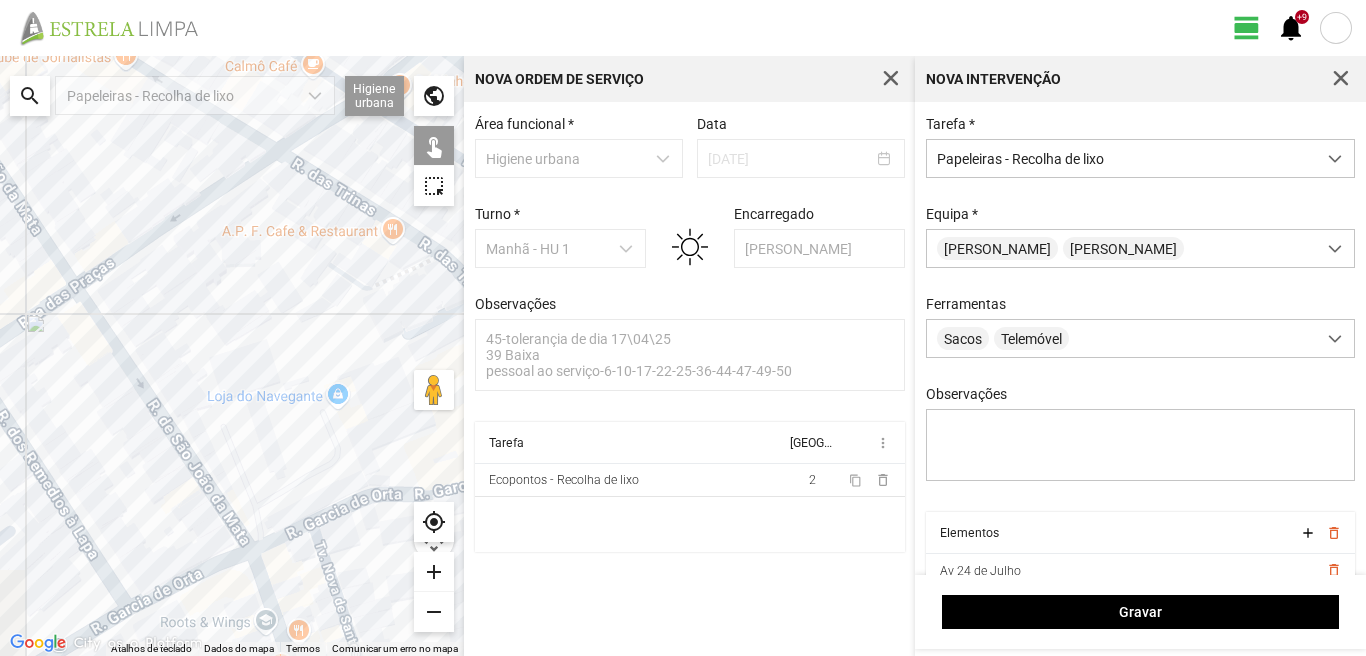 click on "Para navegar, prima as teclas de seta." 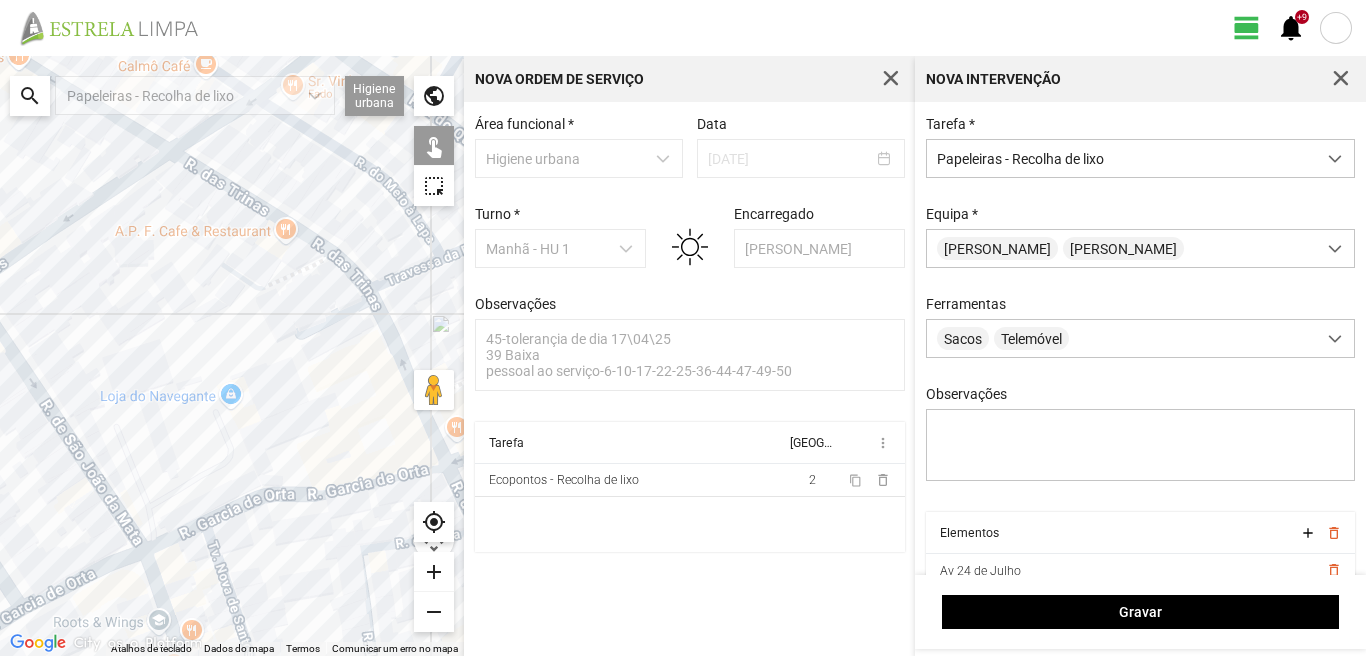 click on "Para navegar, prima as teclas de seta." 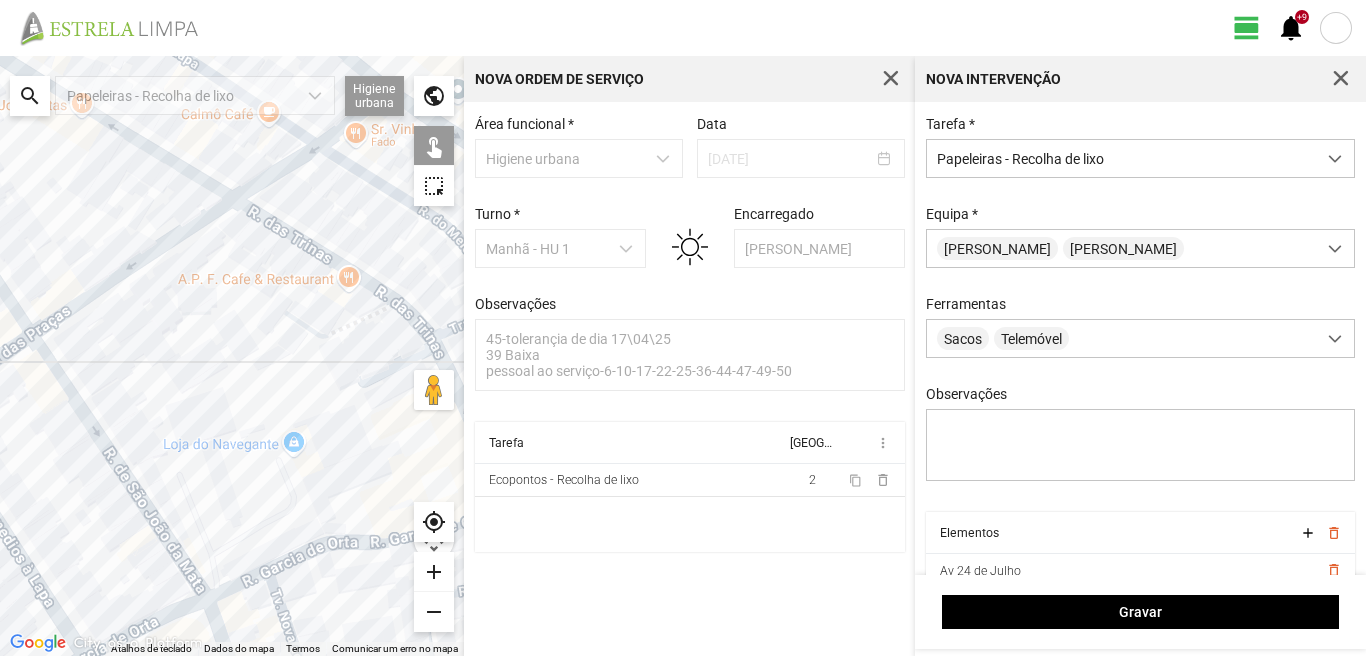drag, startPoint x: 75, startPoint y: 169, endPoint x: 194, endPoint y: 306, distance: 181.46625 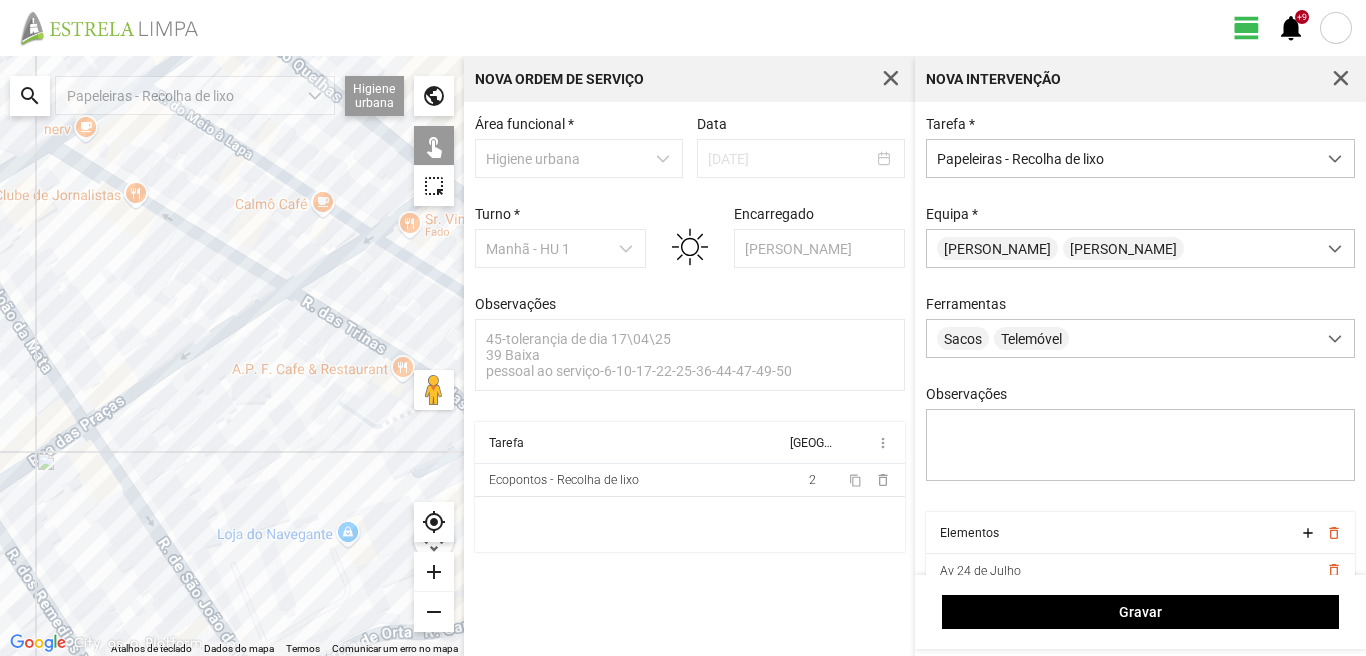 click on "Para navegar, prima as teclas de seta." 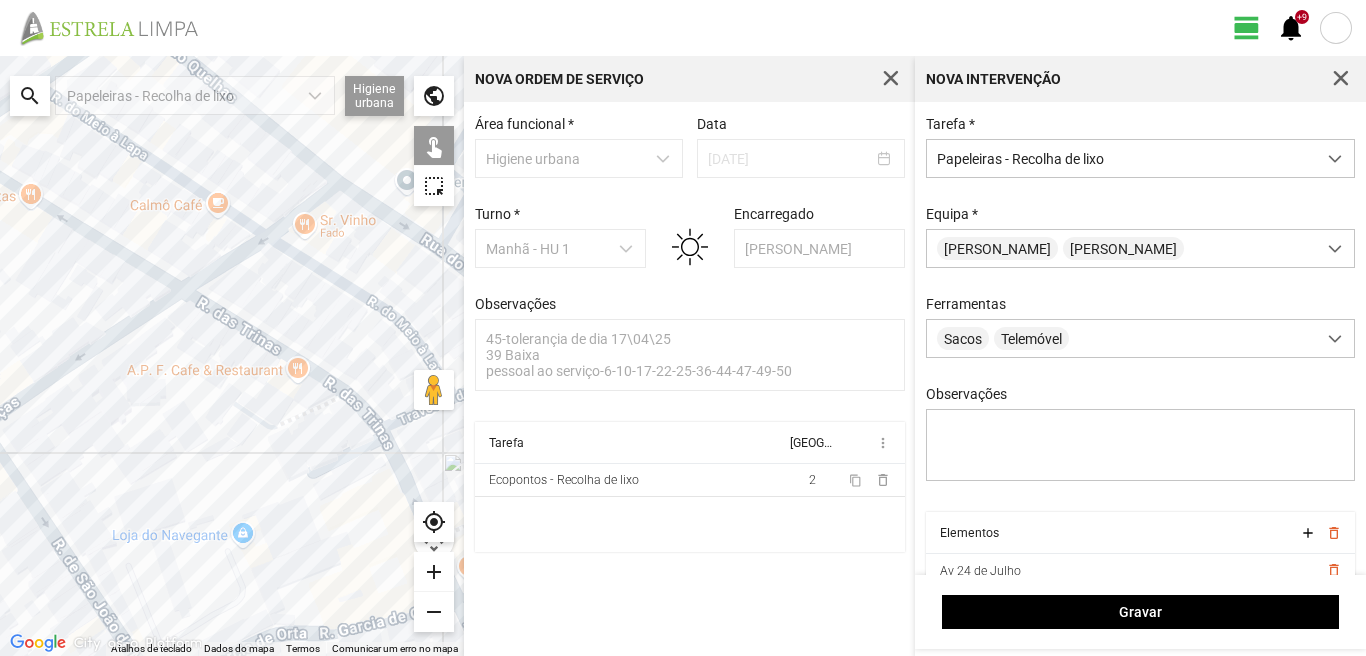 drag, startPoint x: 250, startPoint y: 344, endPoint x: 134, endPoint y: 348, distance: 116.06895 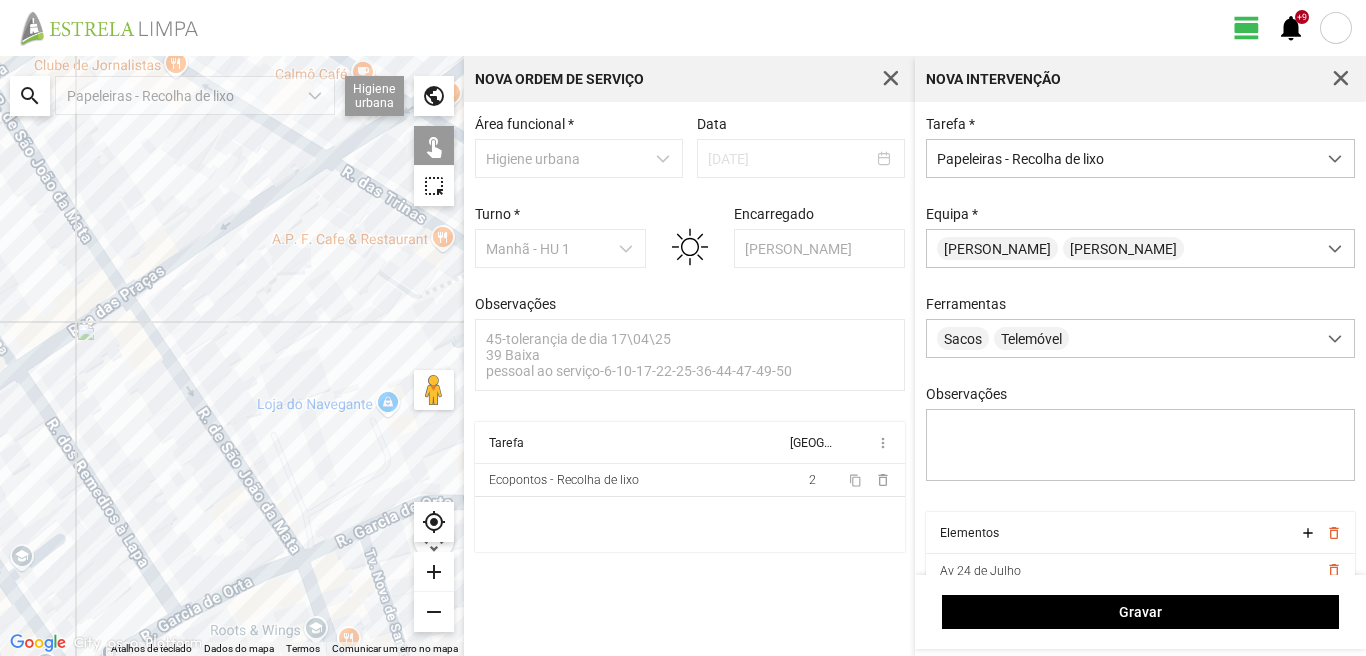 drag, startPoint x: 73, startPoint y: 461, endPoint x: 290, endPoint y: 269, distance: 289.74643 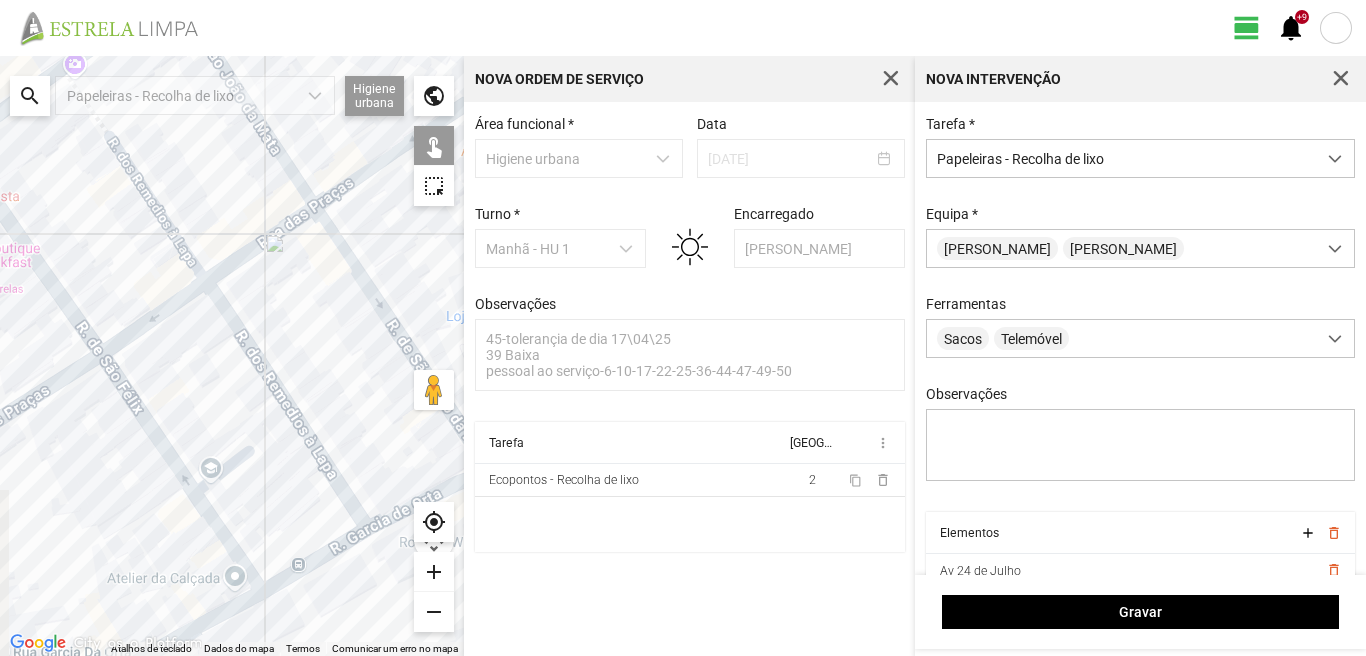 drag, startPoint x: 225, startPoint y: 290, endPoint x: 277, endPoint y: 275, distance: 54.120235 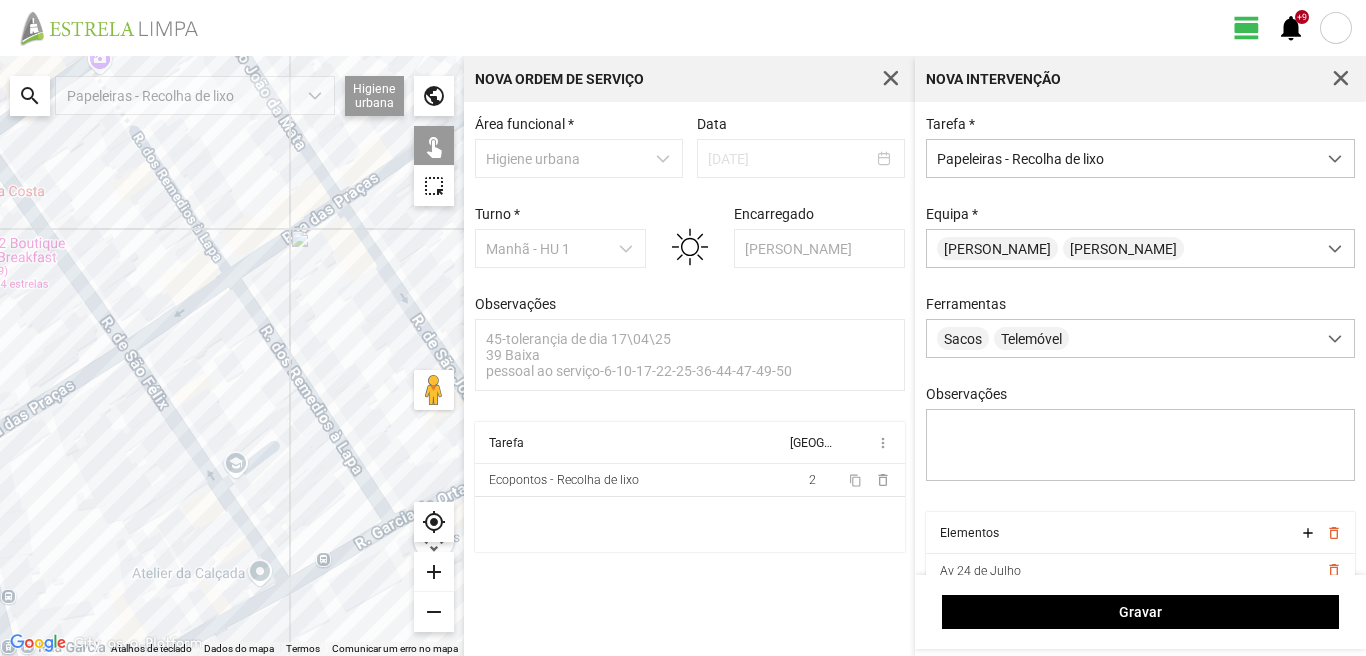 click on "Para navegar, prima as teclas de seta." 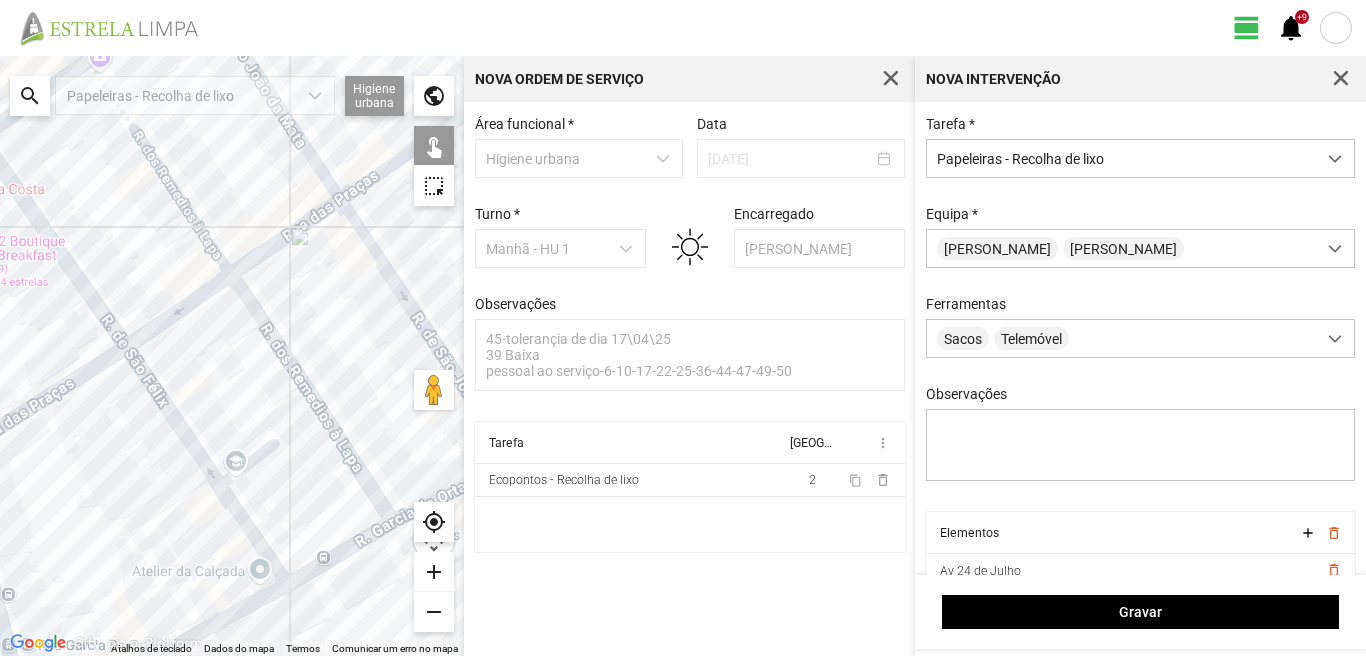 click on "Para navegar, prima as teclas de seta." 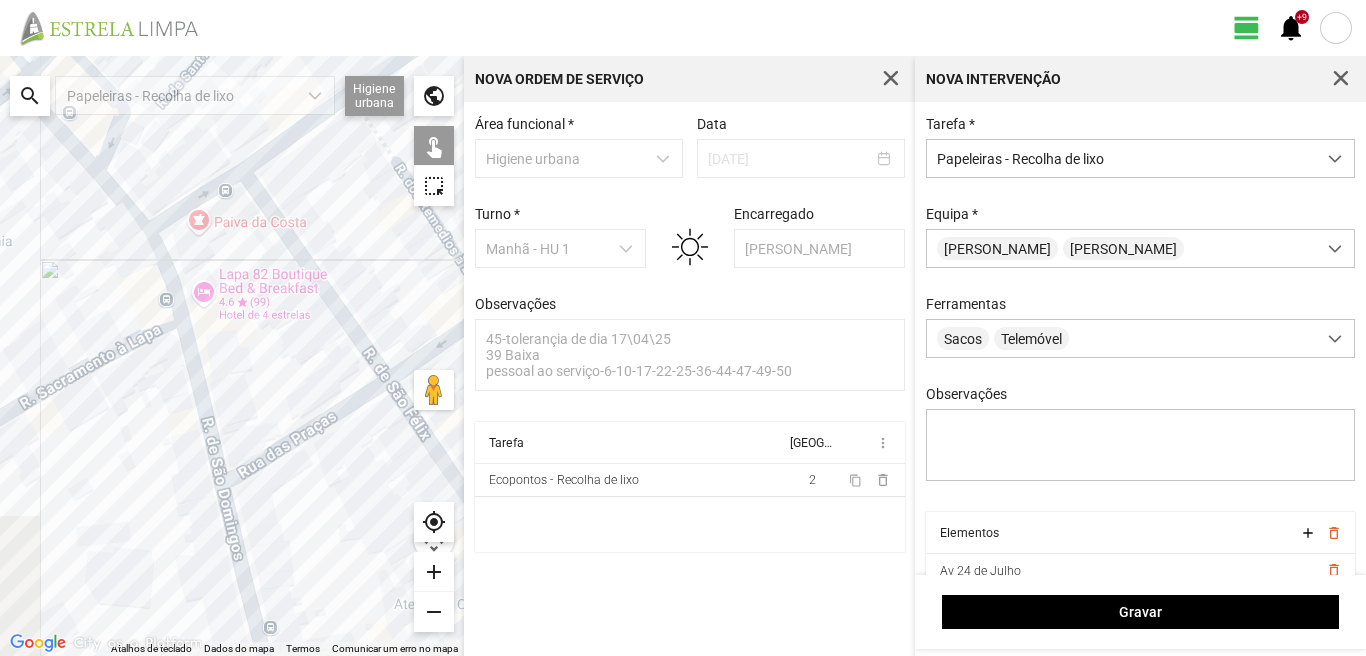 drag, startPoint x: 100, startPoint y: 340, endPoint x: 362, endPoint y: 373, distance: 264.07007 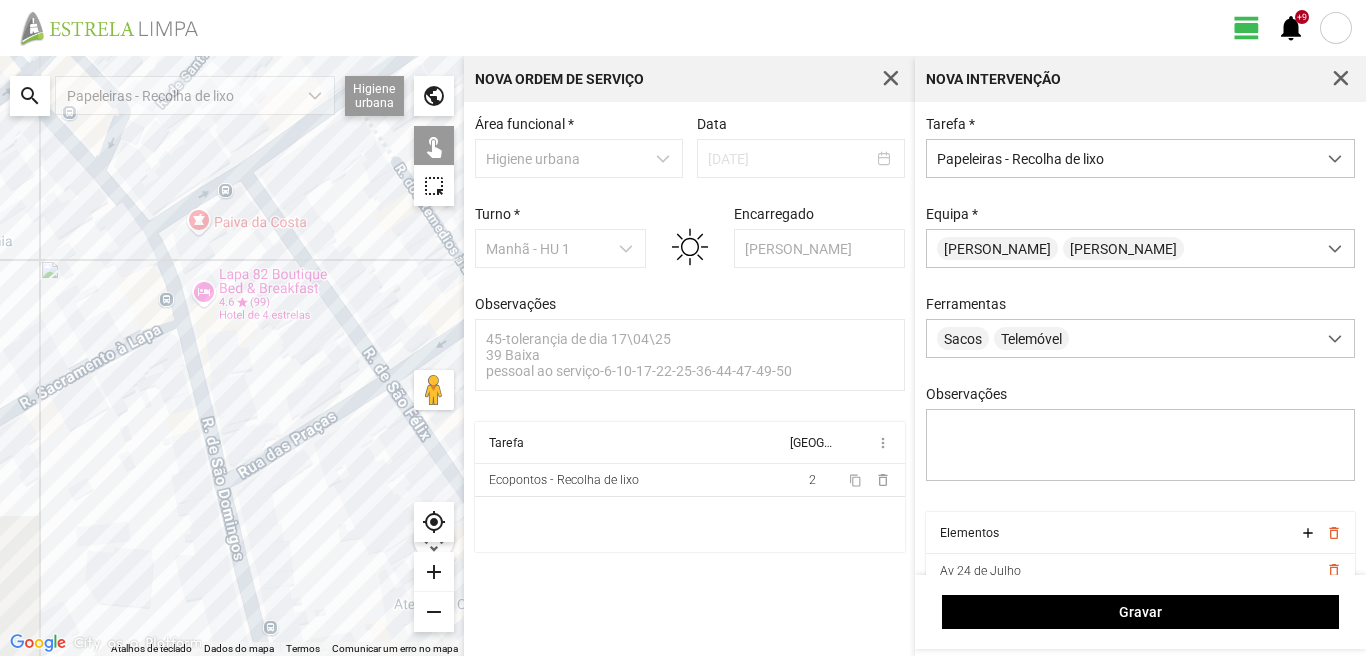 click on "Para navegar, prima as teclas de seta." 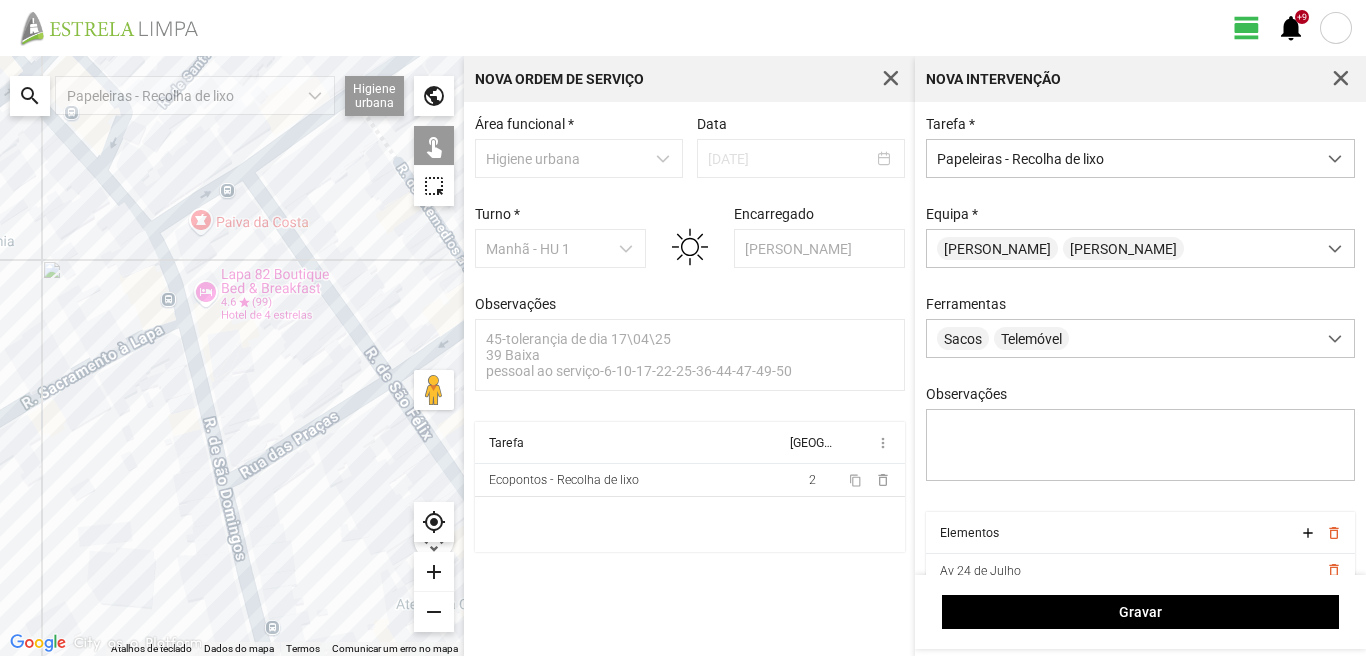 click on "Para navegar, prima as teclas de seta." 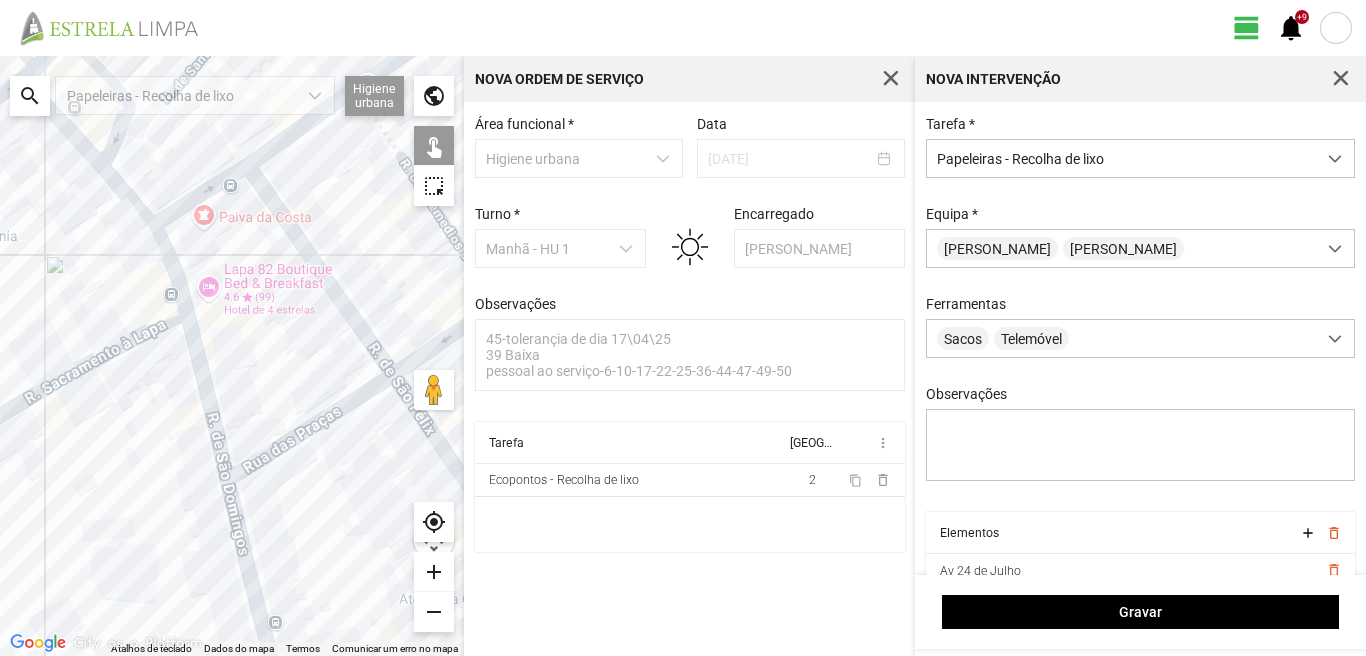 drag, startPoint x: 231, startPoint y: 508, endPoint x: 239, endPoint y: 458, distance: 50.635956 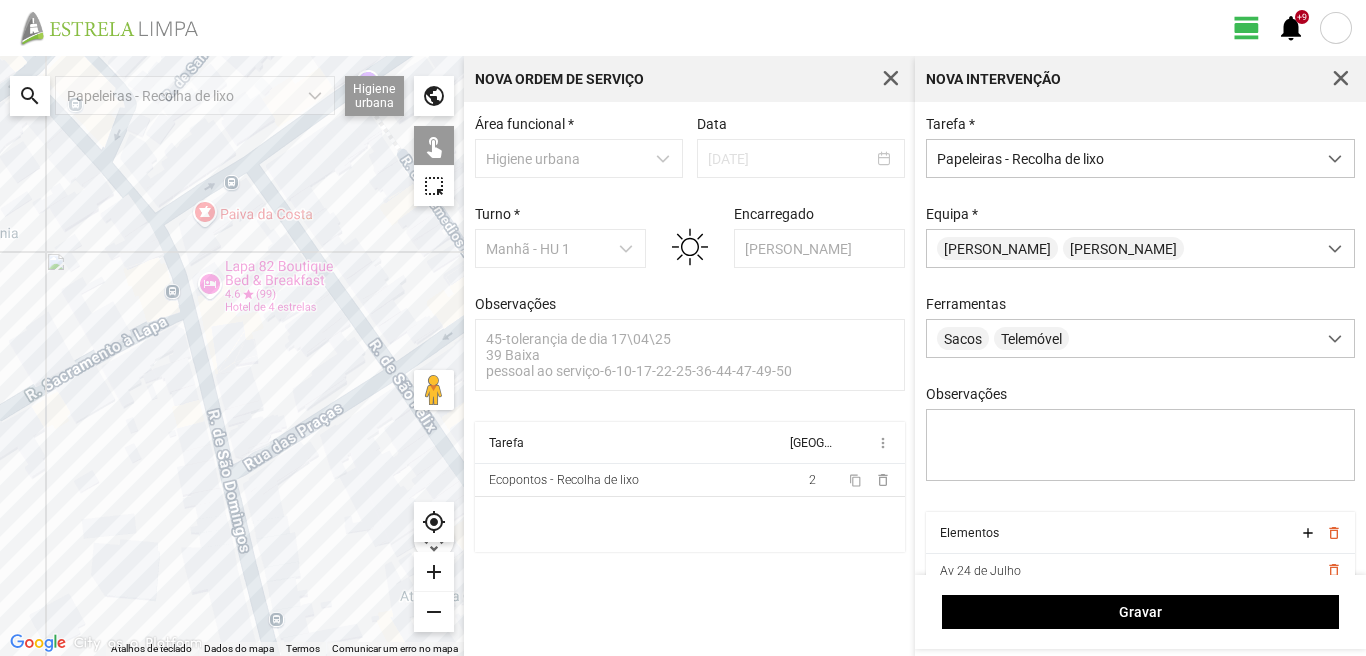 click on "Para navegar, prima as teclas de seta." 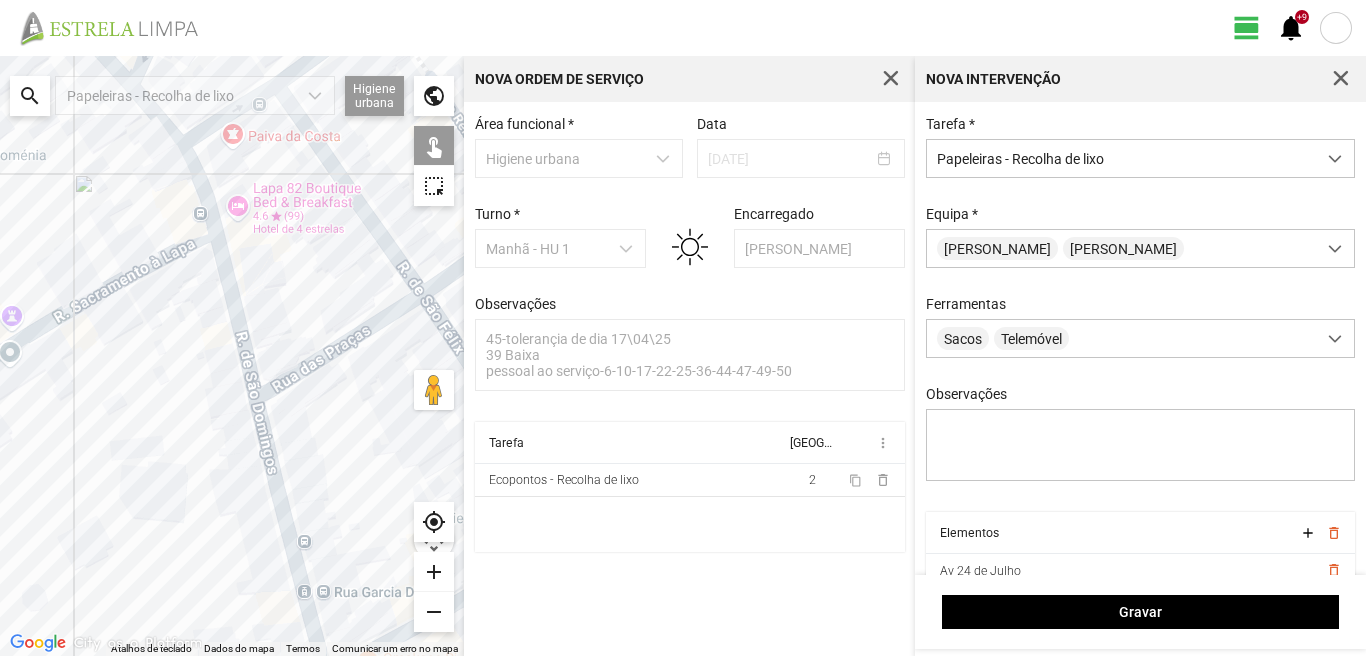drag, startPoint x: 248, startPoint y: 429, endPoint x: 256, endPoint y: 169, distance: 260.12305 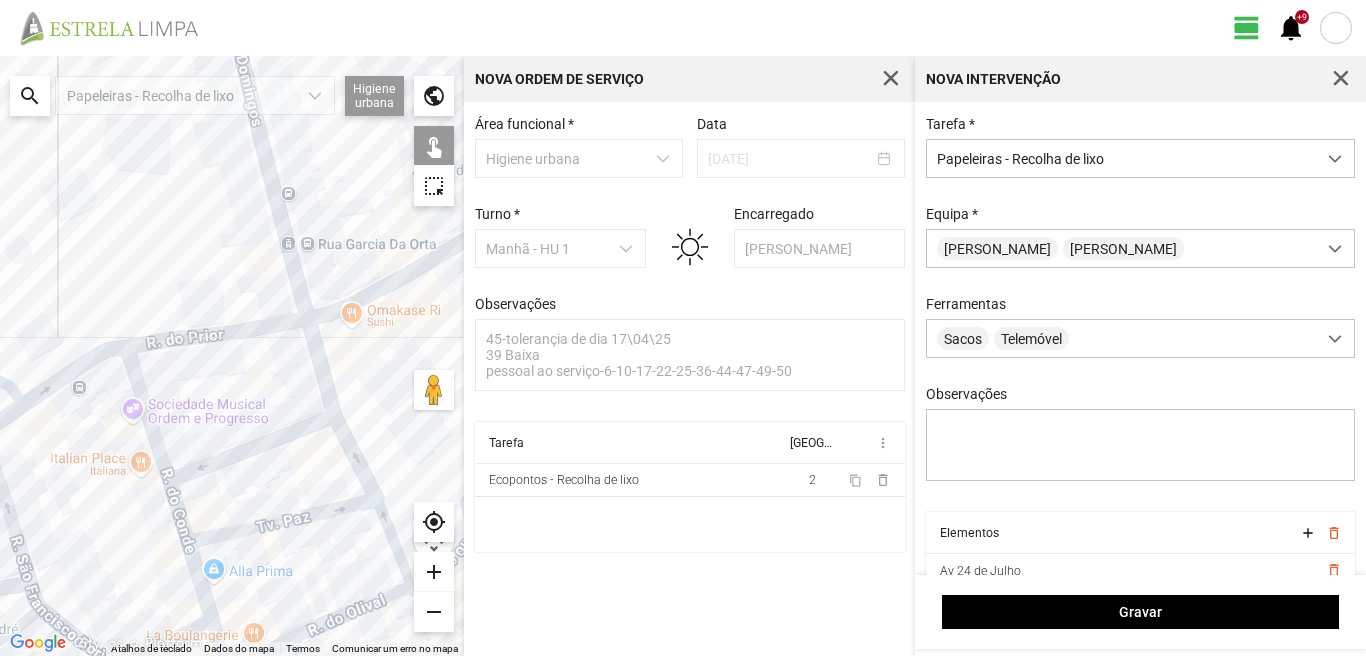 click on "Para navegar, prima as teclas de seta." 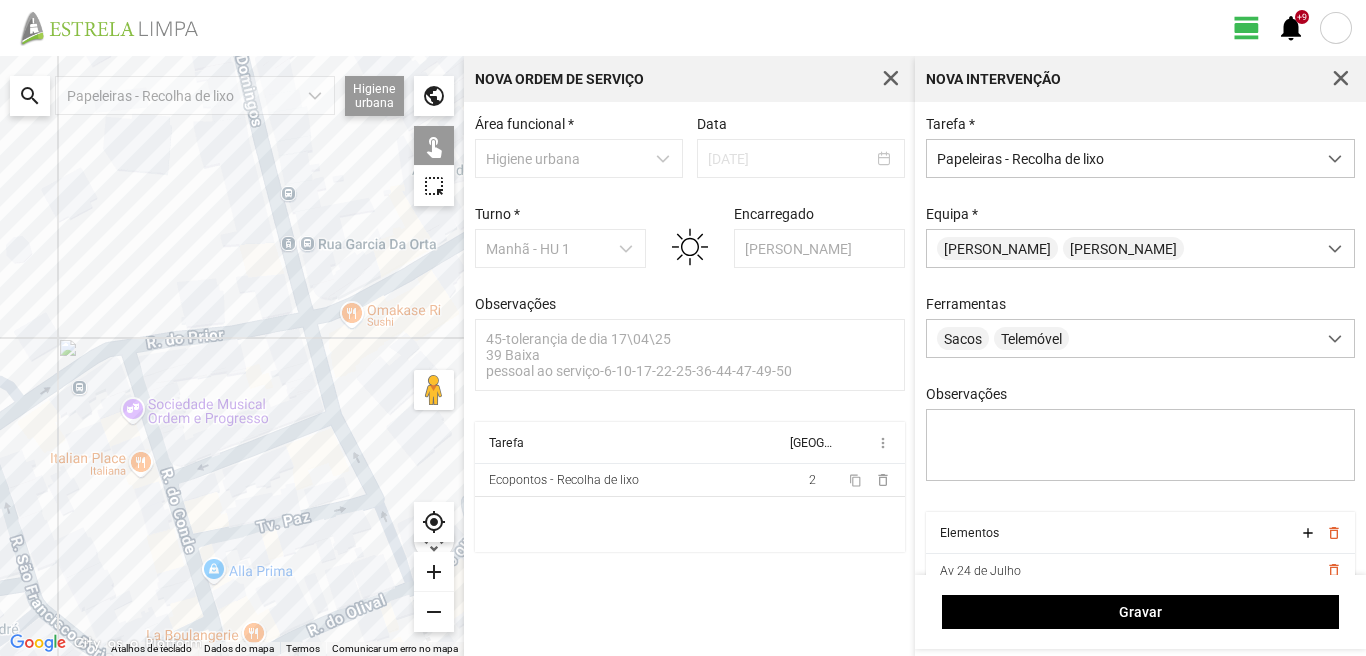 click on "Para navegar, prima as teclas de seta." 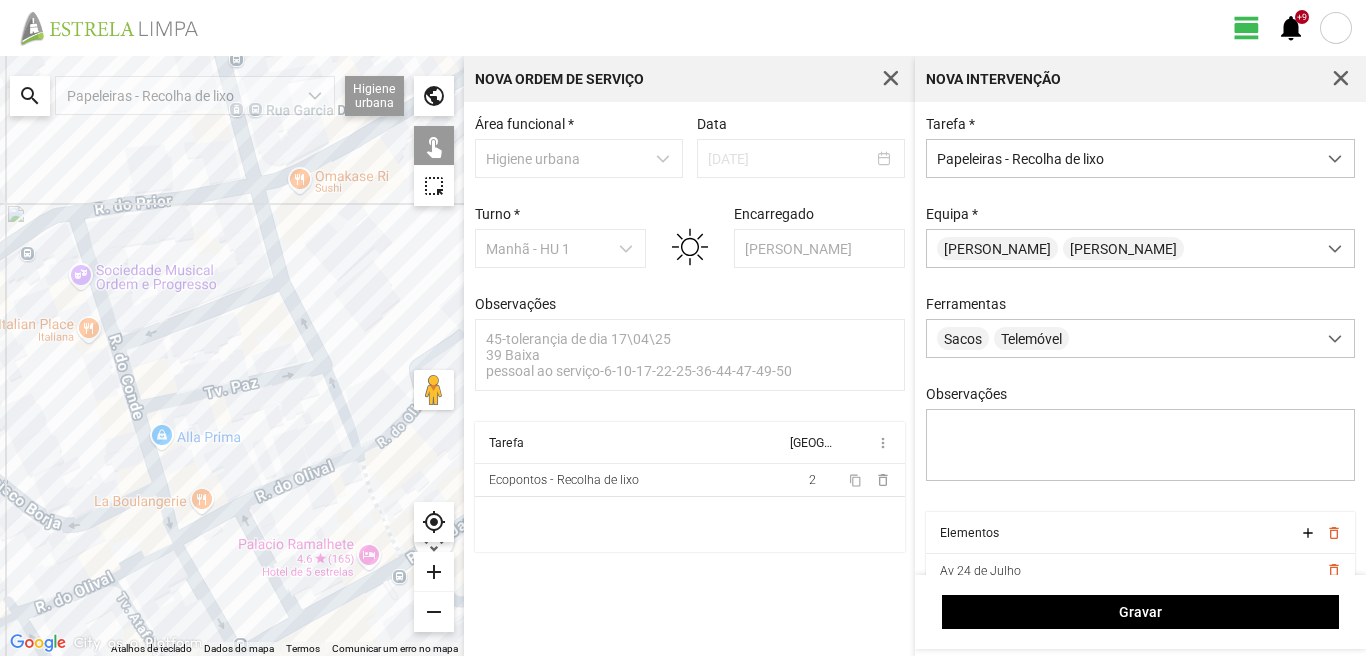 drag, startPoint x: 355, startPoint y: 424, endPoint x: 264, endPoint y: 259, distance: 188.43036 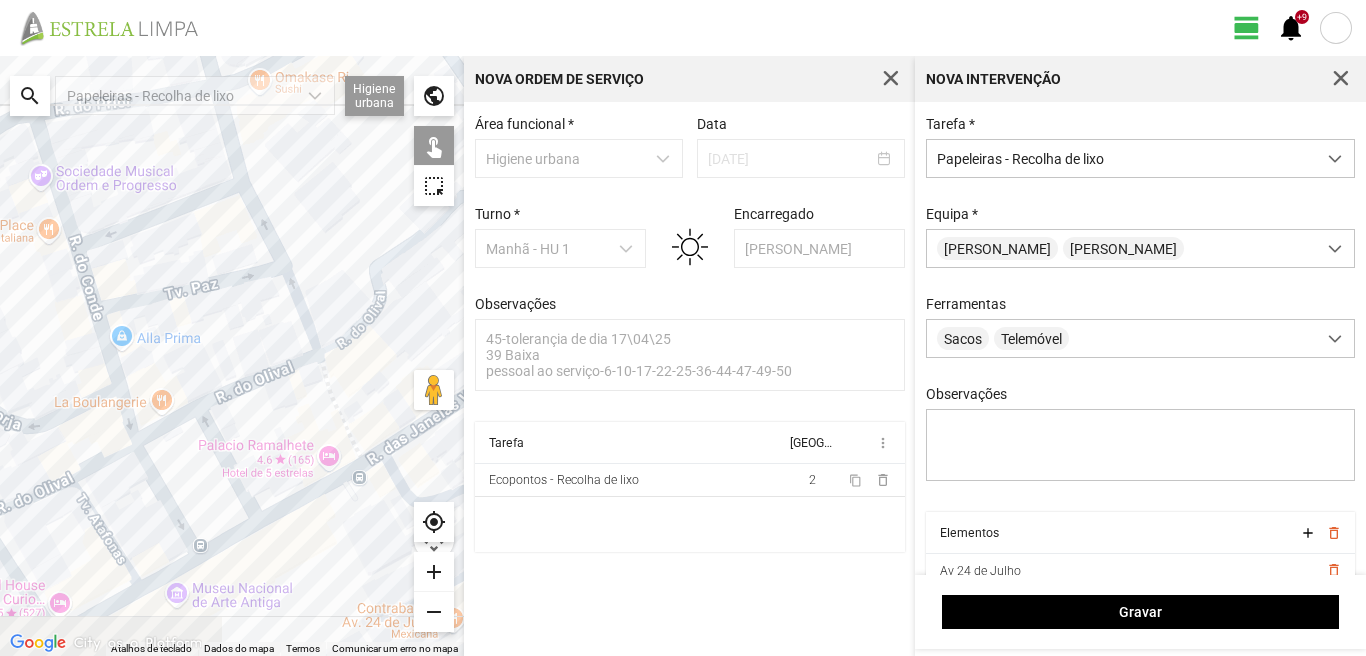 drag, startPoint x: 296, startPoint y: 339, endPoint x: 287, endPoint y: 248, distance: 91.44397 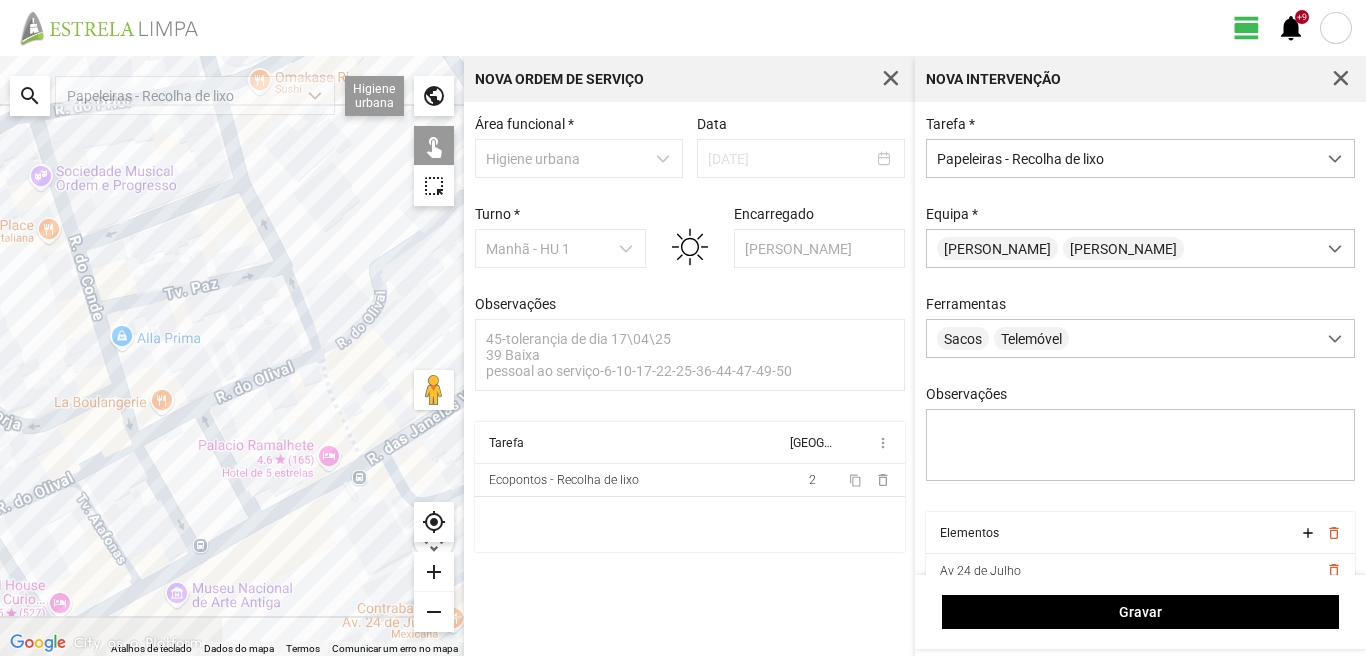 click on "Para navegar, prima as teclas de seta." 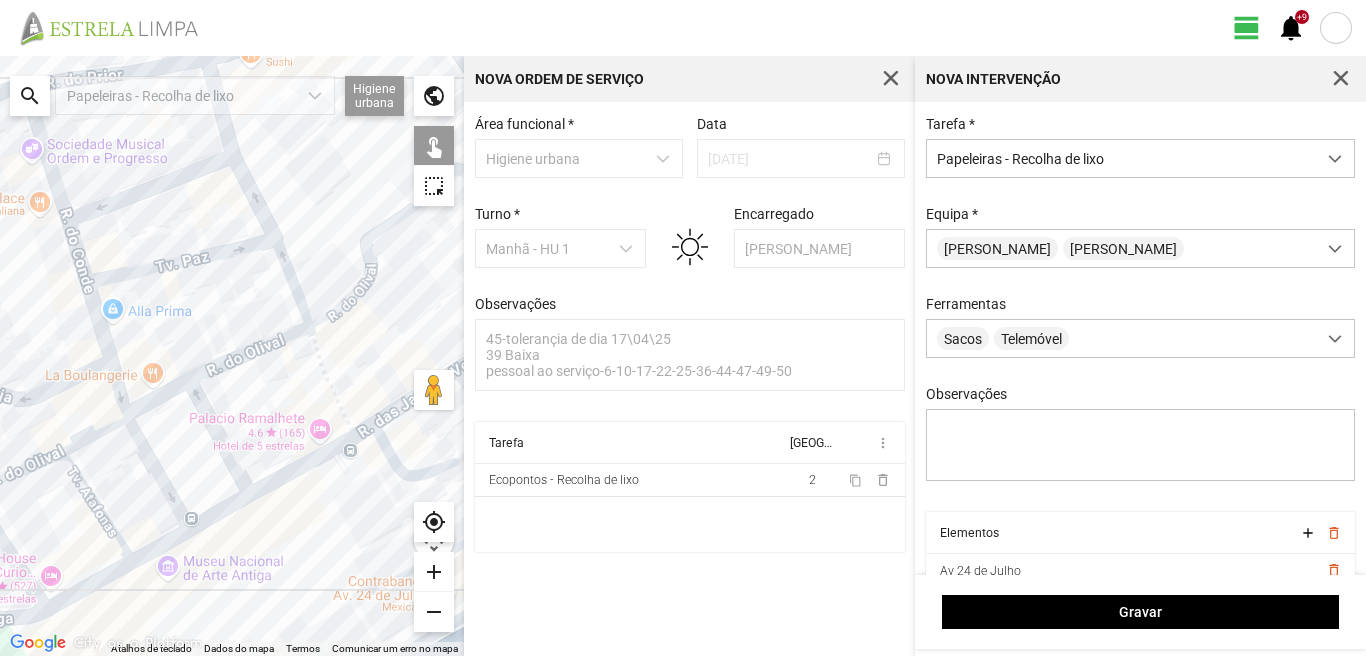 click on "Para navegar, prima as teclas de seta." 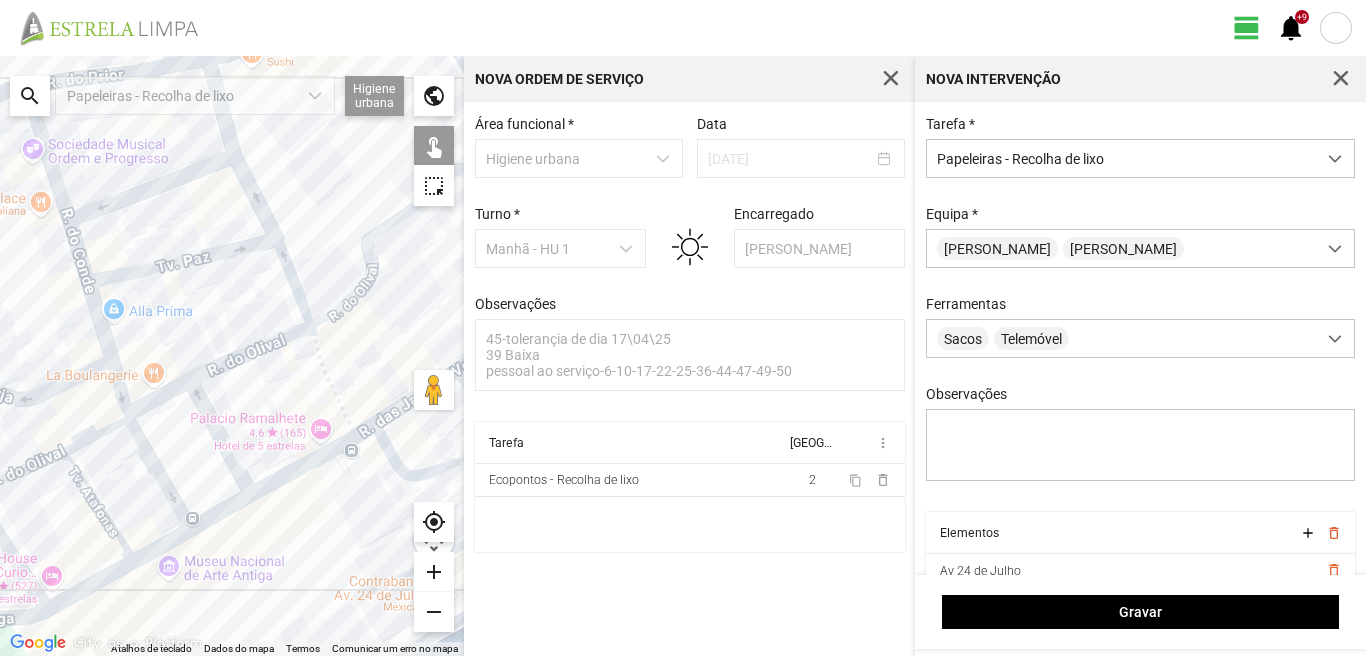 click on "Para navegar, prima as teclas de seta." 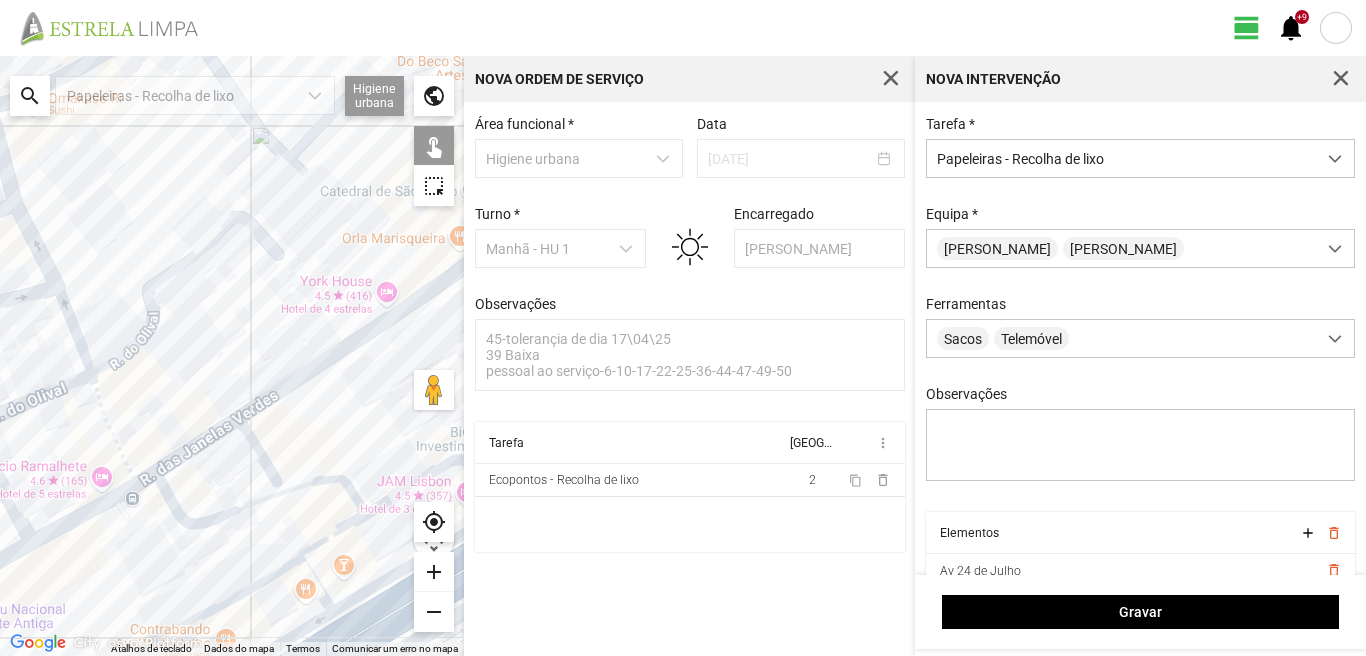 drag, startPoint x: 219, startPoint y: 393, endPoint x: 17, endPoint y: 438, distance: 206.95169 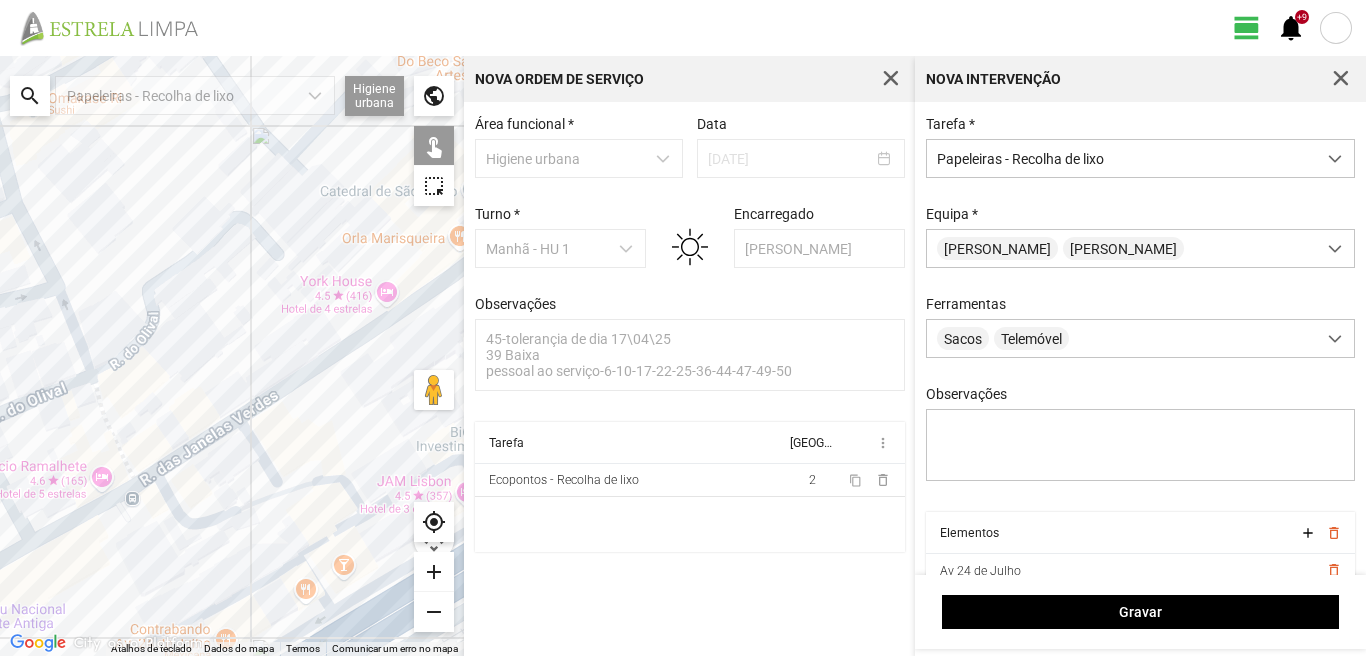 click on "Para navegar, prima as teclas de seta." 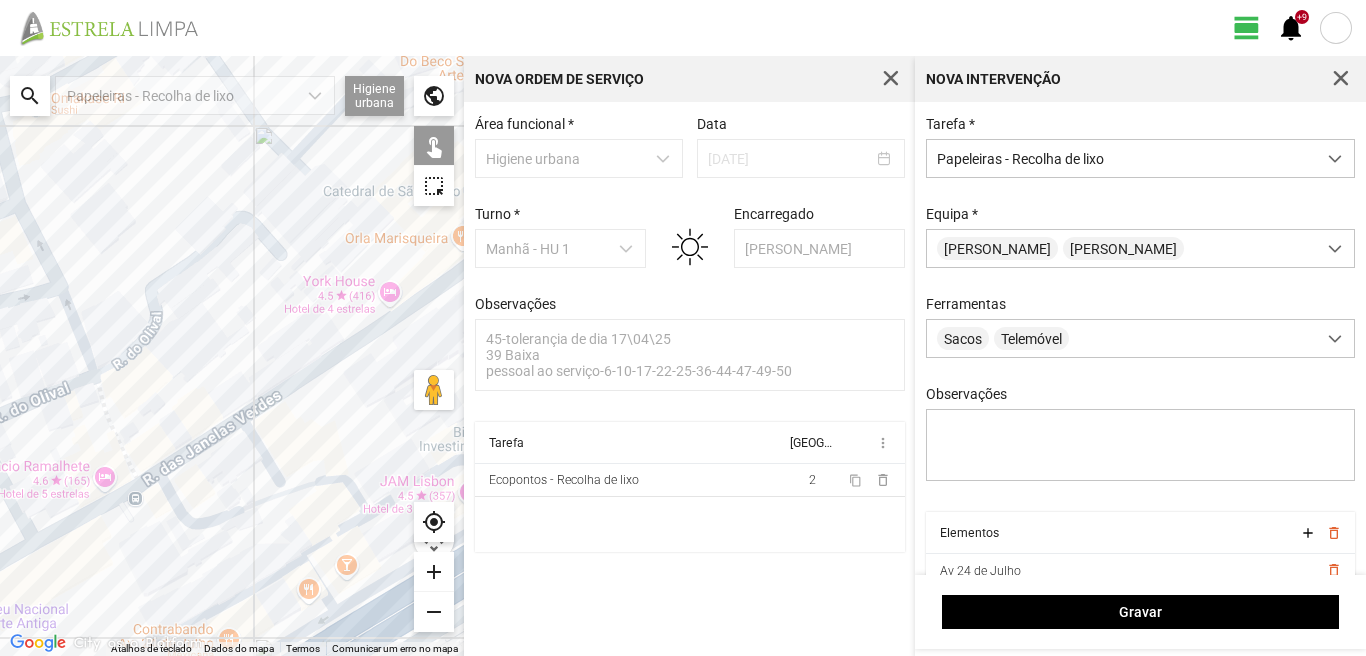 click on "Para navegar, prima as teclas de seta." 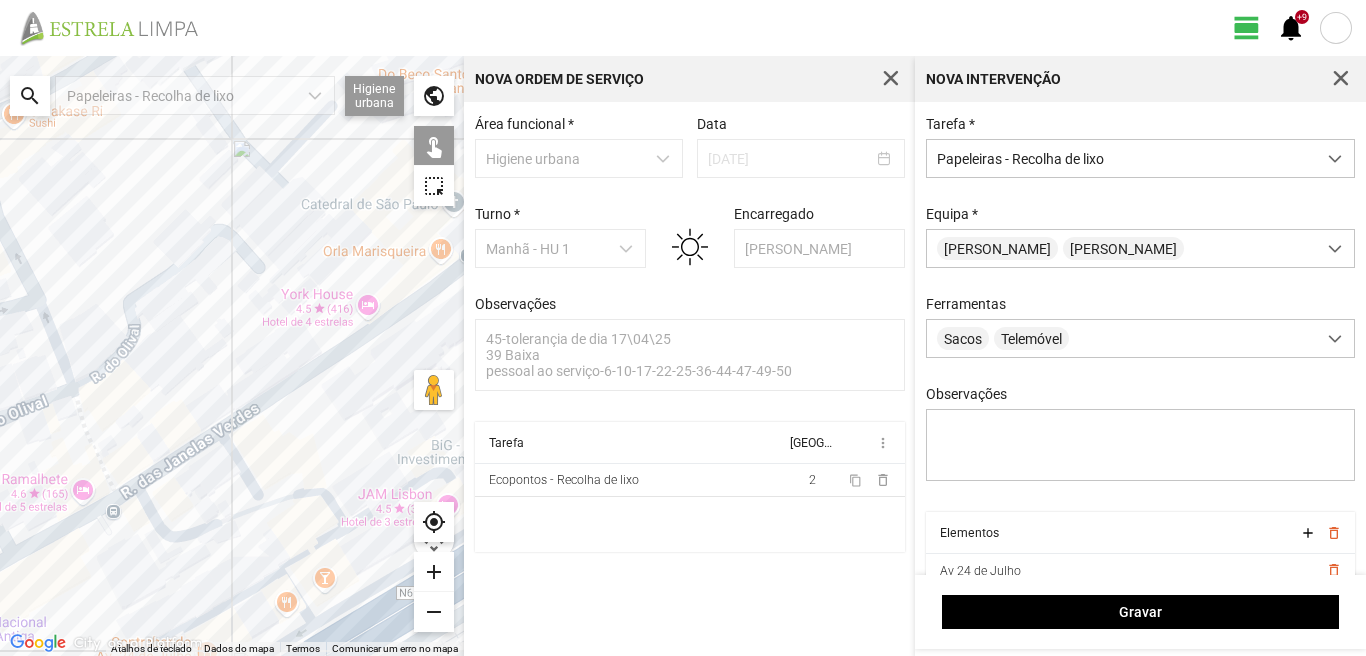 click on "Para navegar, prima as teclas de seta." 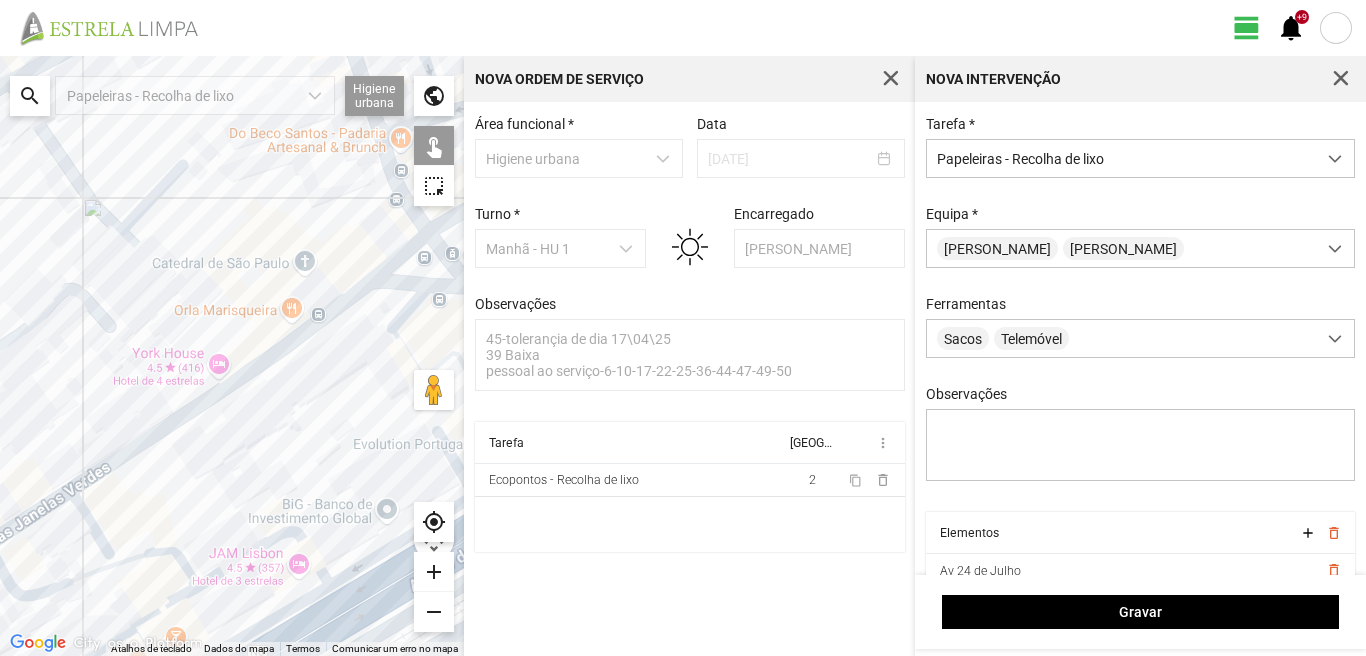 drag, startPoint x: 369, startPoint y: 343, endPoint x: 224, endPoint y: 395, distance: 154.0422 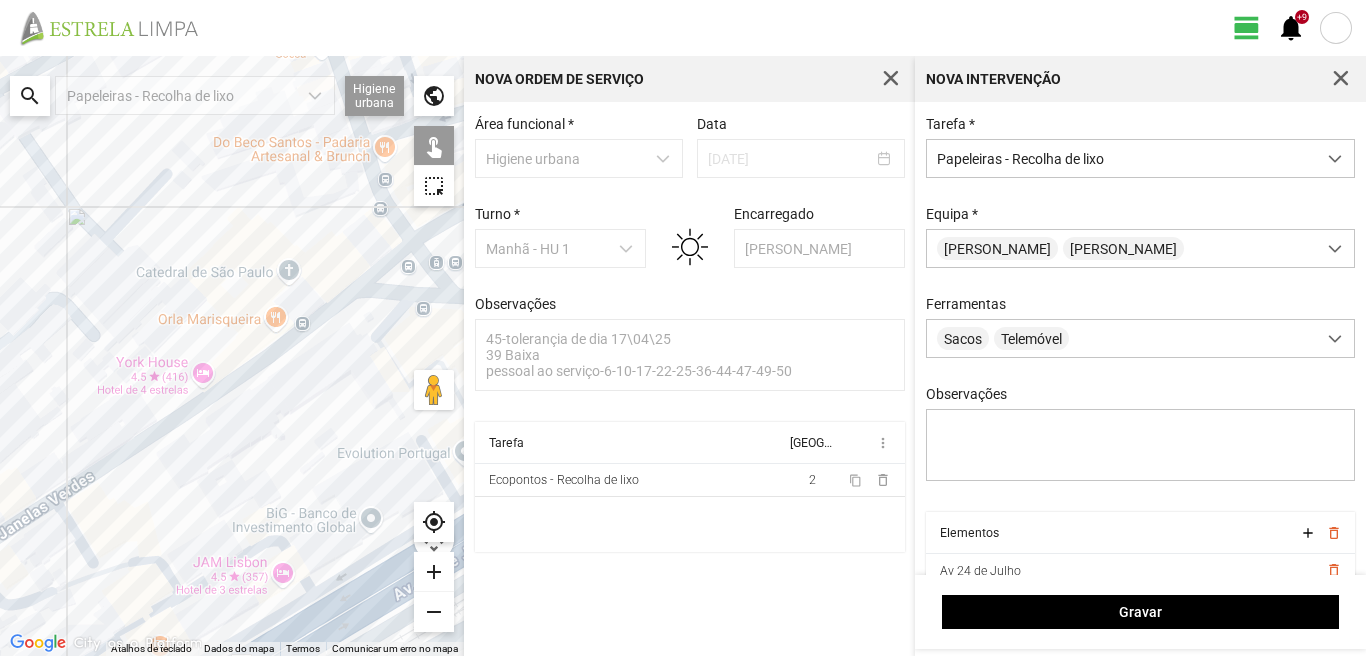click on "Para navegar, prima as teclas de seta." 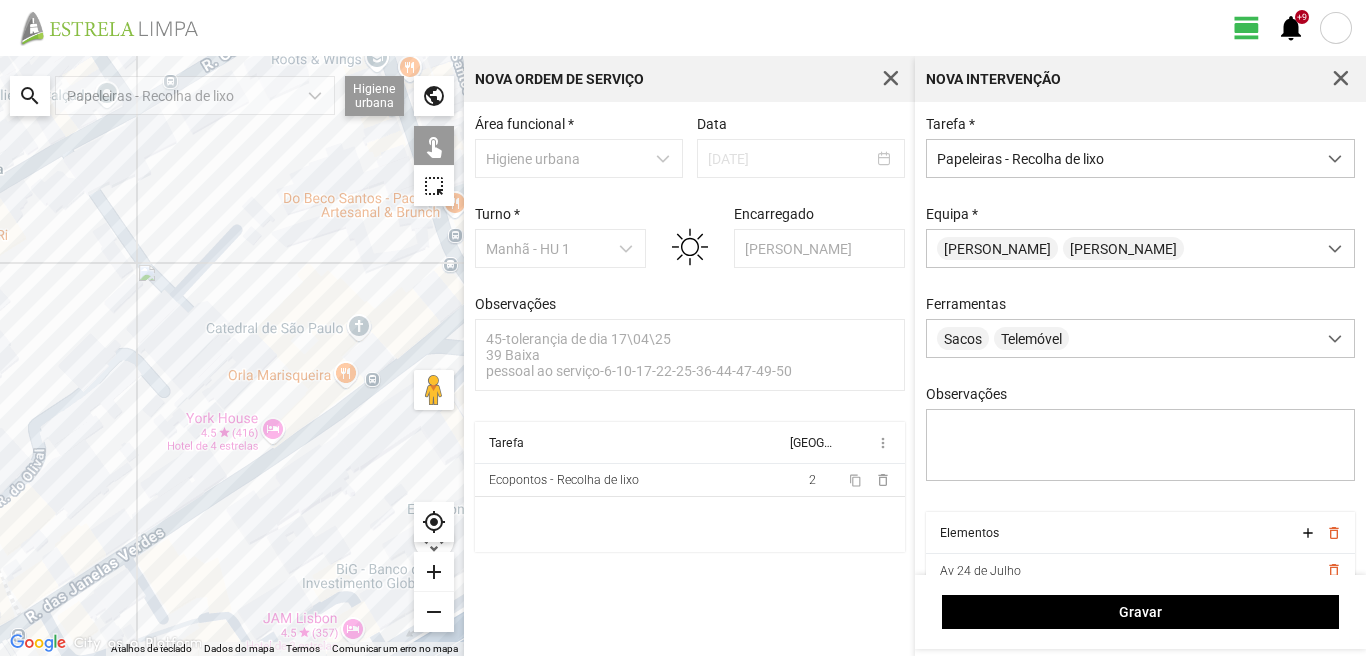 drag, startPoint x: 29, startPoint y: 258, endPoint x: 144, endPoint y: 386, distance: 172.07266 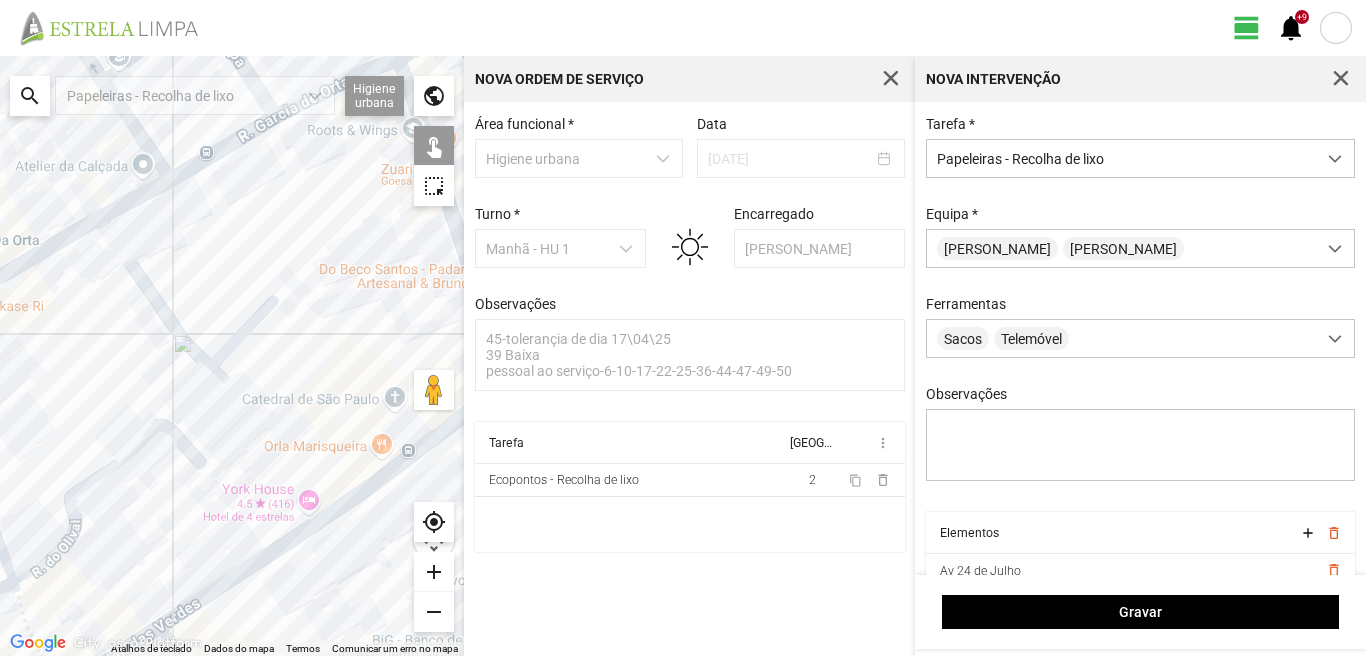 drag, startPoint x: 144, startPoint y: 386, endPoint x: 85, endPoint y: 307, distance: 98.600204 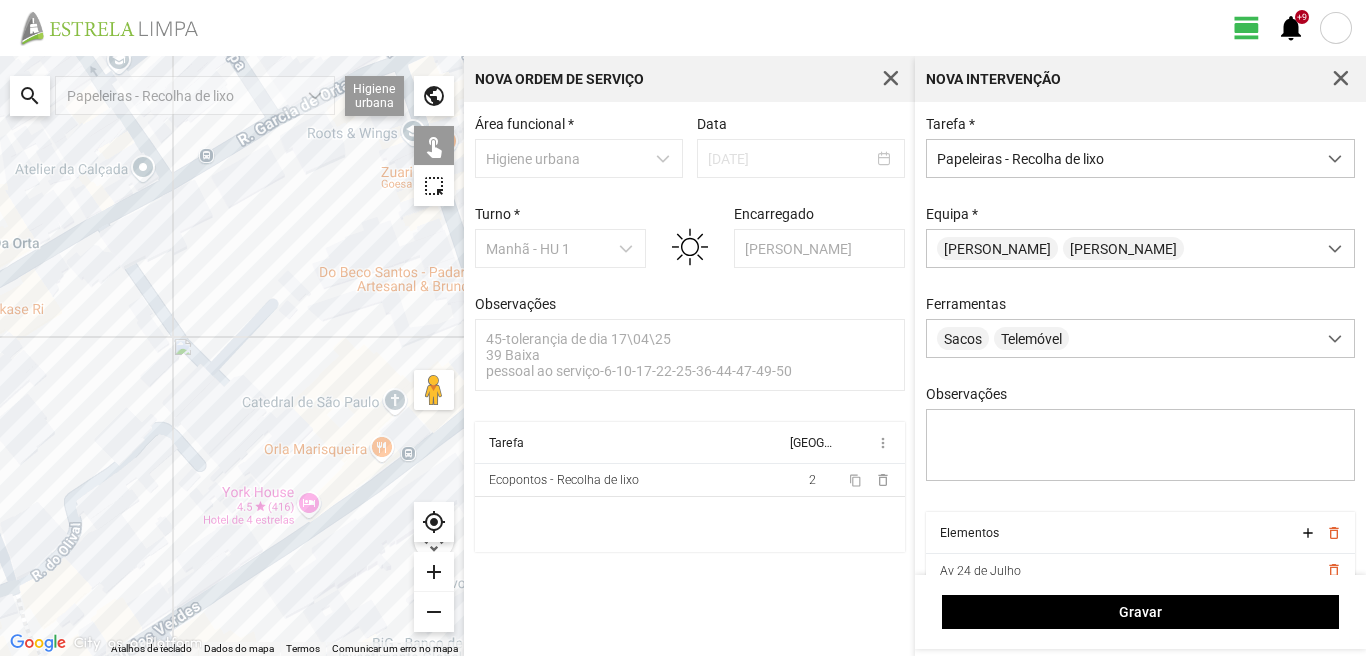 drag, startPoint x: 279, startPoint y: 386, endPoint x: 80, endPoint y: 333, distance: 205.93689 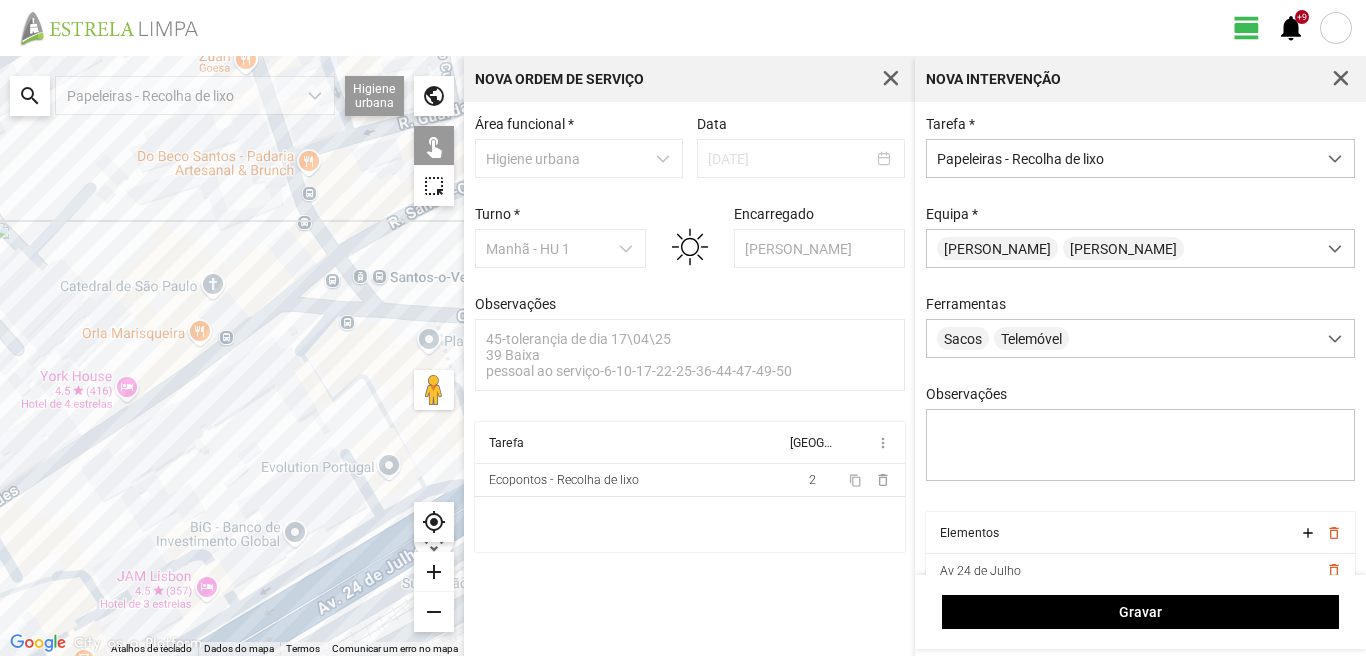 drag, startPoint x: 295, startPoint y: 377, endPoint x: 0, endPoint y: 294, distance: 306.45392 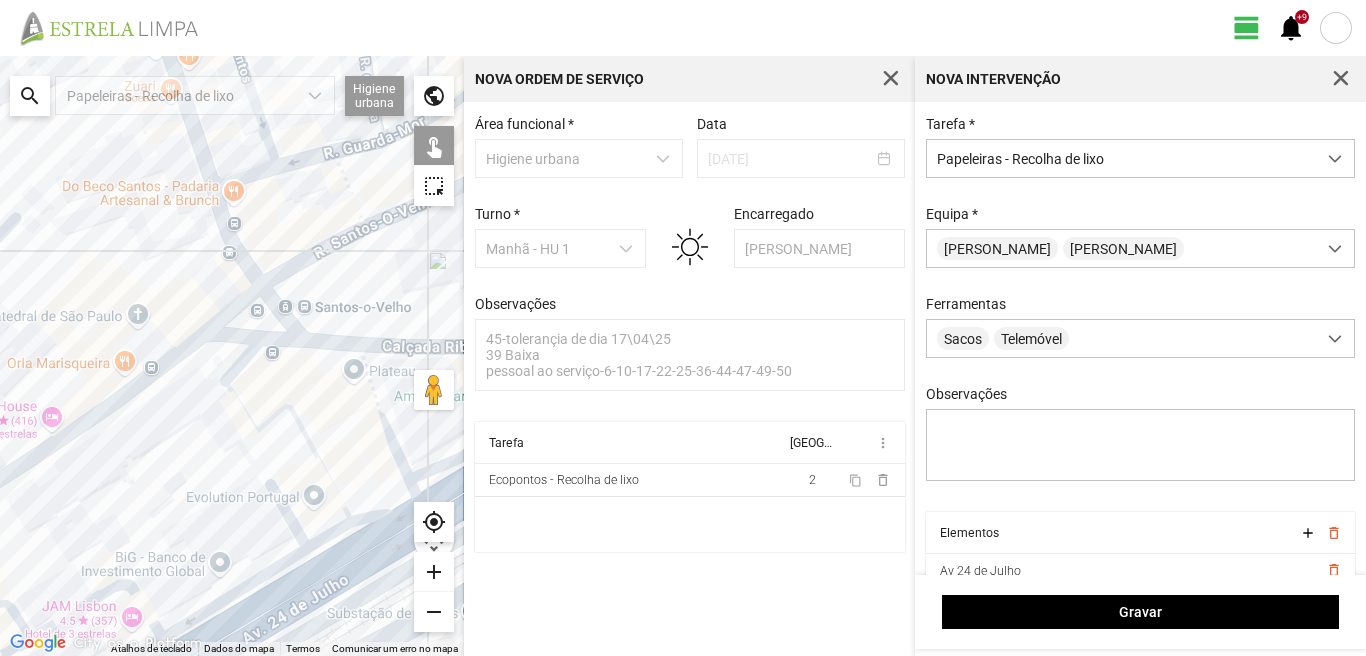 click on "Para navegar, prima as teclas de seta." 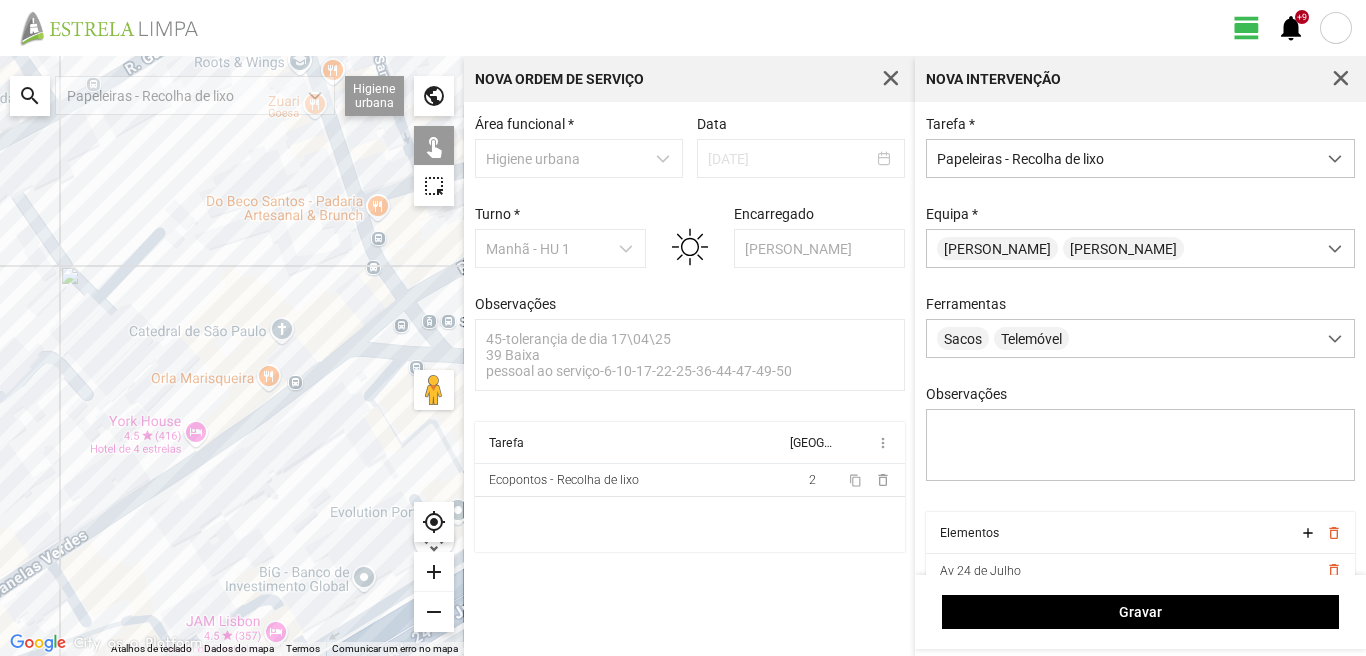 drag, startPoint x: 44, startPoint y: 270, endPoint x: 216, endPoint y: 295, distance: 173.80736 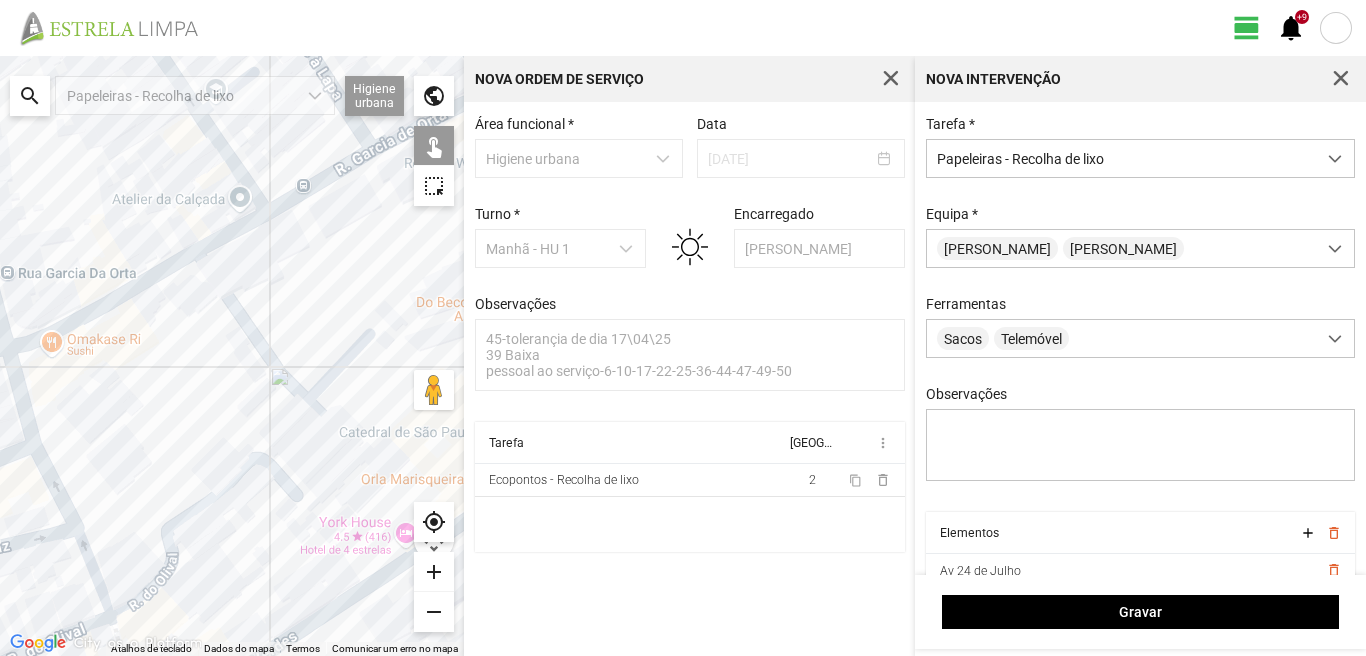 click on "Para navegar, prima as teclas de seta." 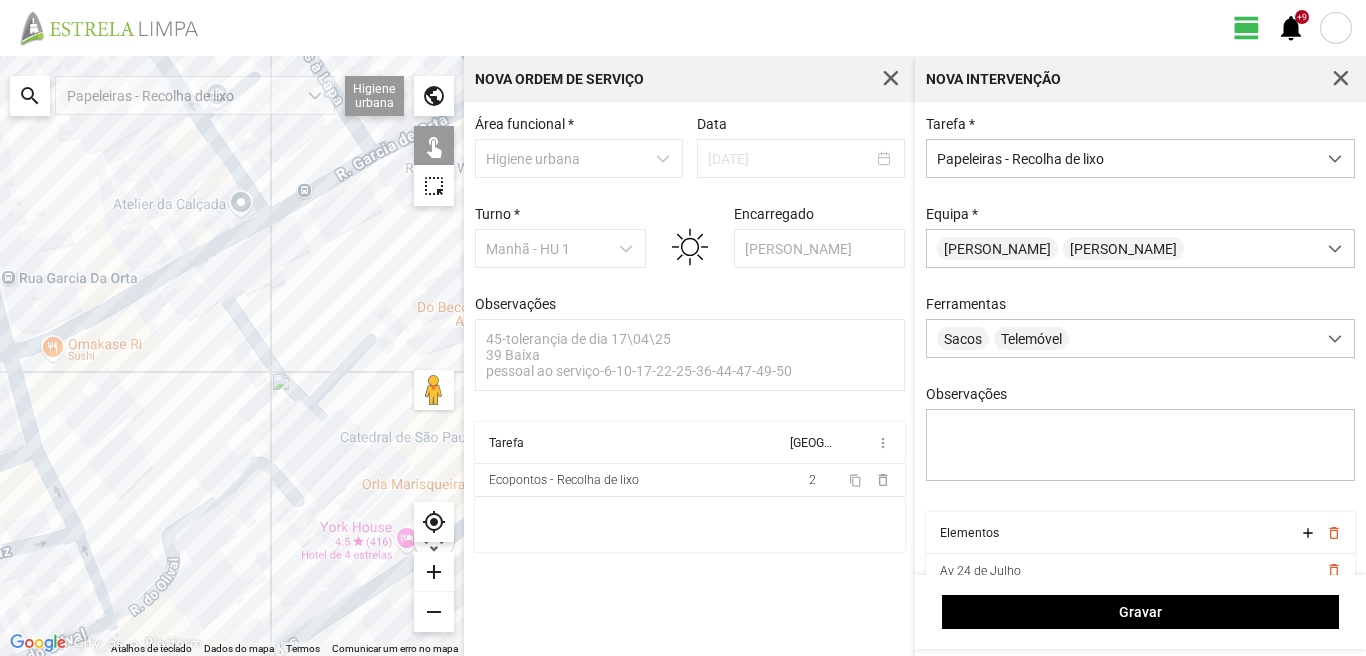 click on "Para navegar, prima as teclas de seta." 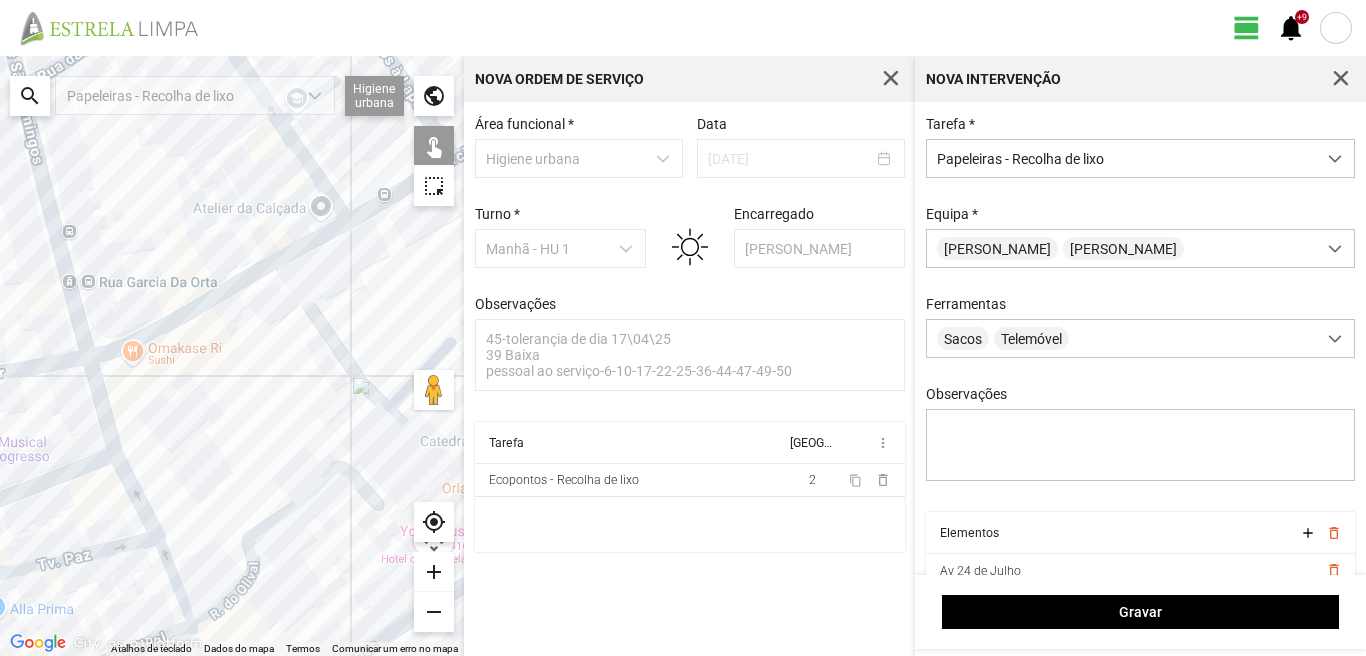 drag, startPoint x: 165, startPoint y: 240, endPoint x: 195, endPoint y: 299, distance: 66.189125 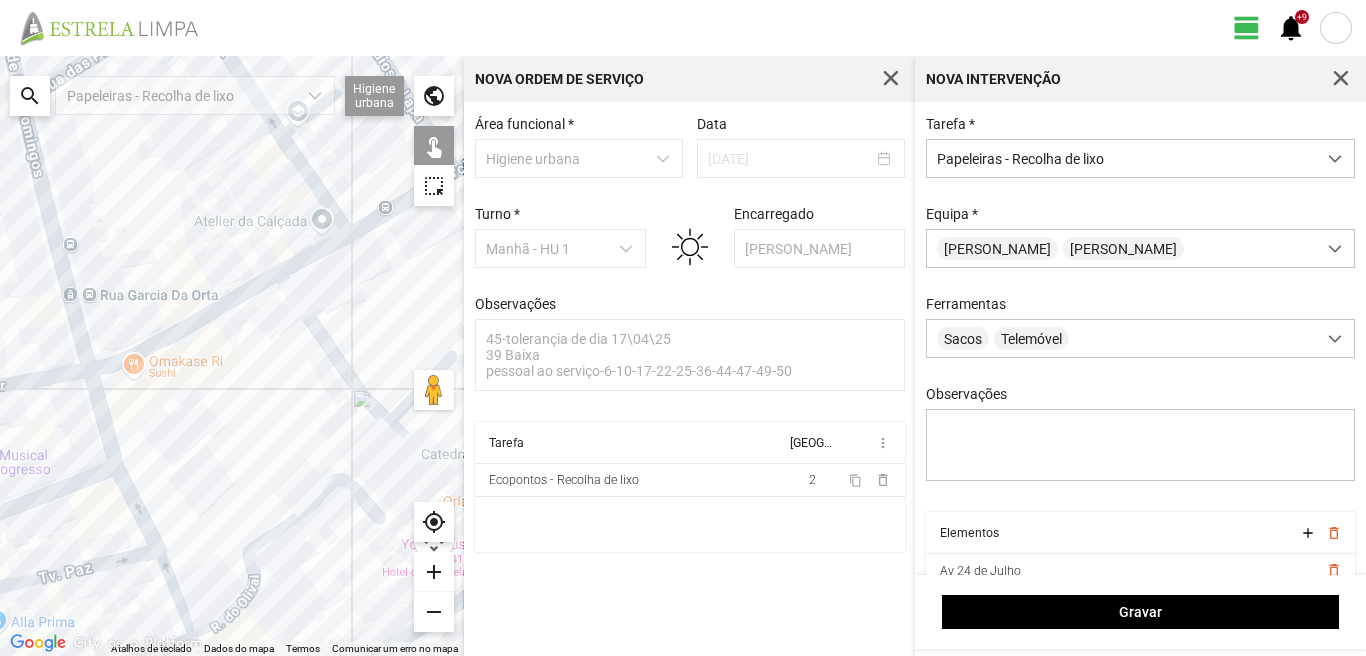 click on "Para navegar, prima as teclas de seta." 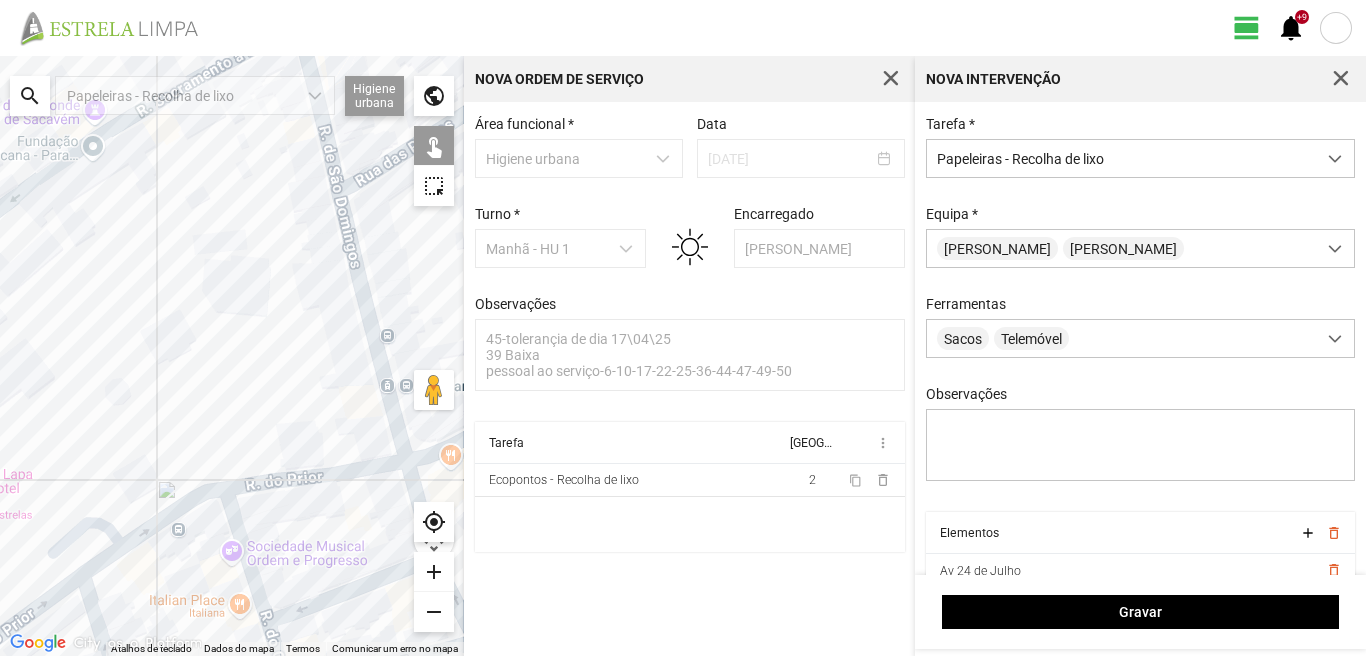 click on "← Mover para a esquerda → Mover para a direita ↑ Mover para cima ↓ Mover para baixo + Aumentar (zoom) - Diminuir (zoom) Casa Avançar 75% para a esquerda Fim Avançar 75% para a direita Página para cima Avançar 75% para cima Página para baixo Avançar 75% para baixo Para navegar, prima as teclas de seta. Atalhos de teclado Dados do mapa Dados do mapa ©2025 Google, Inst. Geogr. Nacional Dados do mapa ©2025 Google, Inst. Geogr. Nacional 20 m  Clique no botão para alternar entre as unidades métricas e imperiais Termos Comunicar um erro no mapa  search
Papeleiras - Recolha de lixo  Higiene urbana  Sarjetas  Arruamentos  Ecopontos  Papeleiras  public  touch_app   highlight_alt  my_location add remove Nova Ordem de Serviço Área funcional * Higiene urbana Data [DATE]   Turno * Manhã - HU 1 Encarregado [PERSON_NAME] Observações 45-tolerançia de dia 17\04\25
39 Baixa
pessoal ao serviço-6-10-17-22-25-36-44-47-49-50 Tarefa Equipa more_vert    Ecopontos - Recolha de lixo  2 content_copy" 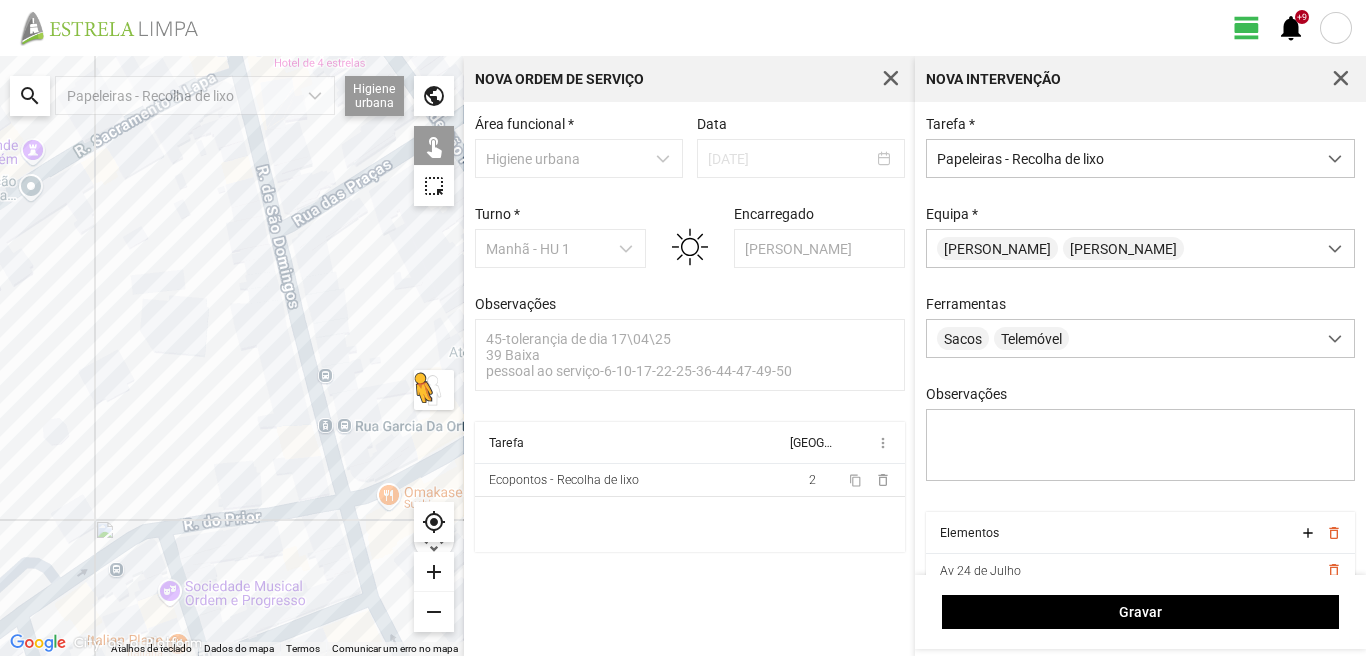 drag, startPoint x: 510, startPoint y: 350, endPoint x: 448, endPoint y: 392, distance: 74.88658 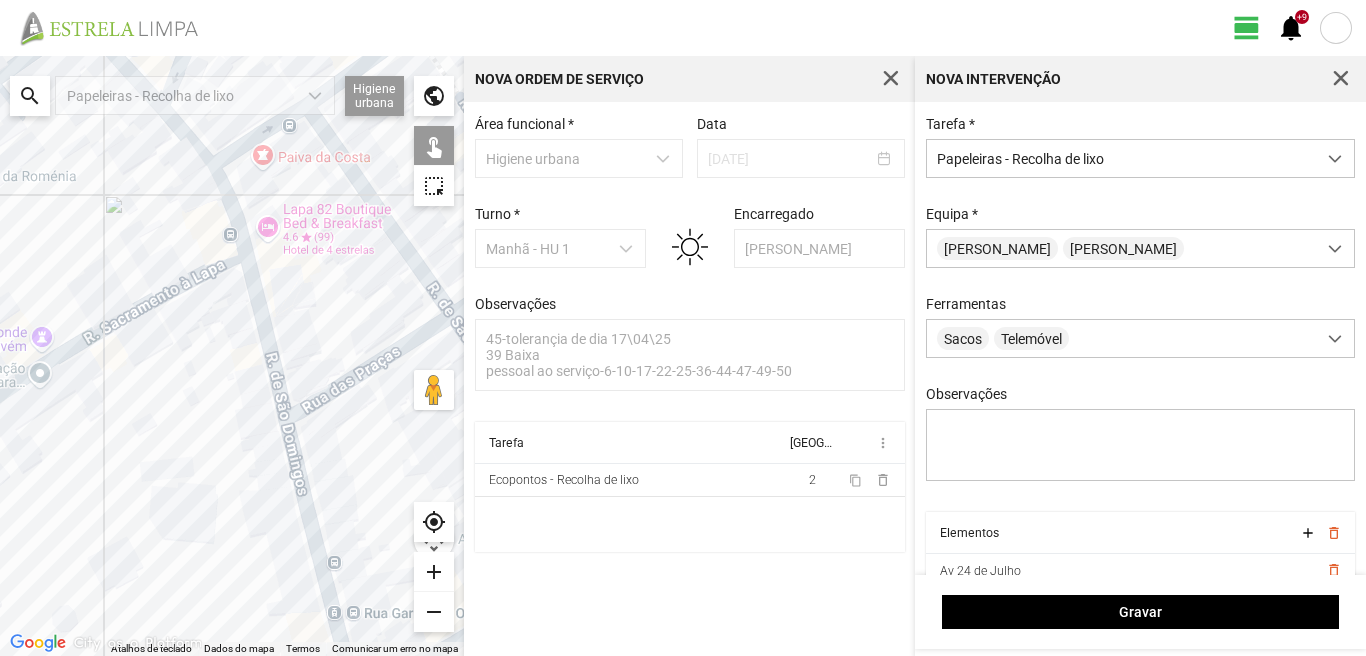 drag, startPoint x: 354, startPoint y: 186, endPoint x: 361, endPoint y: 374, distance: 188.13028 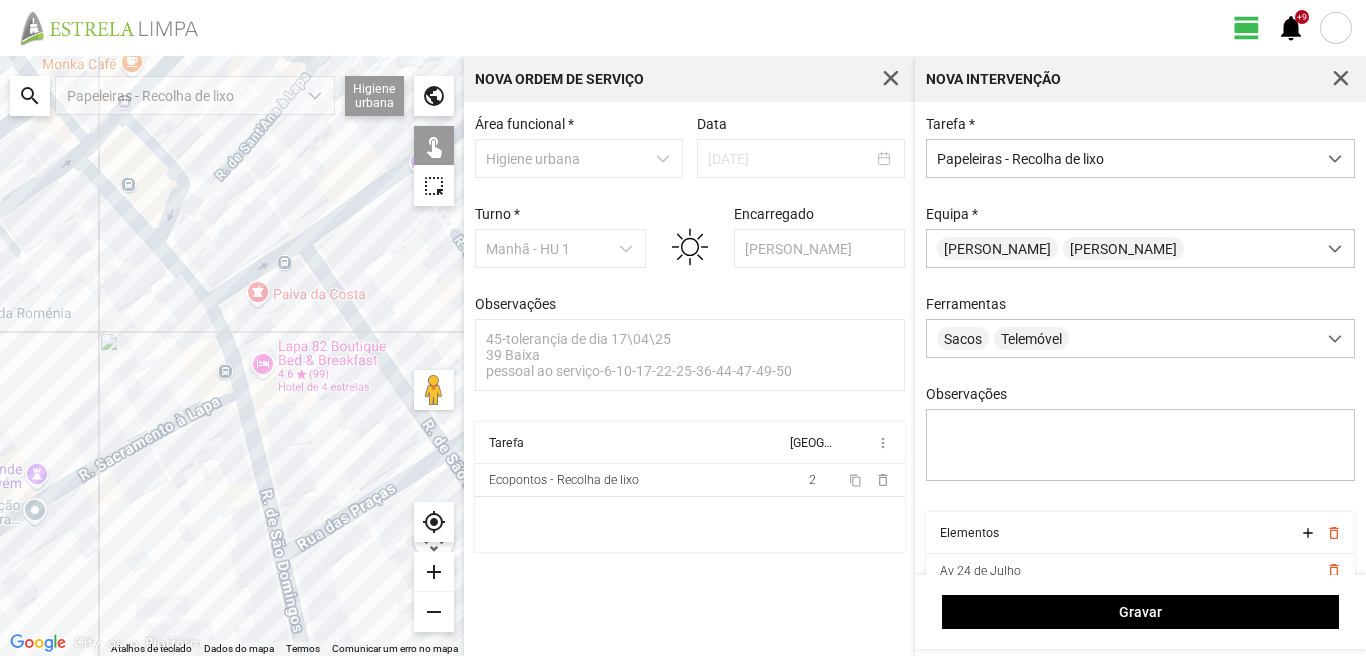 drag, startPoint x: 366, startPoint y: 300, endPoint x: 391, endPoint y: 301, distance: 25.019993 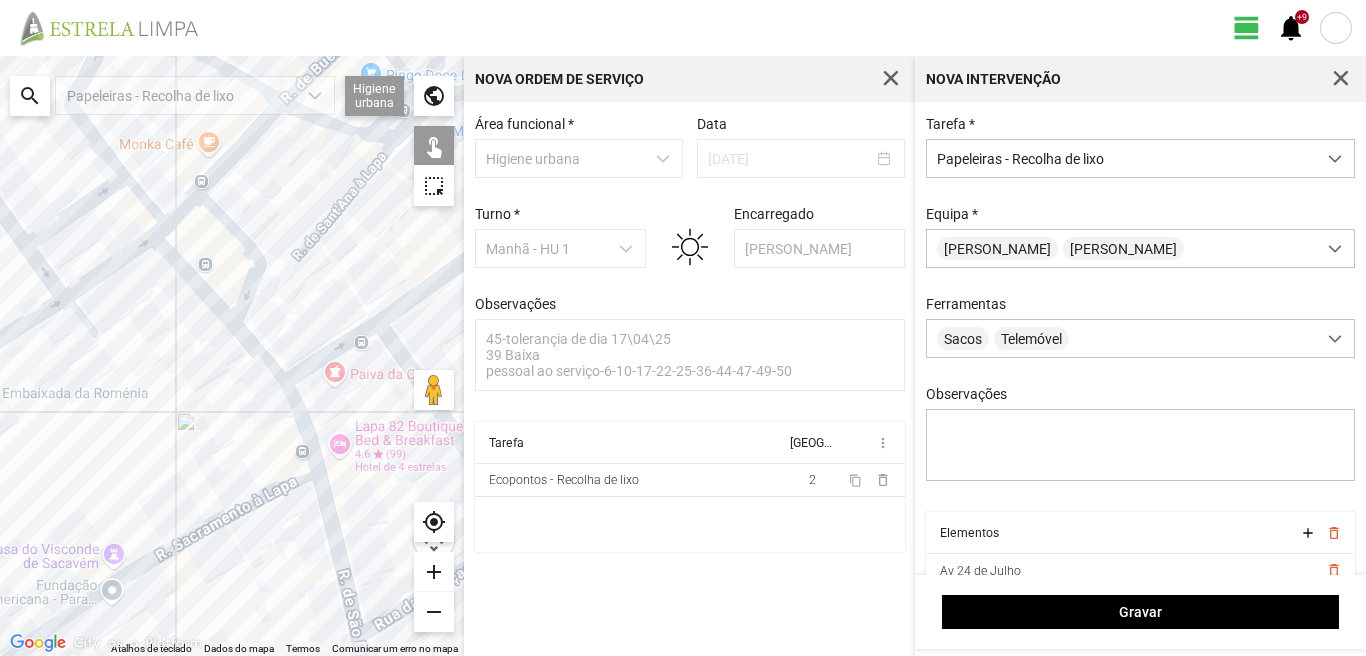 drag, startPoint x: 361, startPoint y: 200, endPoint x: 424, endPoint y: 389, distance: 199.2235 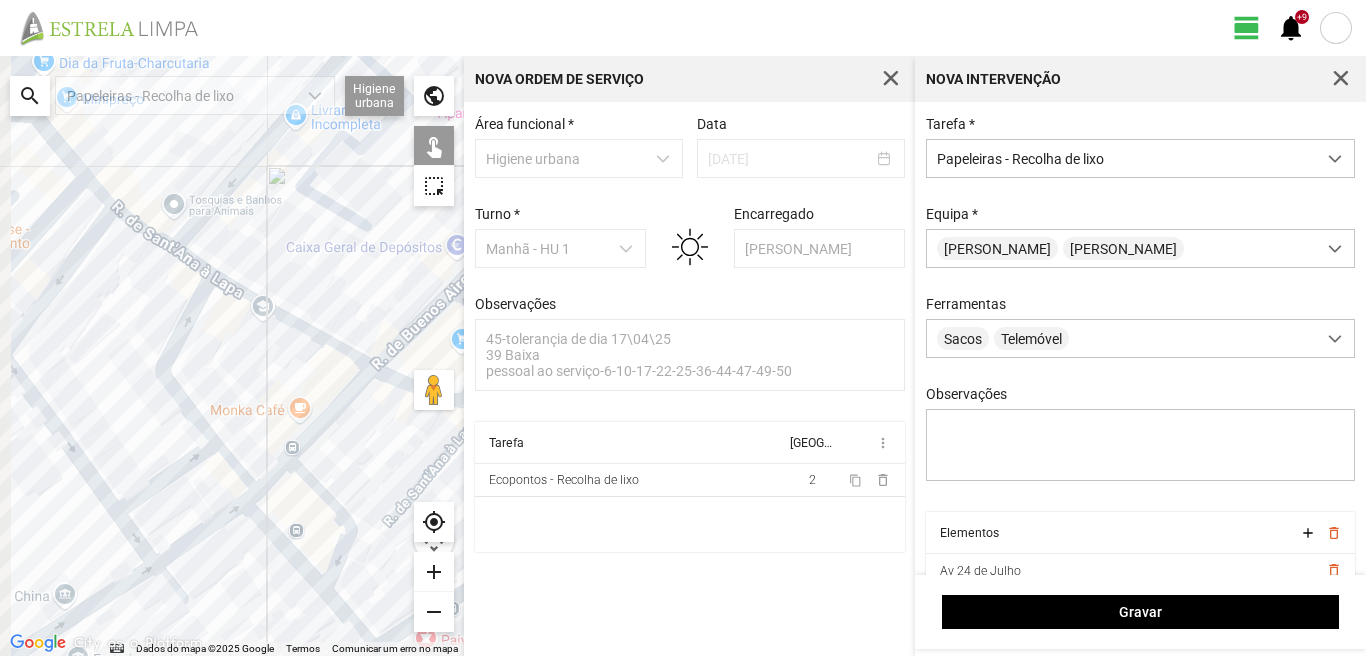 drag, startPoint x: 263, startPoint y: 245, endPoint x: 320, endPoint y: 373, distance: 140.11781 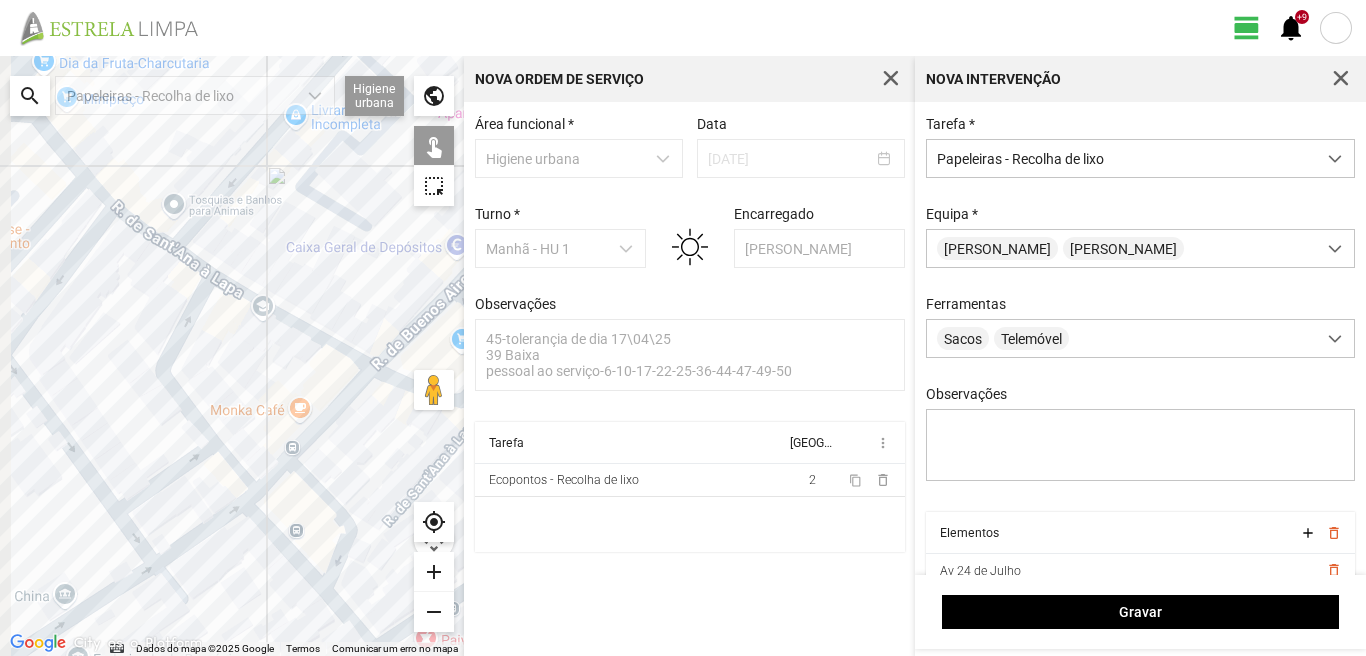 click on "Para navegar, prima as teclas de seta." 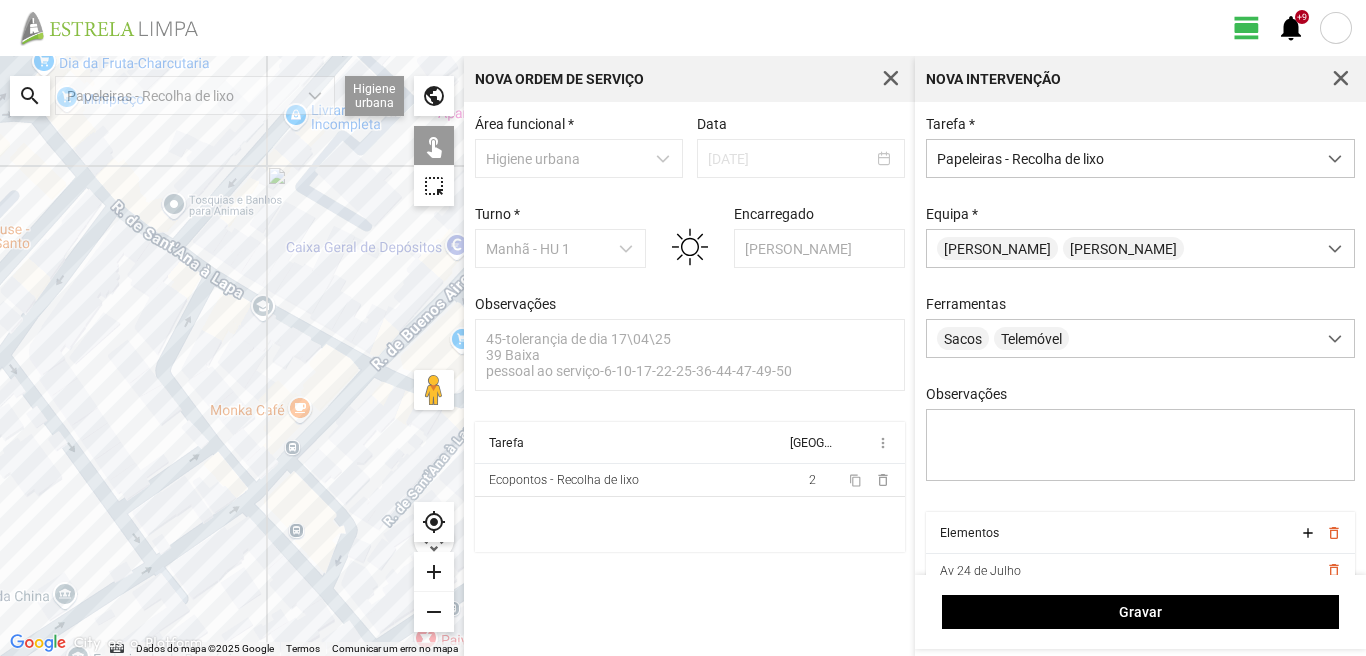 click on "Para navegar, prima as teclas de seta." 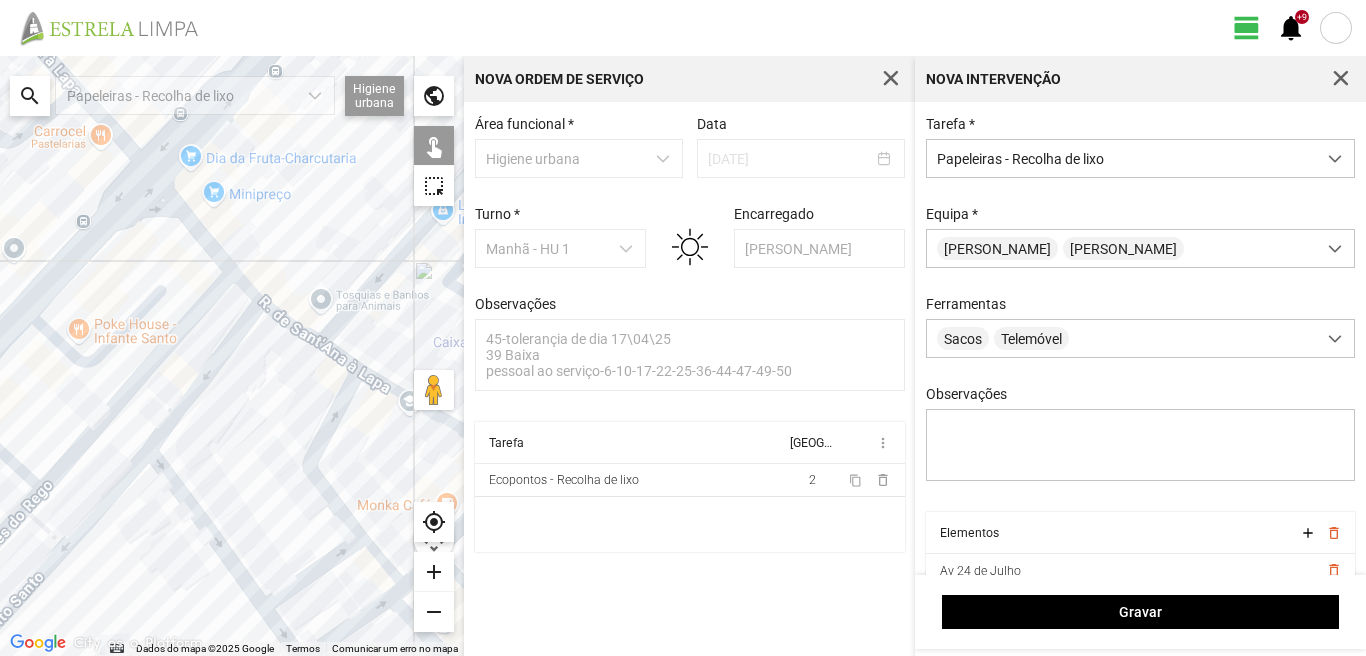 drag, startPoint x: 148, startPoint y: 329, endPoint x: 310, endPoint y: 443, distance: 198.09088 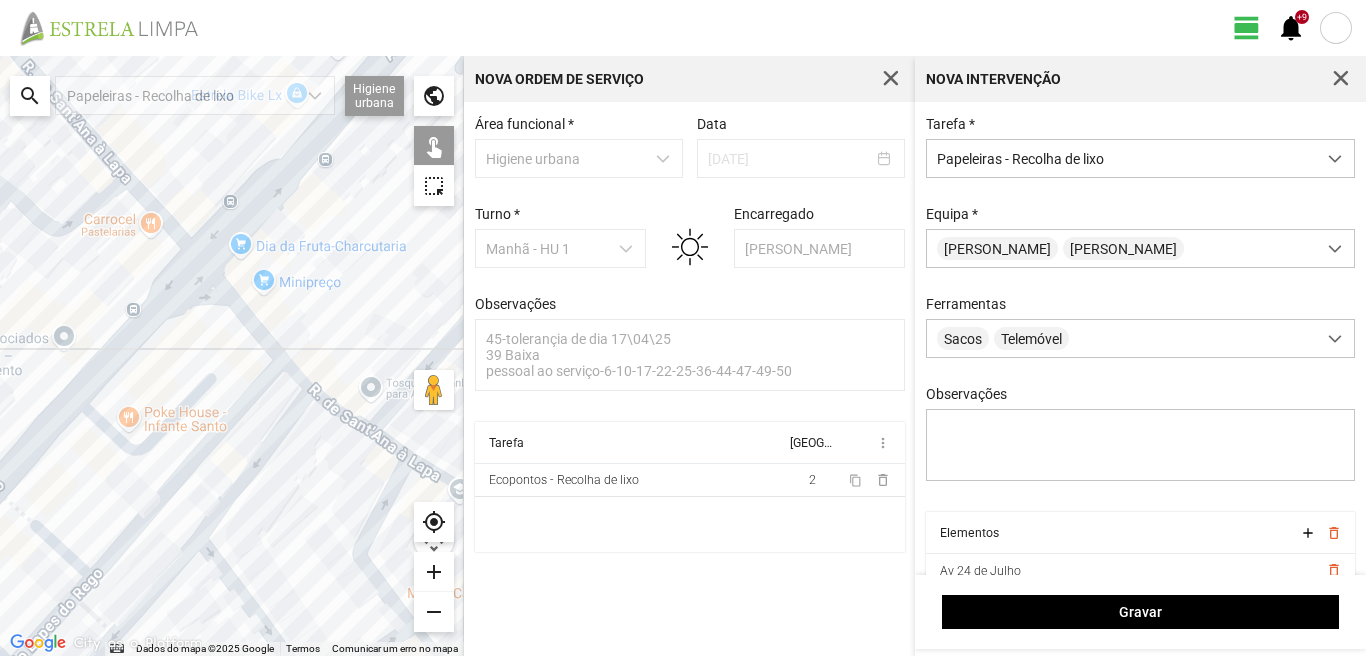 click on "Para navegar, prima as teclas de seta." 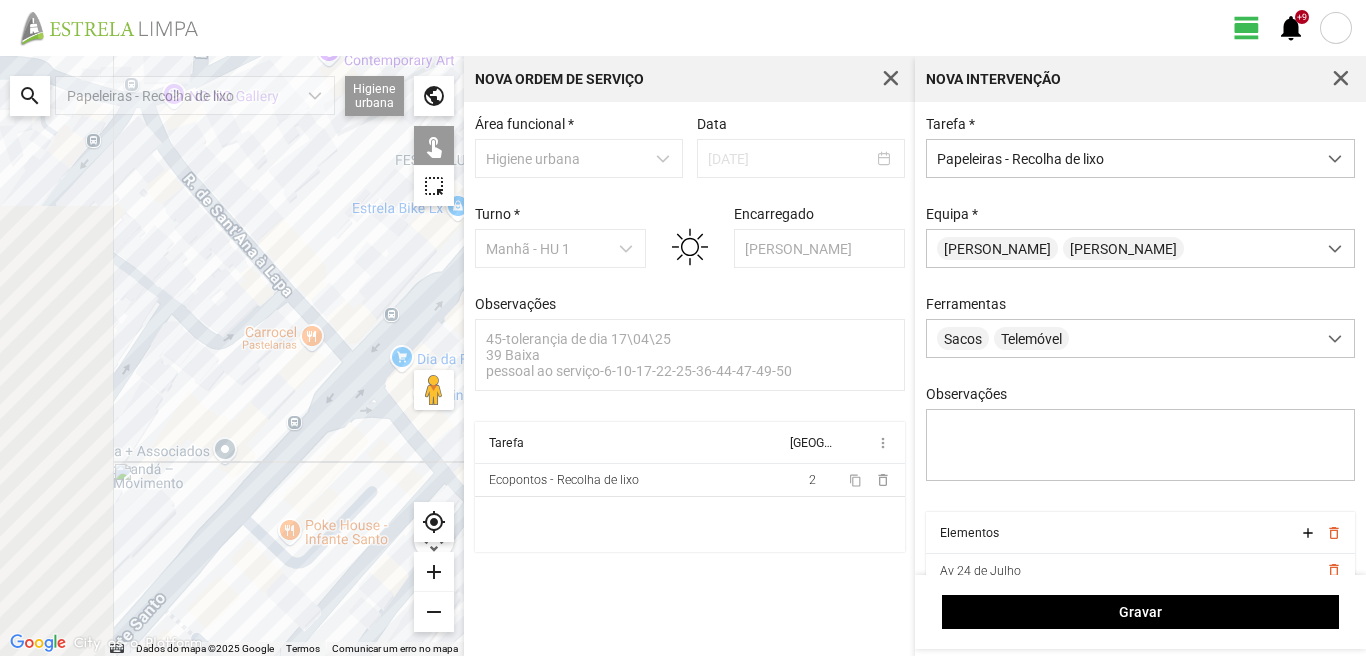 drag, startPoint x: 133, startPoint y: 188, endPoint x: 301, endPoint y: 324, distance: 216.1481 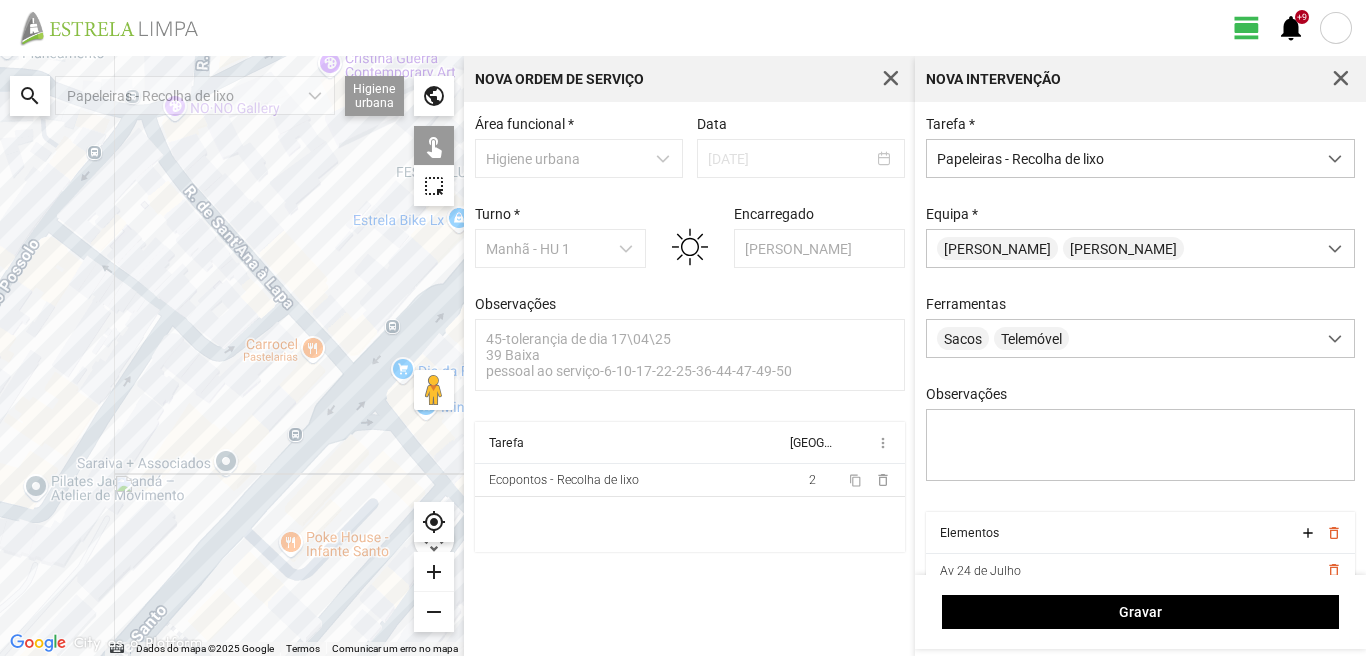 click on "Para navegar, prima as teclas de seta." 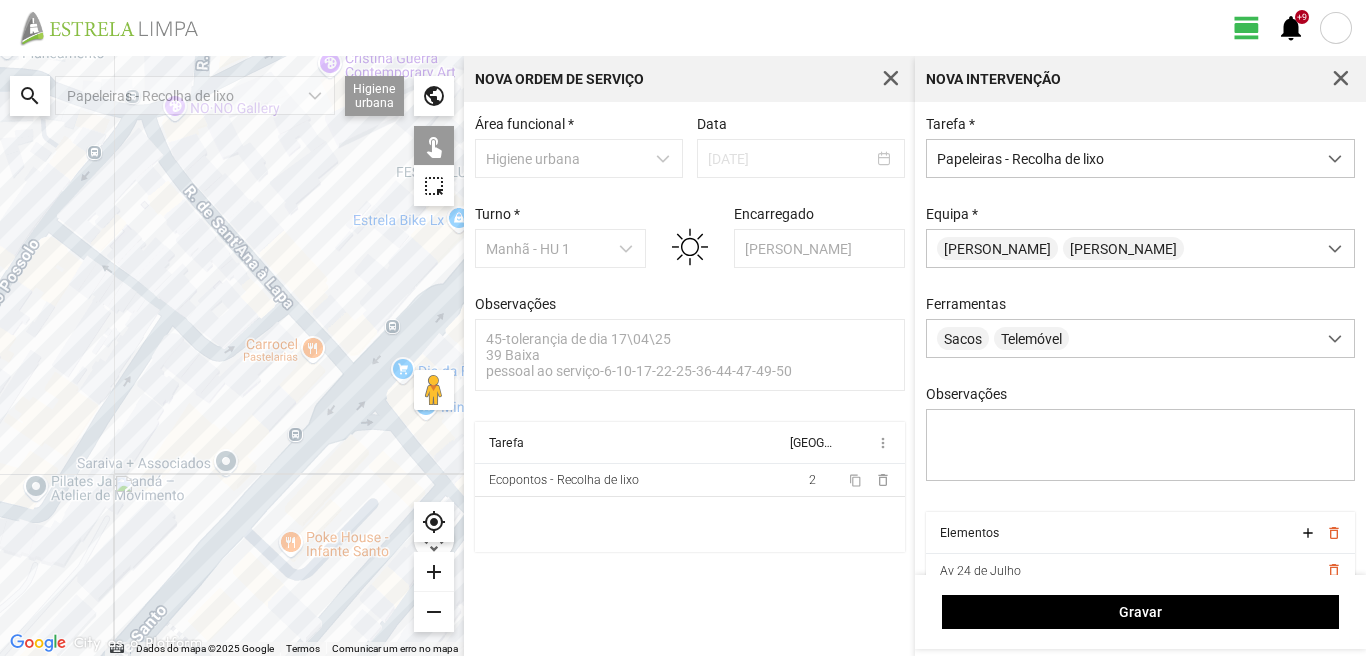 click on "Para navegar, prima as teclas de seta." 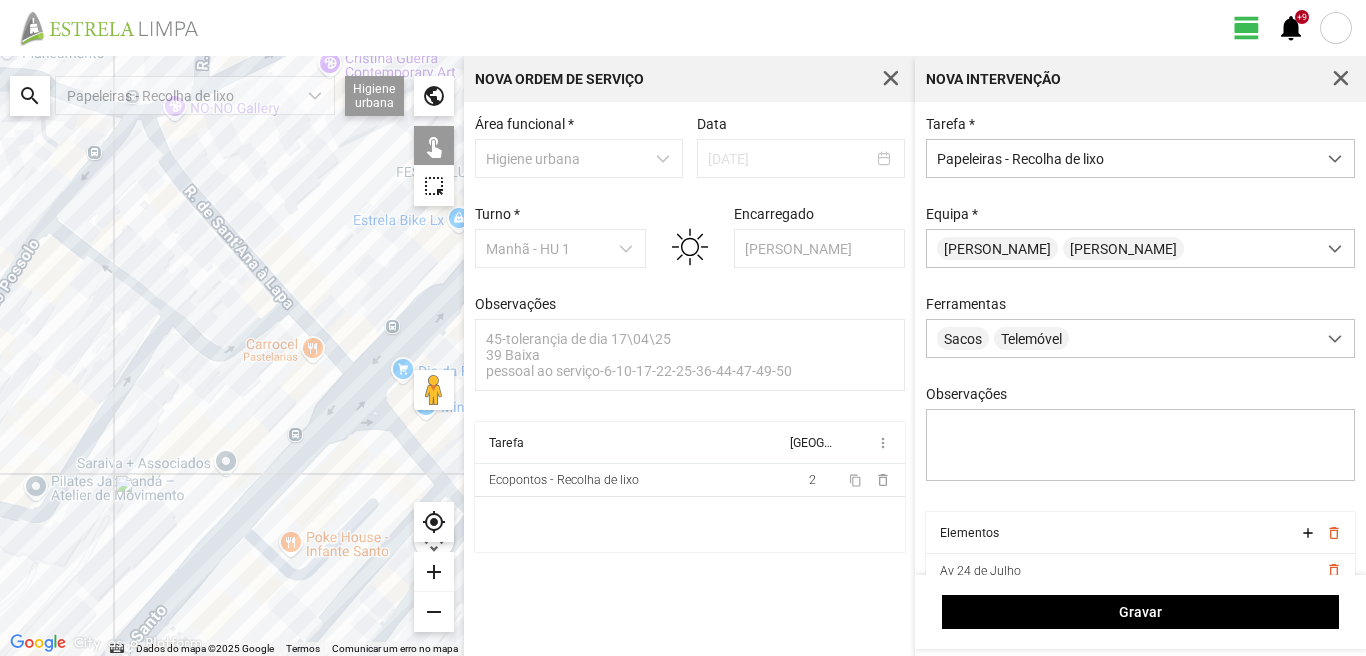 click on "Para navegar, prima as teclas de seta." 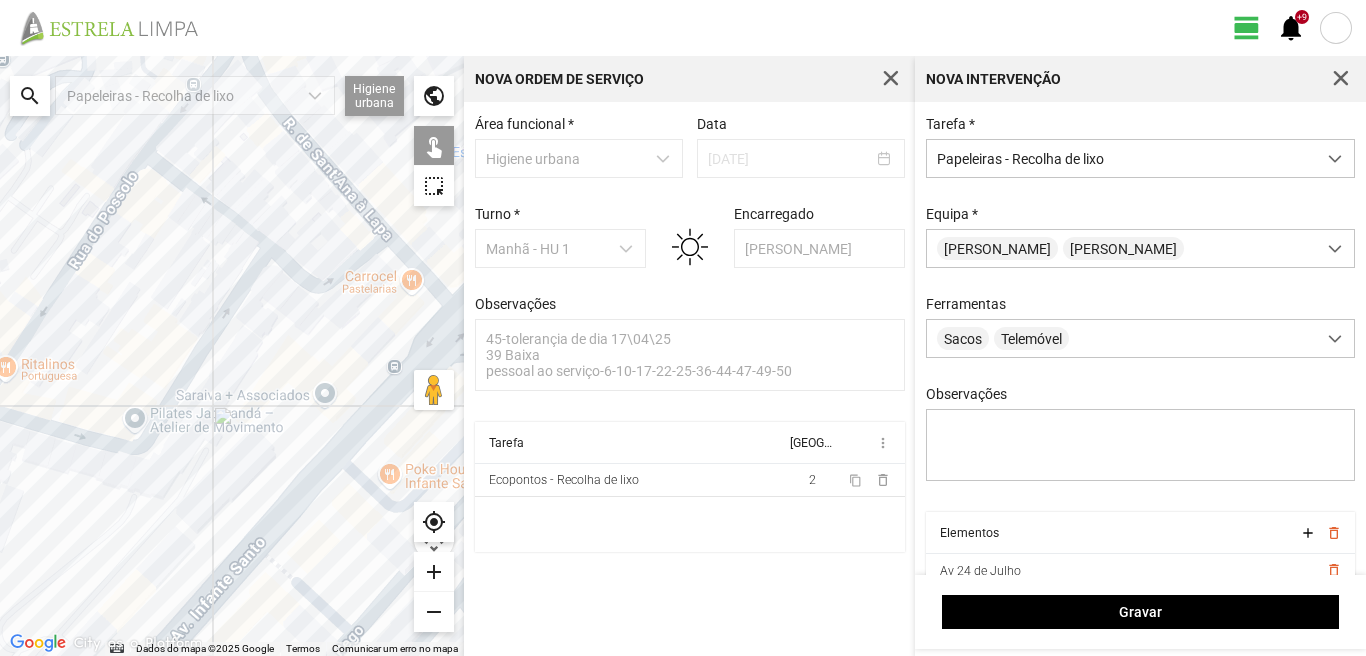 drag, startPoint x: 297, startPoint y: 256, endPoint x: 308, endPoint y: 211, distance: 46.32494 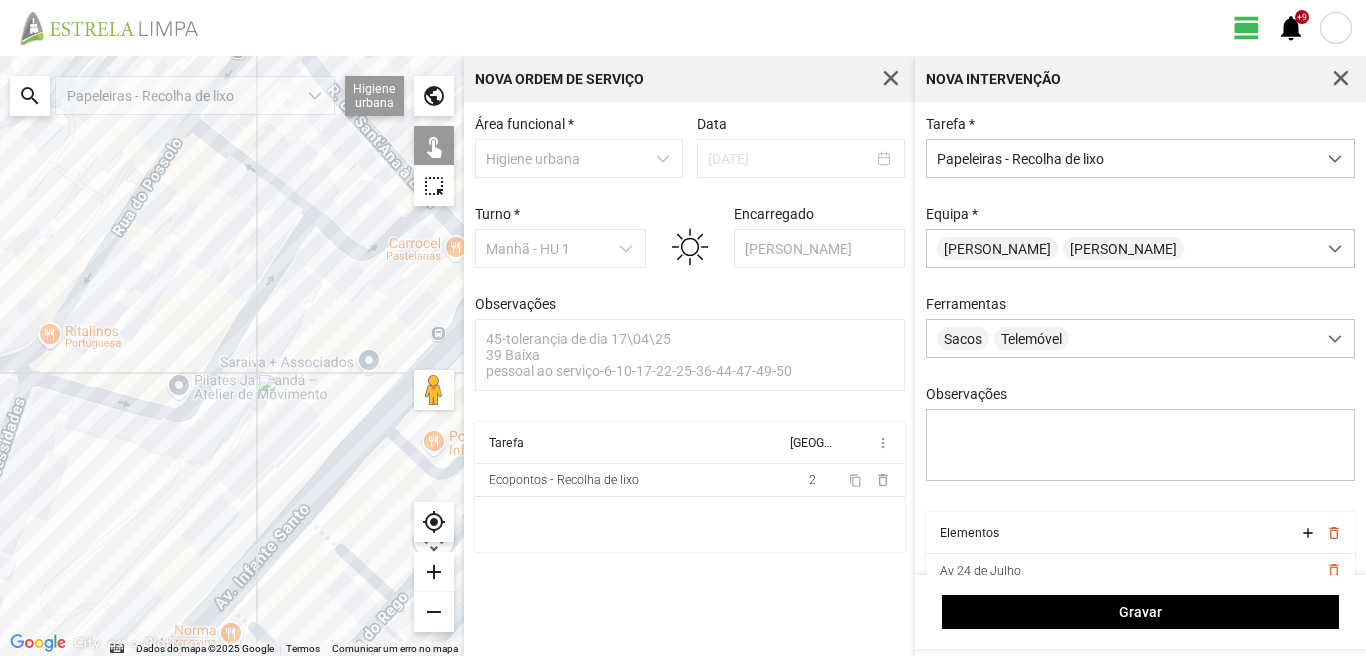 click on "Para navegar, prima as teclas de seta." 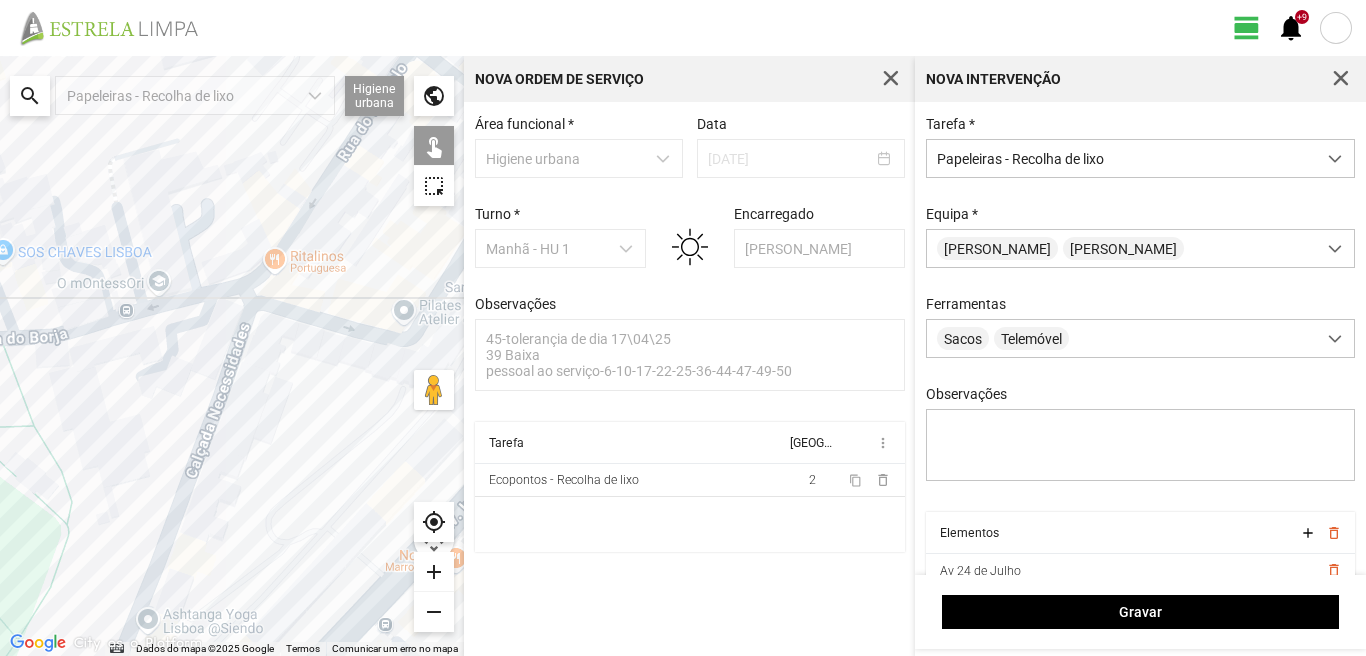 drag, startPoint x: 110, startPoint y: 403, endPoint x: 304, endPoint y: 355, distance: 199.84995 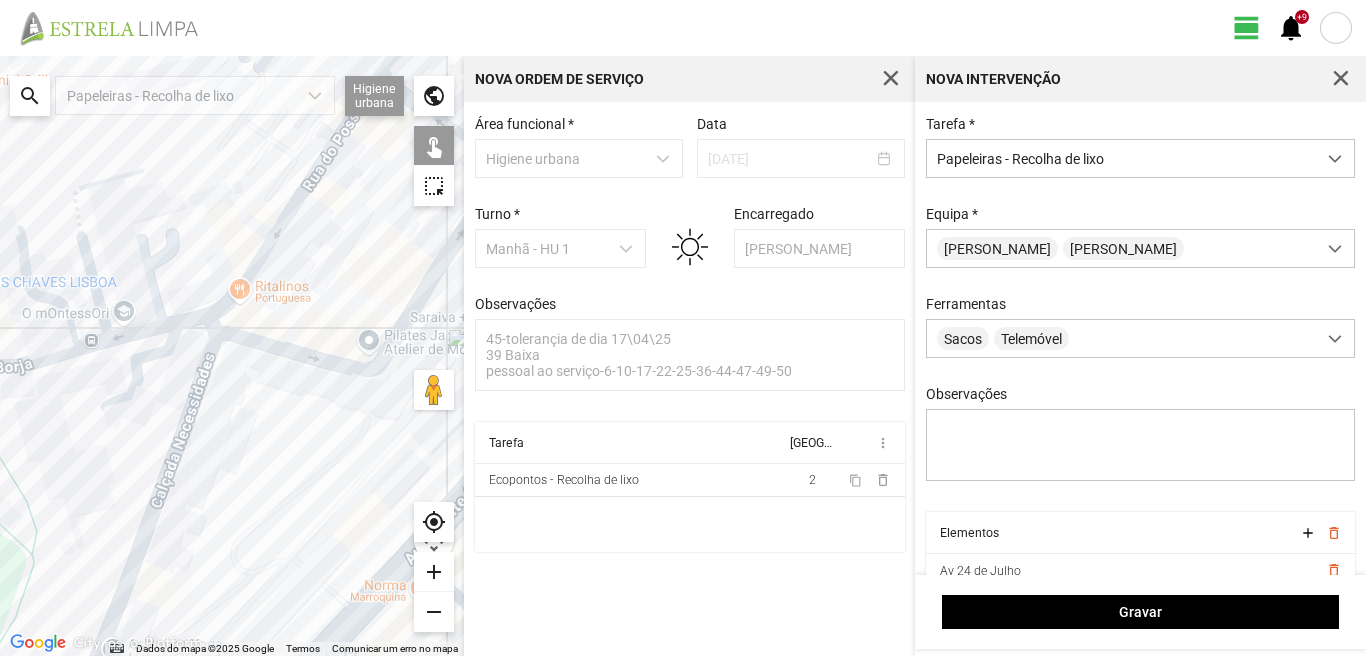 click on "Para navegar, prima as teclas de seta." 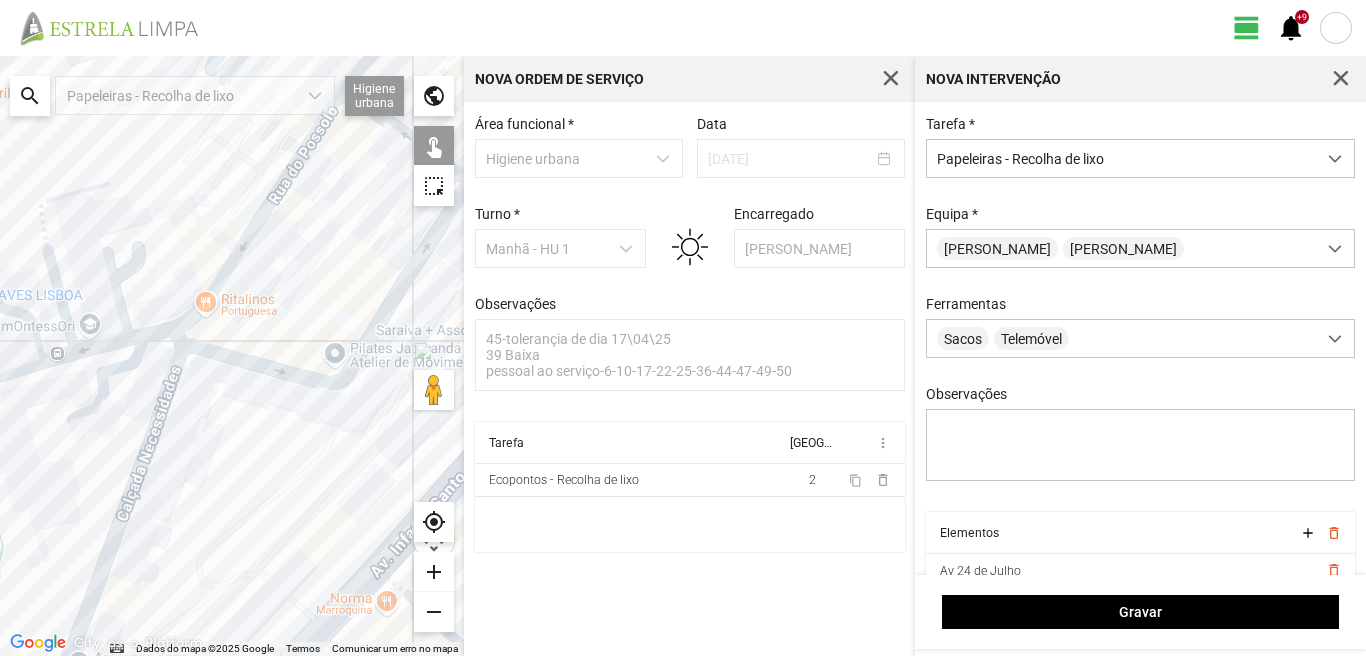 drag, startPoint x: 259, startPoint y: 371, endPoint x: 63, endPoint y: 411, distance: 200.04 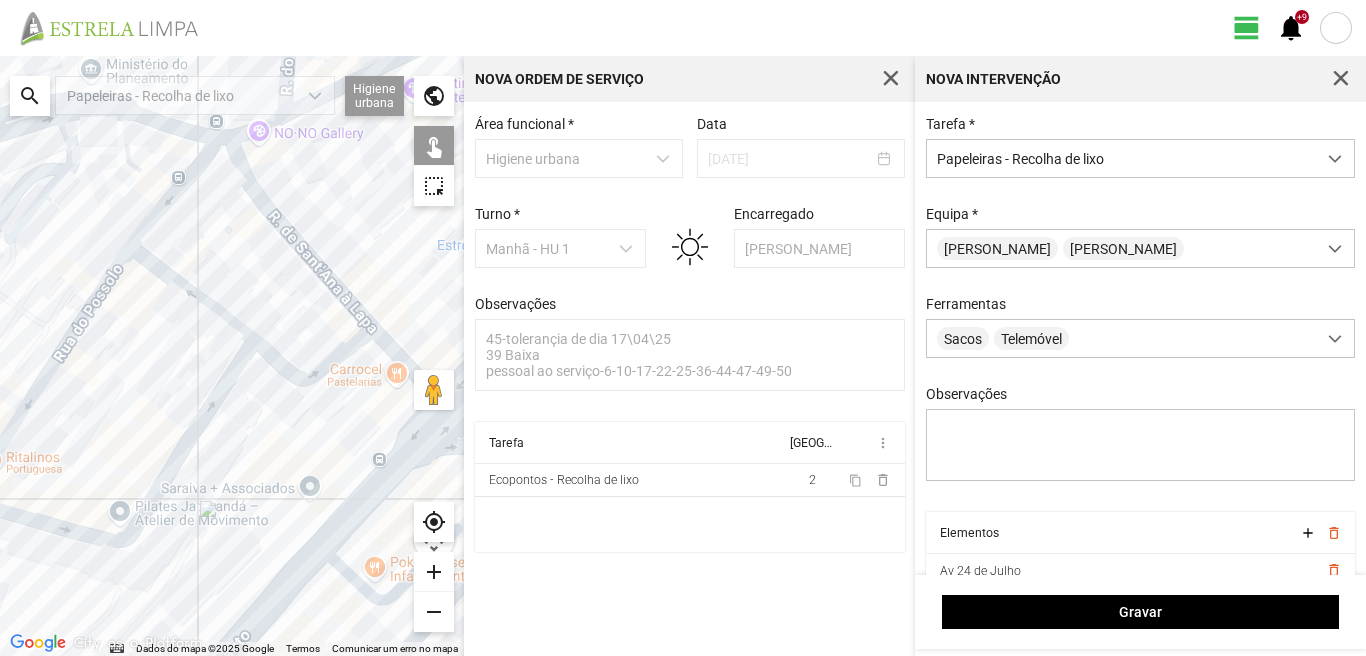 drag, startPoint x: 214, startPoint y: 286, endPoint x: 179, endPoint y: 430, distance: 148.19244 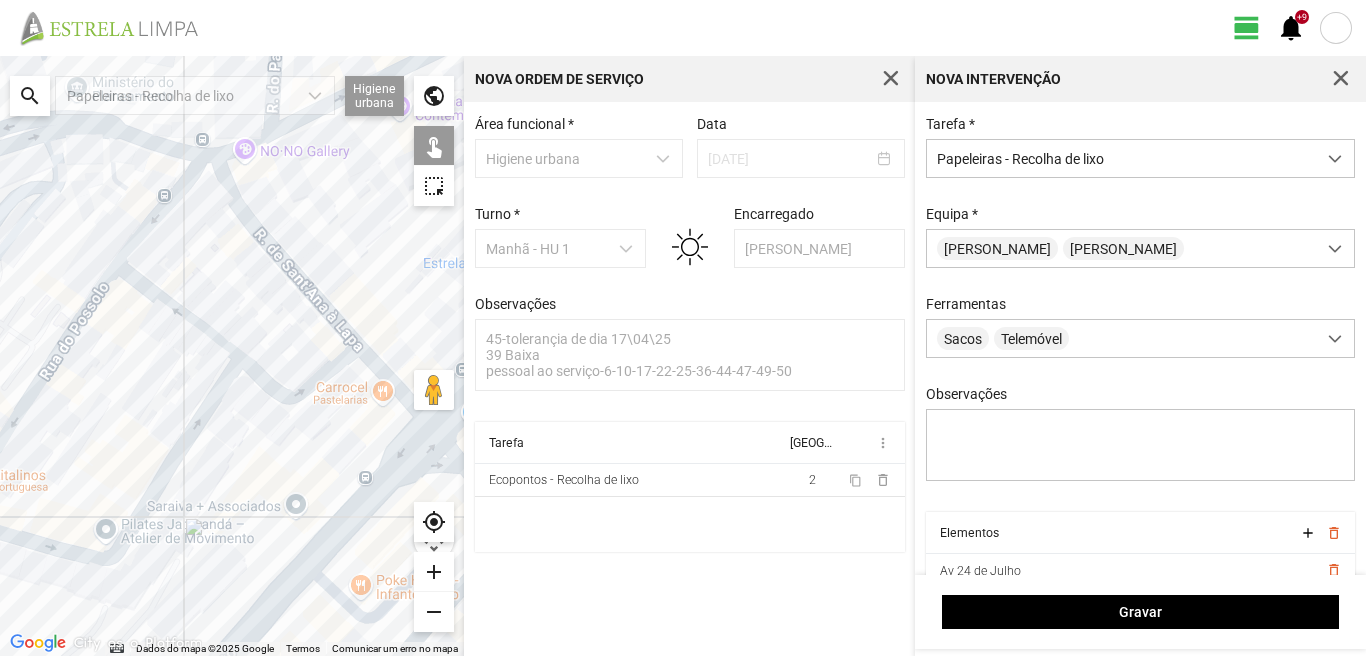 drag, startPoint x: 215, startPoint y: 328, endPoint x: 147, endPoint y: 421, distance: 115.2085 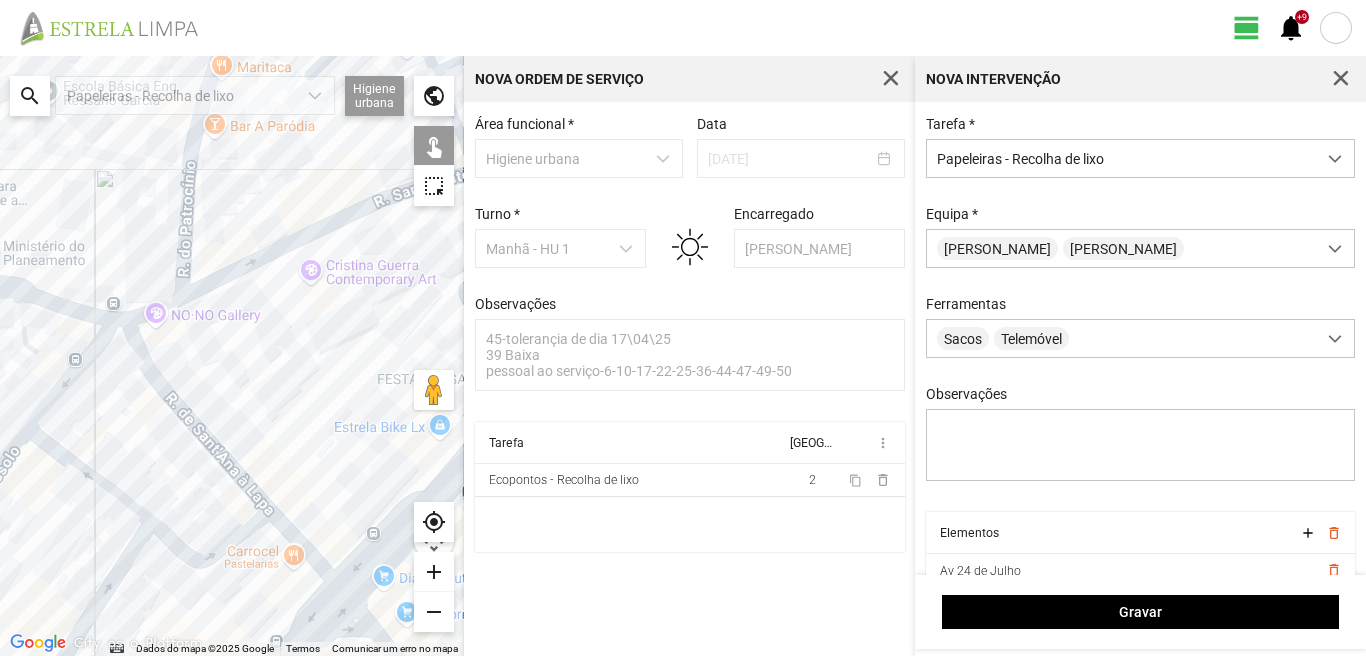 drag, startPoint x: 228, startPoint y: 296, endPoint x: 186, endPoint y: 383, distance: 96.60745 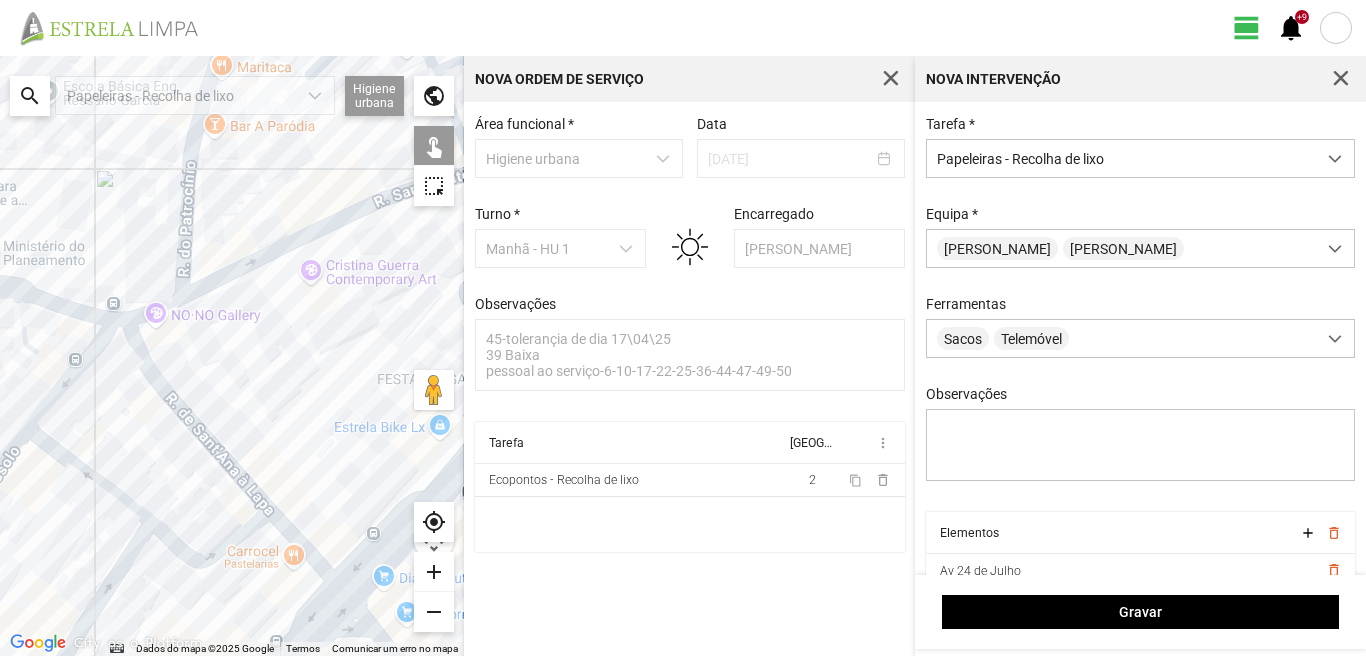 click on "Para navegar, prima as teclas de seta." 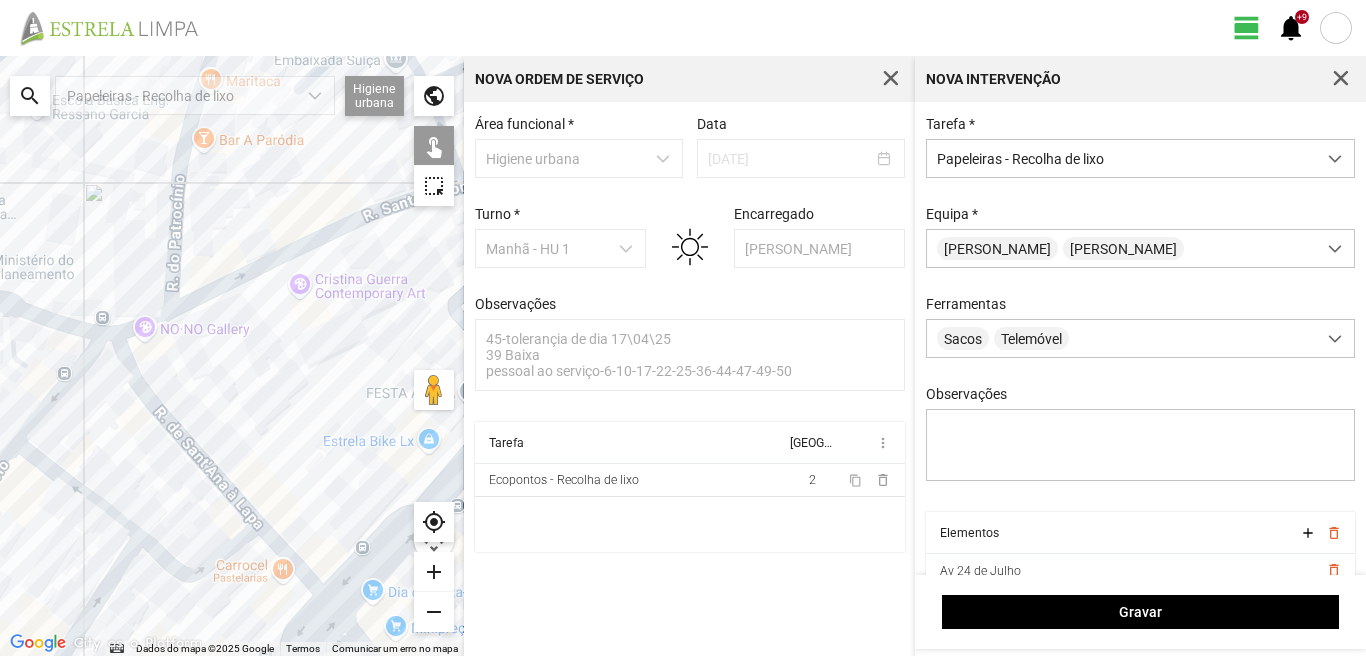 click on "Para navegar, prima as teclas de seta." 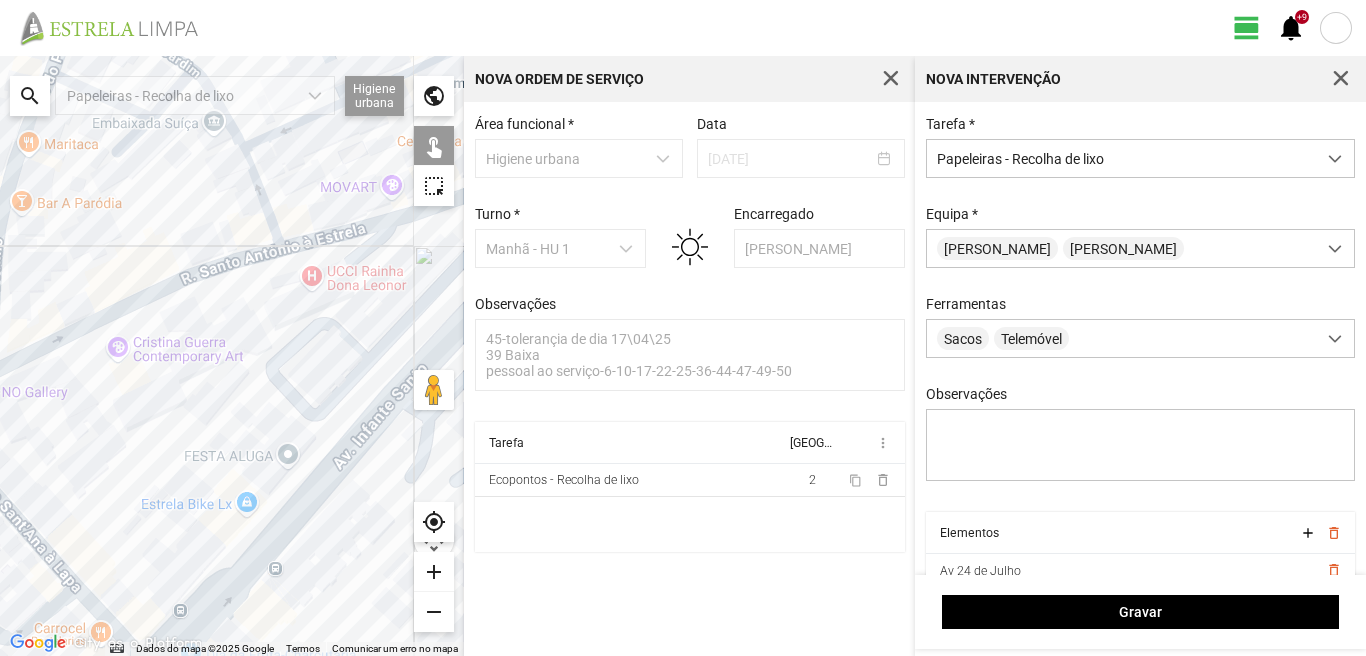 drag, startPoint x: 258, startPoint y: 345, endPoint x: 74, endPoint y: 410, distance: 195.14354 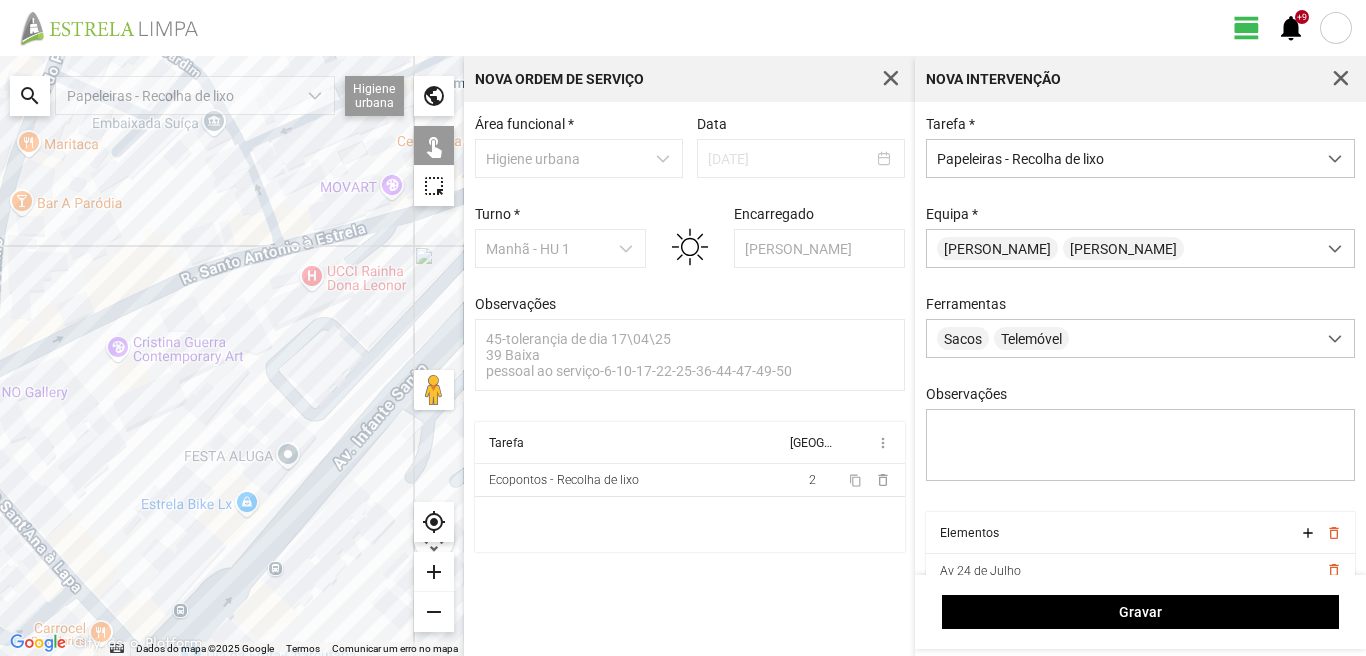 click on "Para navegar, prima as teclas de seta." 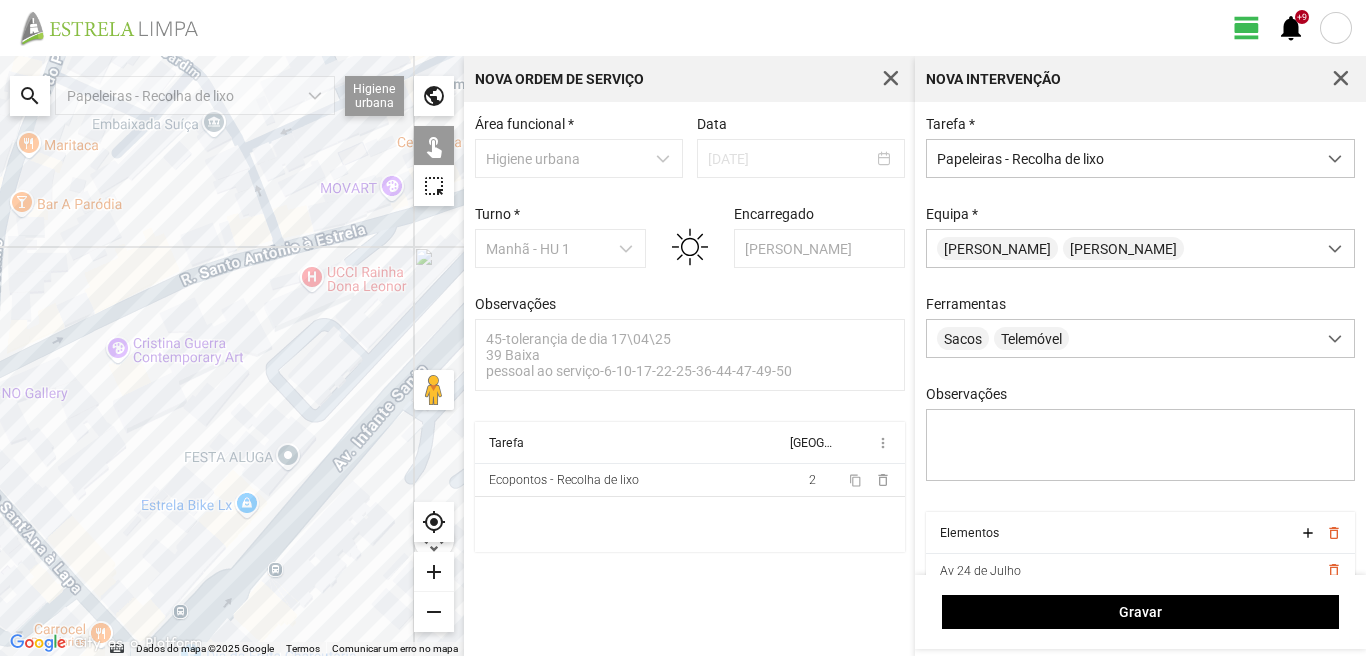click on "Para navegar, prima as teclas de seta." 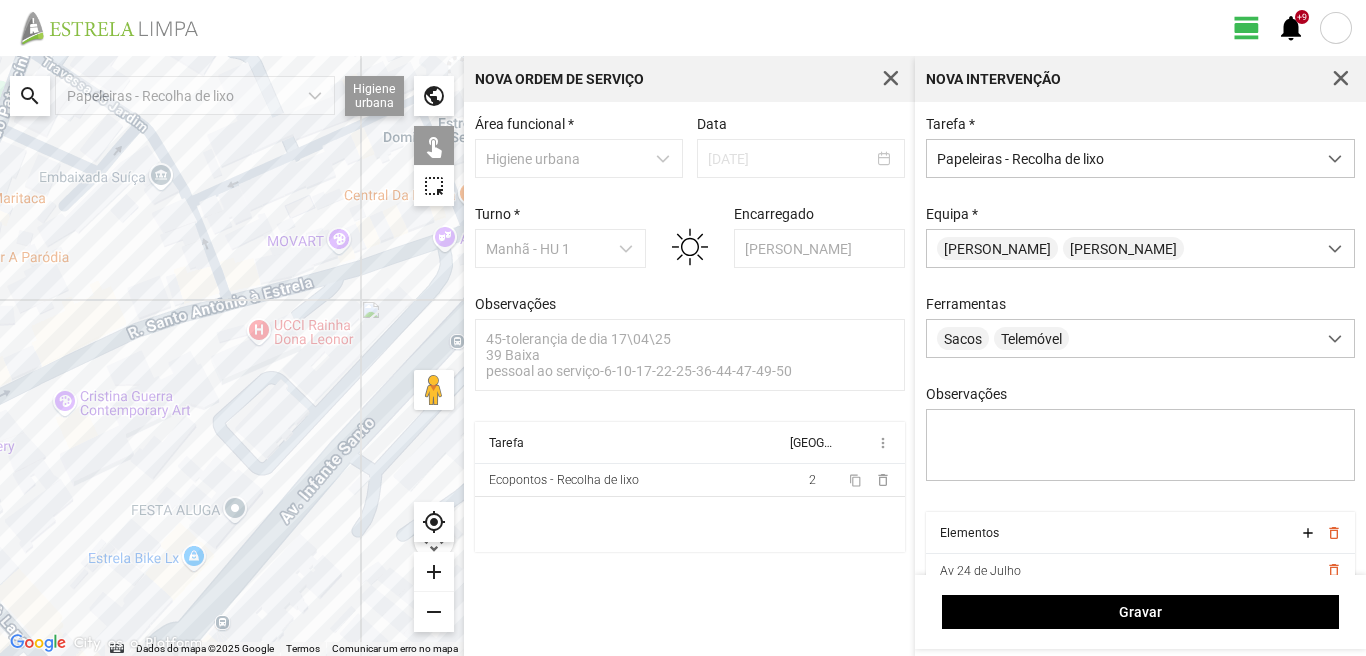 drag, startPoint x: 323, startPoint y: 410, endPoint x: 171, endPoint y: 537, distance: 198.07321 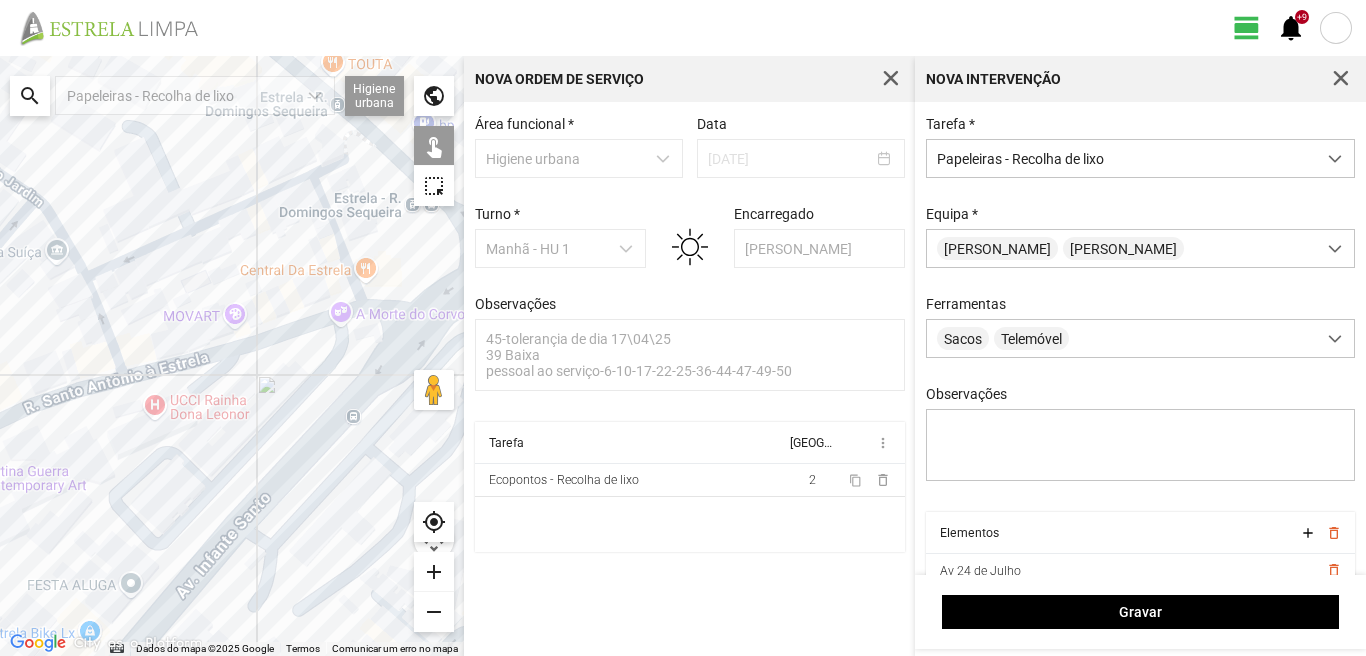 click on "Para navegar, prima as teclas de seta." 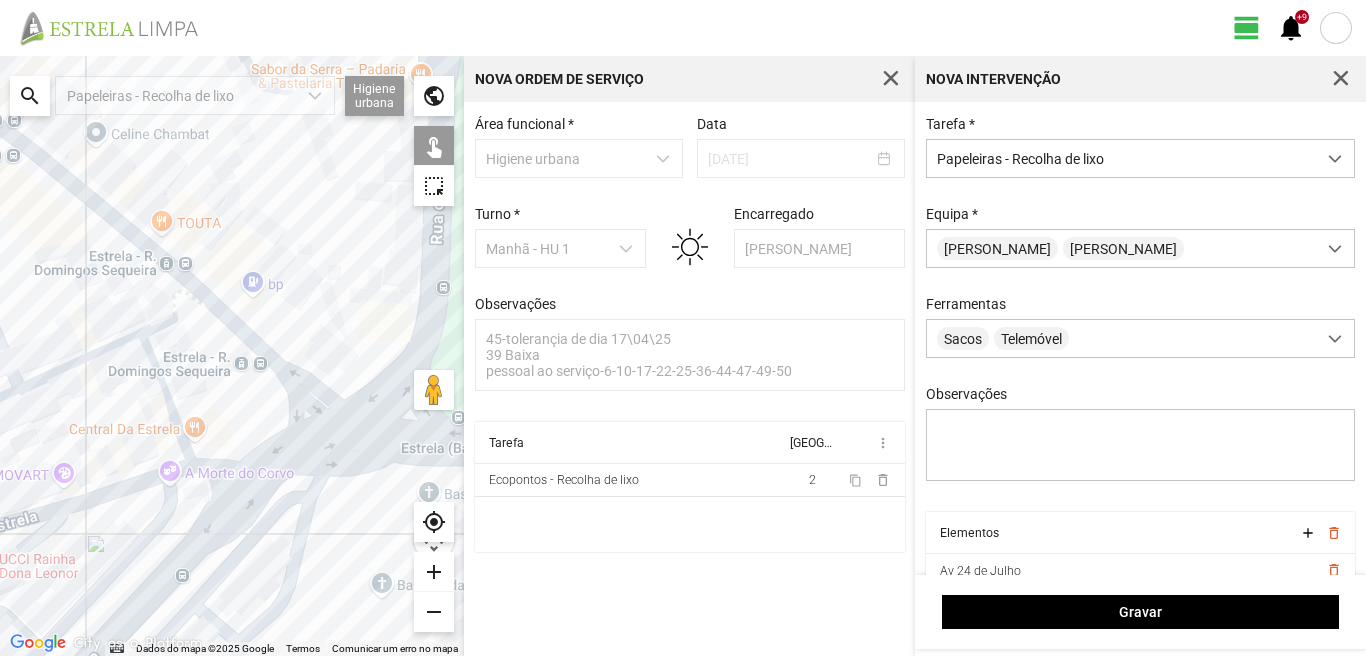 drag, startPoint x: 179, startPoint y: 259, endPoint x: 13, endPoint y: 438, distance: 244.12497 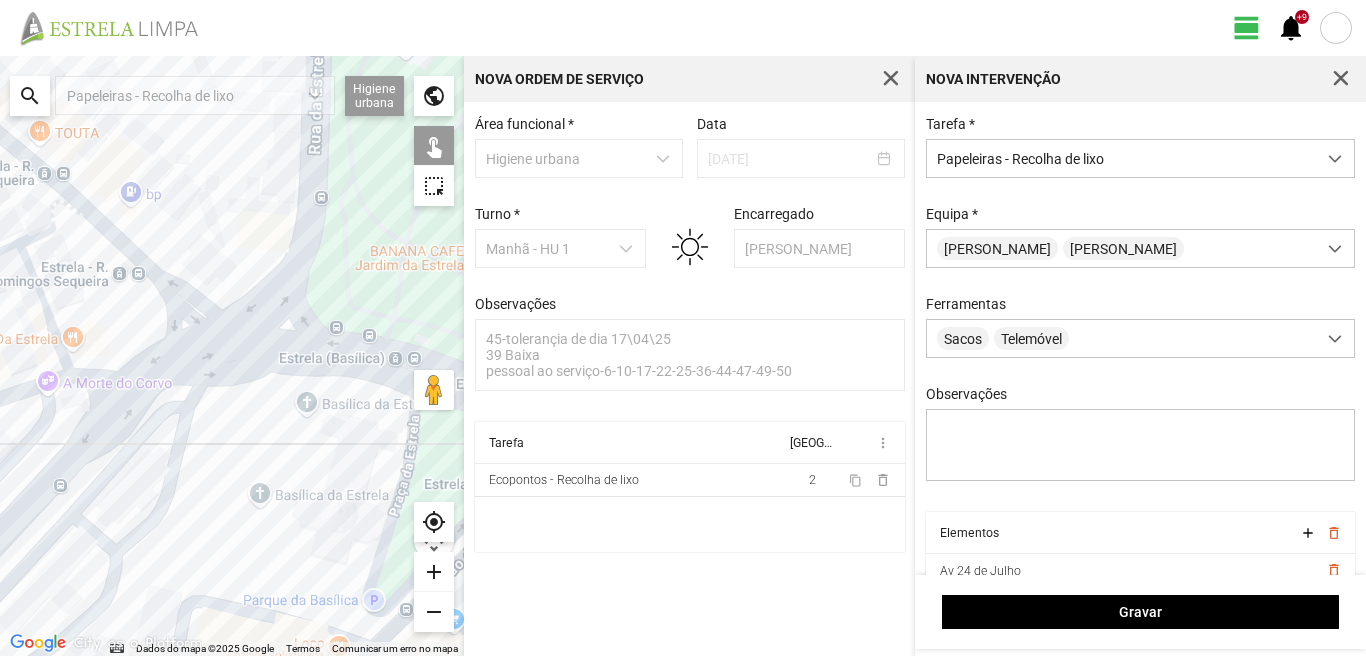 drag, startPoint x: 186, startPoint y: 506, endPoint x: 65, endPoint y: 416, distance: 150.8012 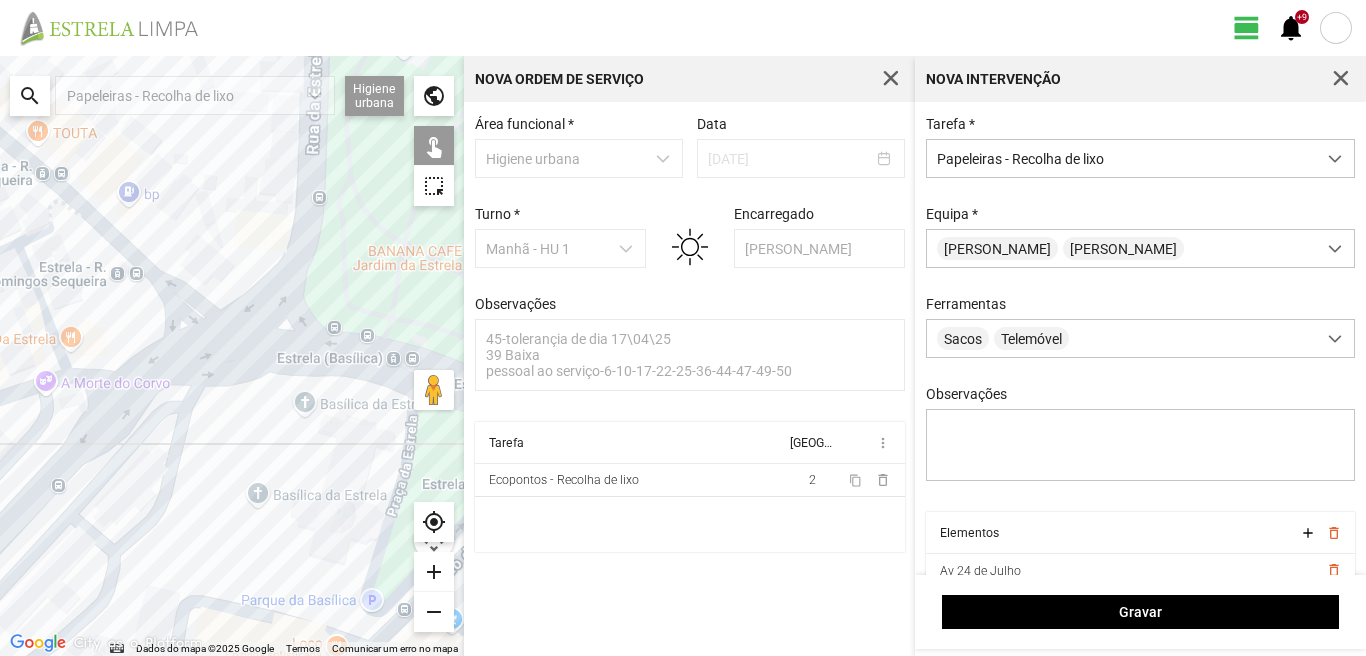 click on "Para navegar, prima as teclas de seta." 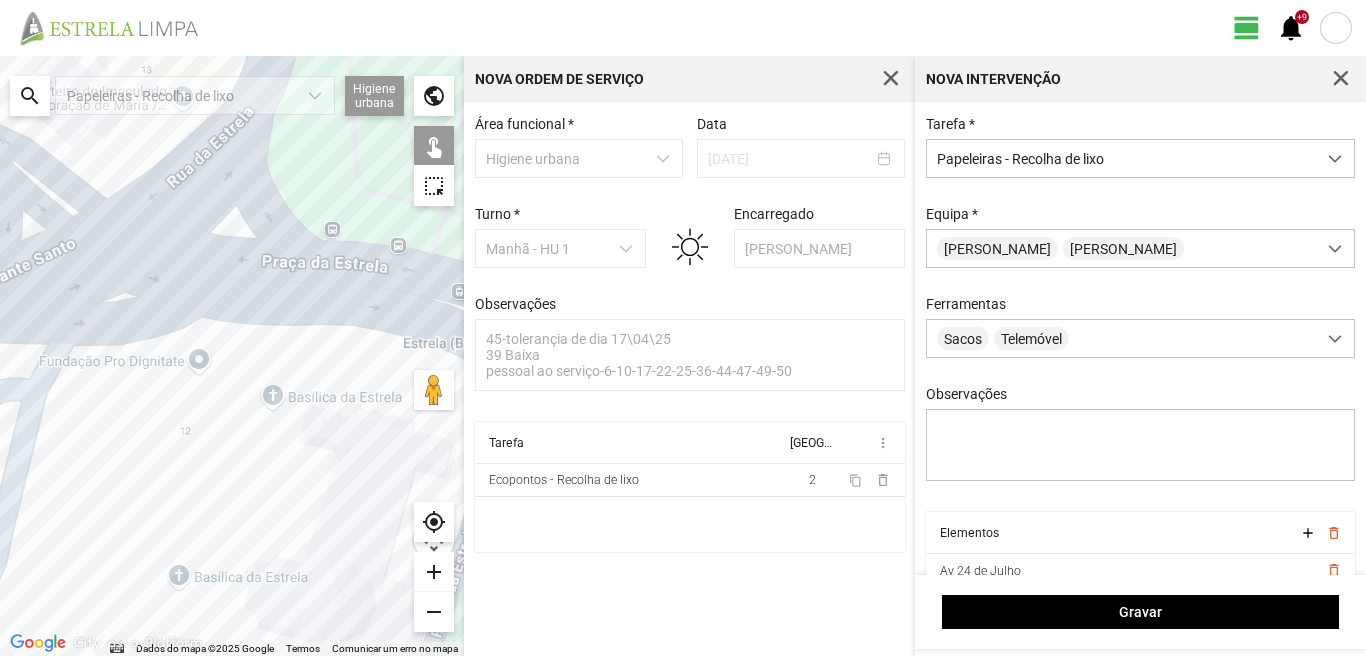 drag, startPoint x: 329, startPoint y: 206, endPoint x: 326, endPoint y: 302, distance: 96.04687 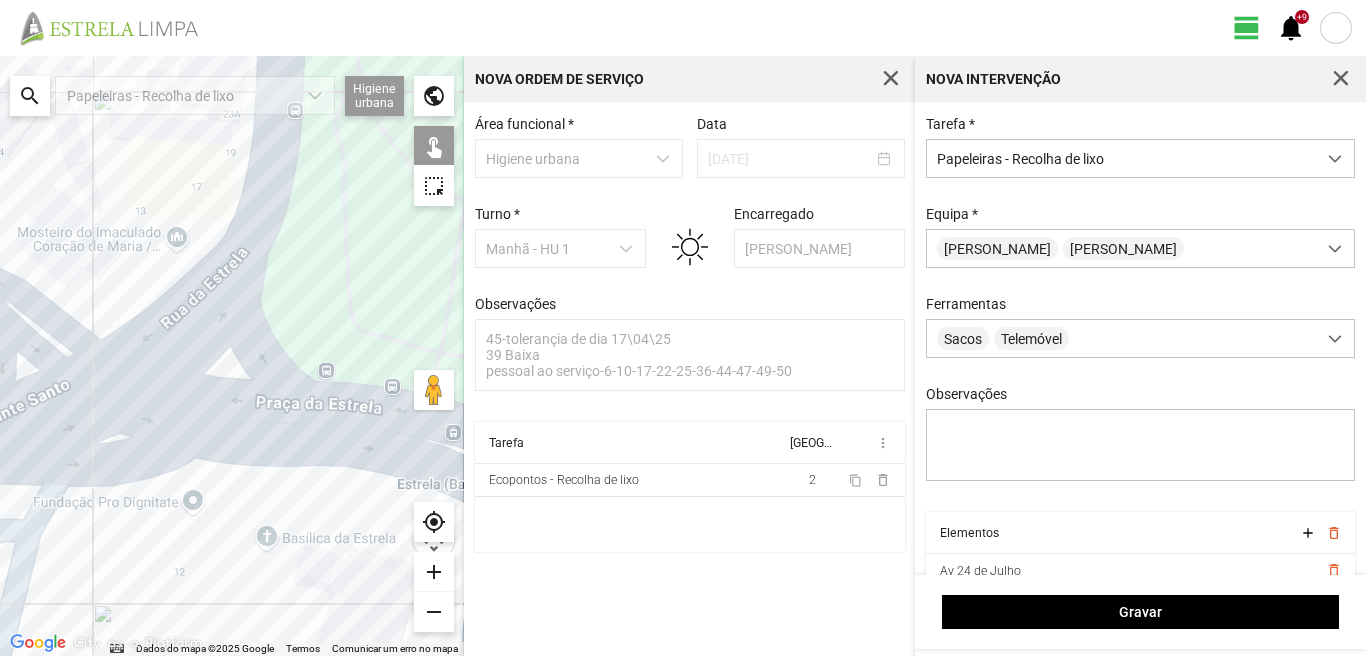 drag, startPoint x: 353, startPoint y: 472, endPoint x: 303, endPoint y: 433, distance: 63.411354 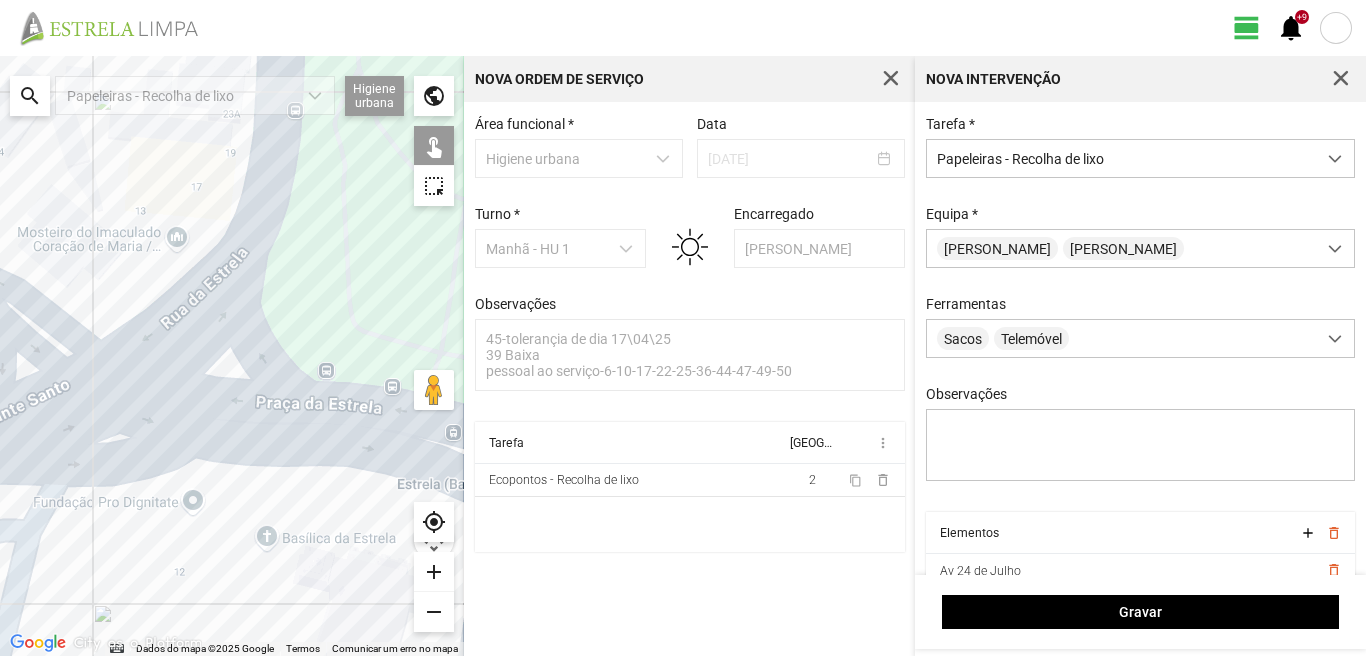 click on "Para navegar, prima as teclas de seta." 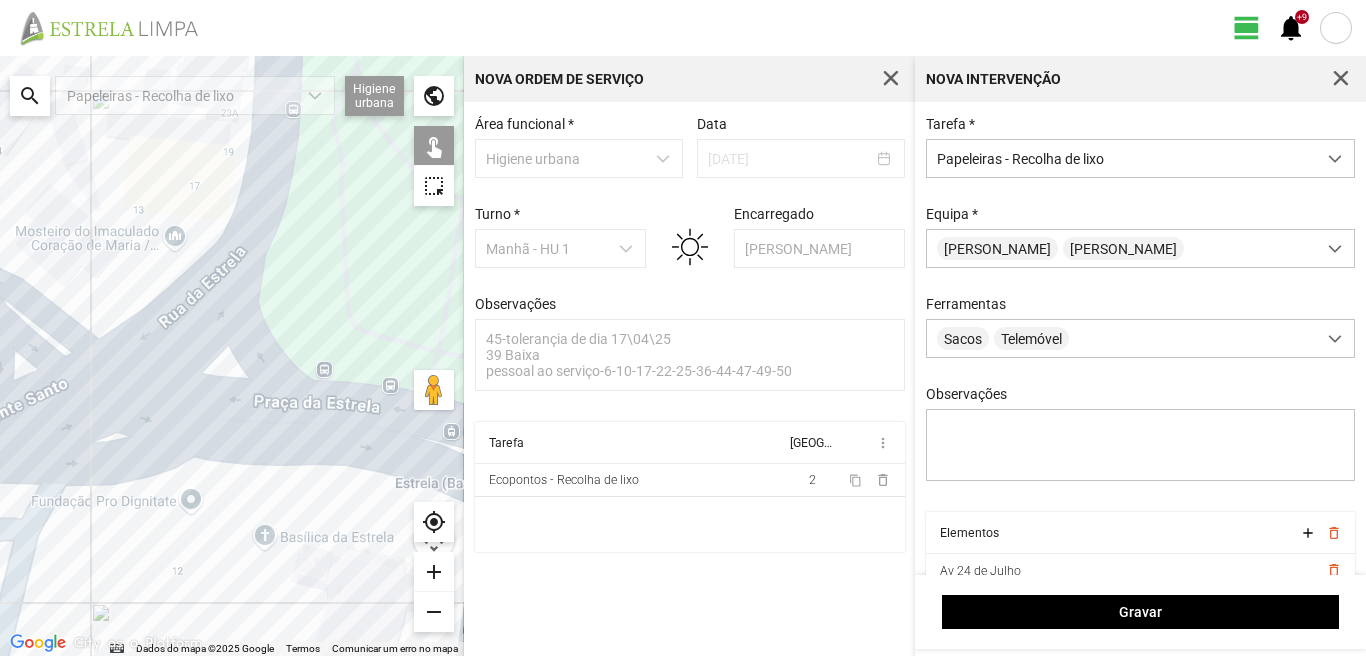 drag, startPoint x: 139, startPoint y: 290, endPoint x: 233, endPoint y: 252, distance: 101.390335 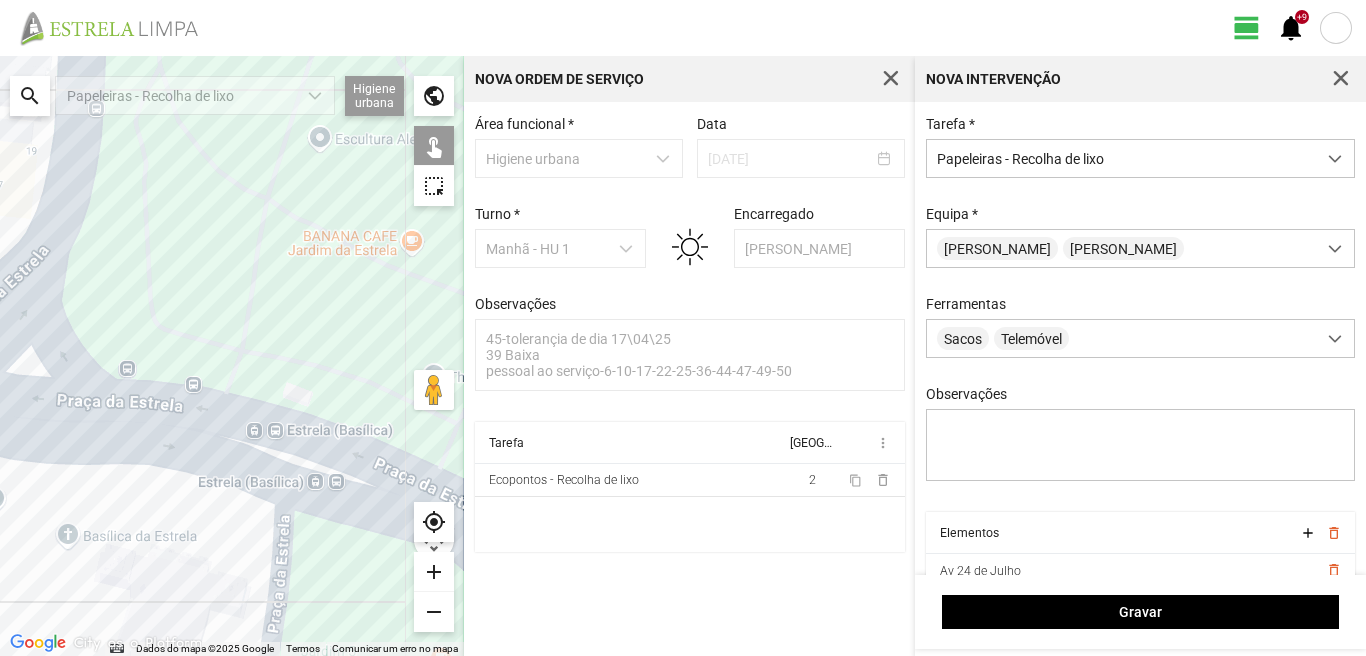drag, startPoint x: 197, startPoint y: 407, endPoint x: 0, endPoint y: 424, distance: 197.73215 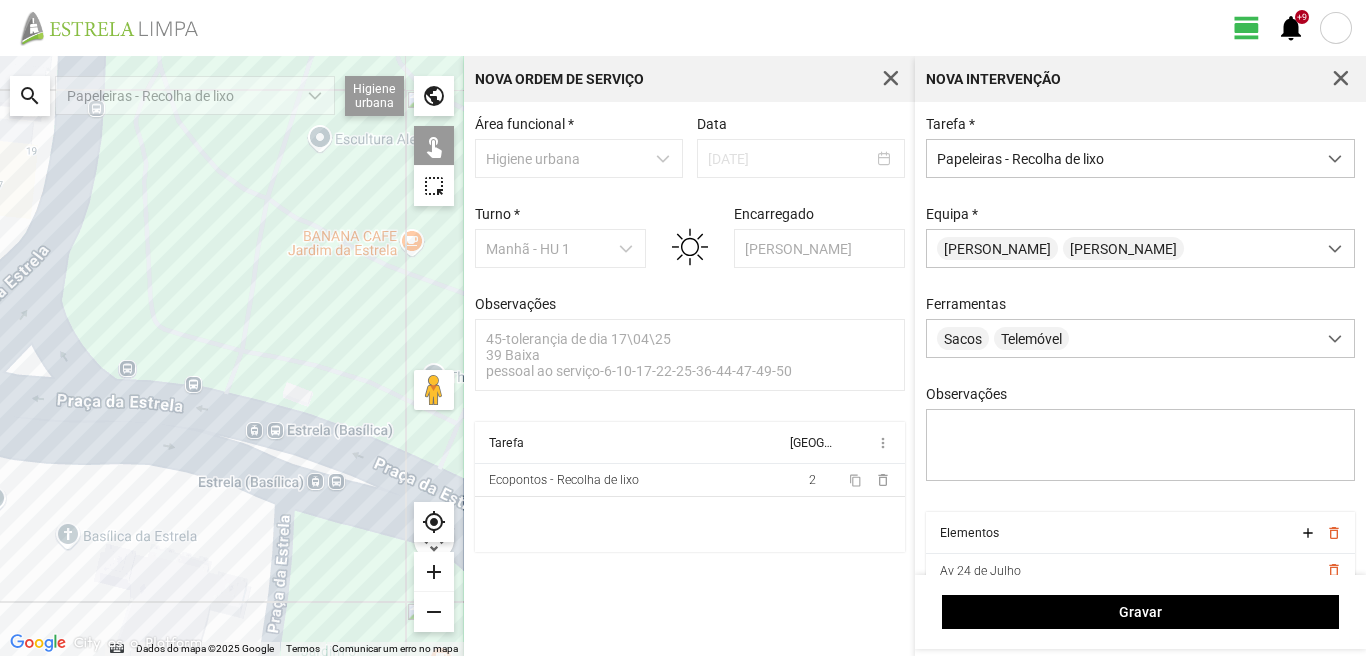 click on "Para navegar, prima as teclas de seta." 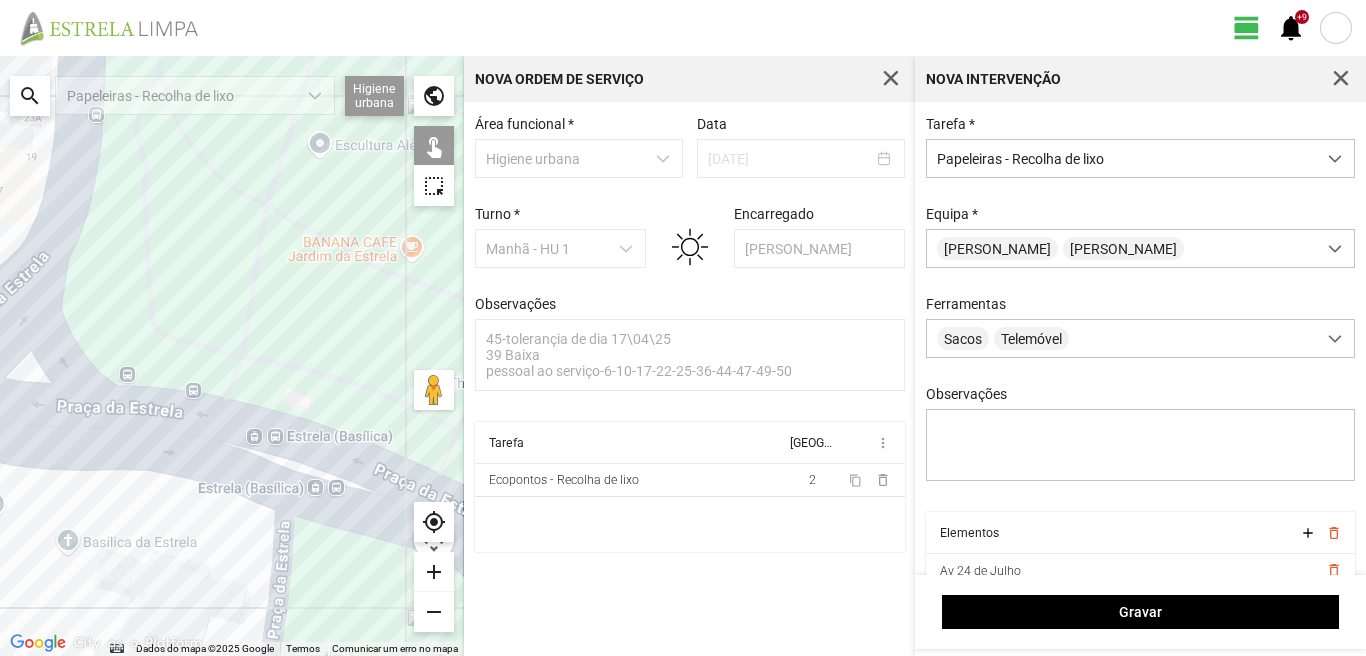 click on "Para navegar, prima as teclas de seta." 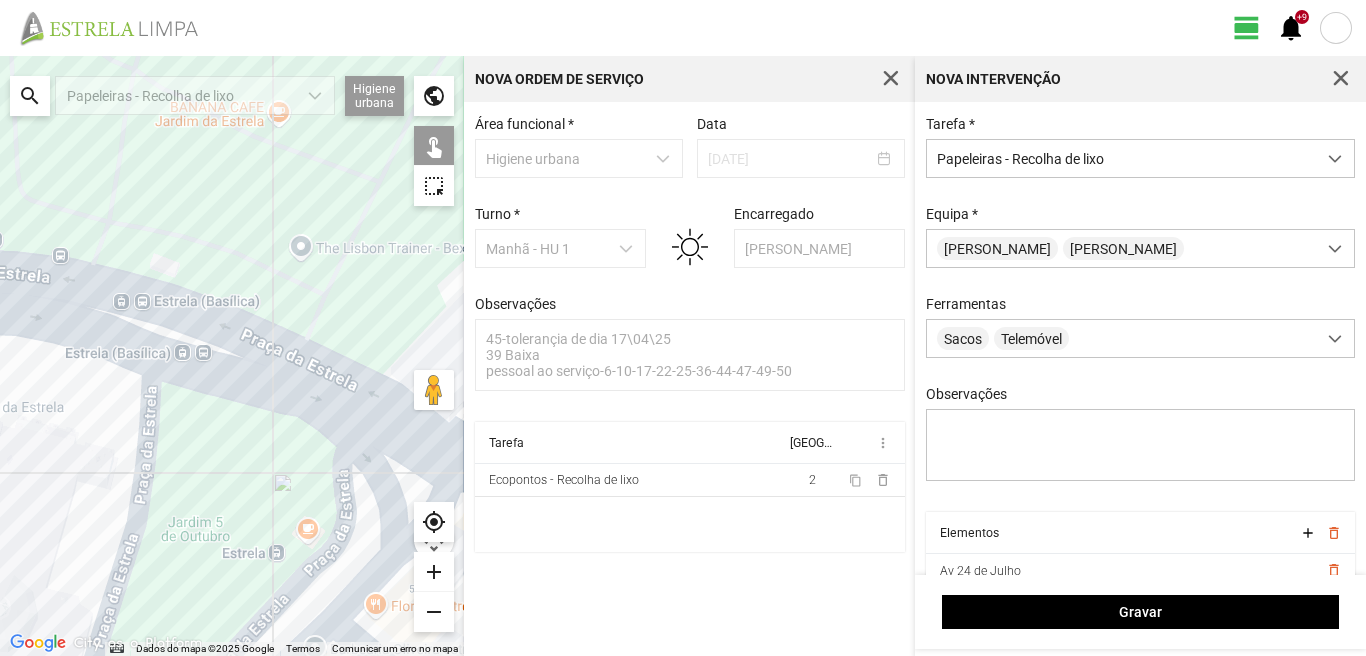 drag, startPoint x: 344, startPoint y: 549, endPoint x: 131, endPoint y: 381, distance: 271.2803 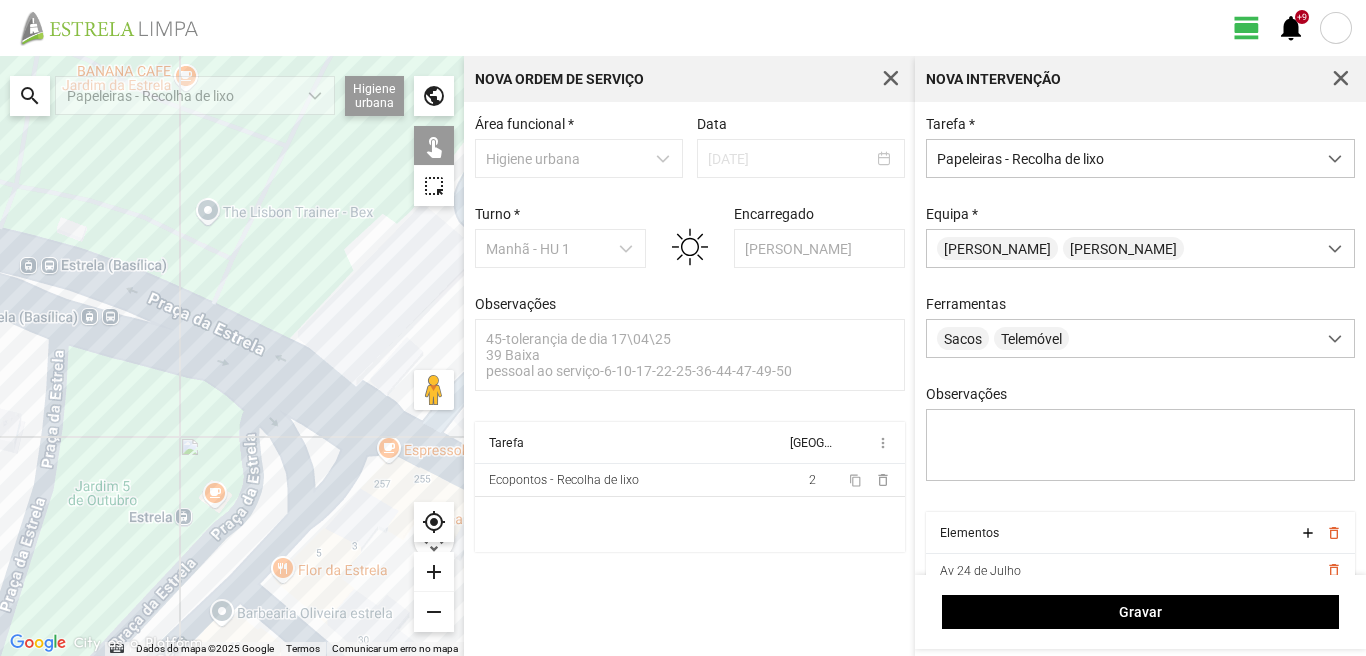 drag, startPoint x: 101, startPoint y: 413, endPoint x: 206, endPoint y: 448, distance: 110.67972 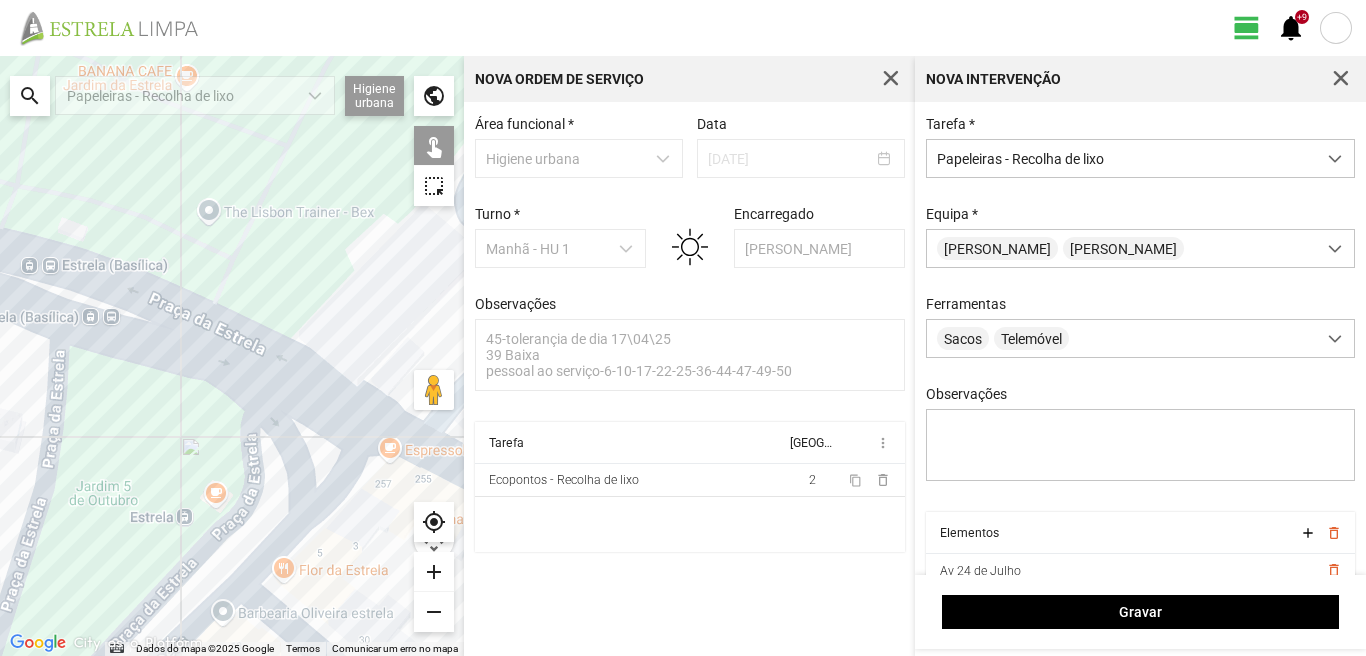 click on "Para navegar, prima as teclas de seta." 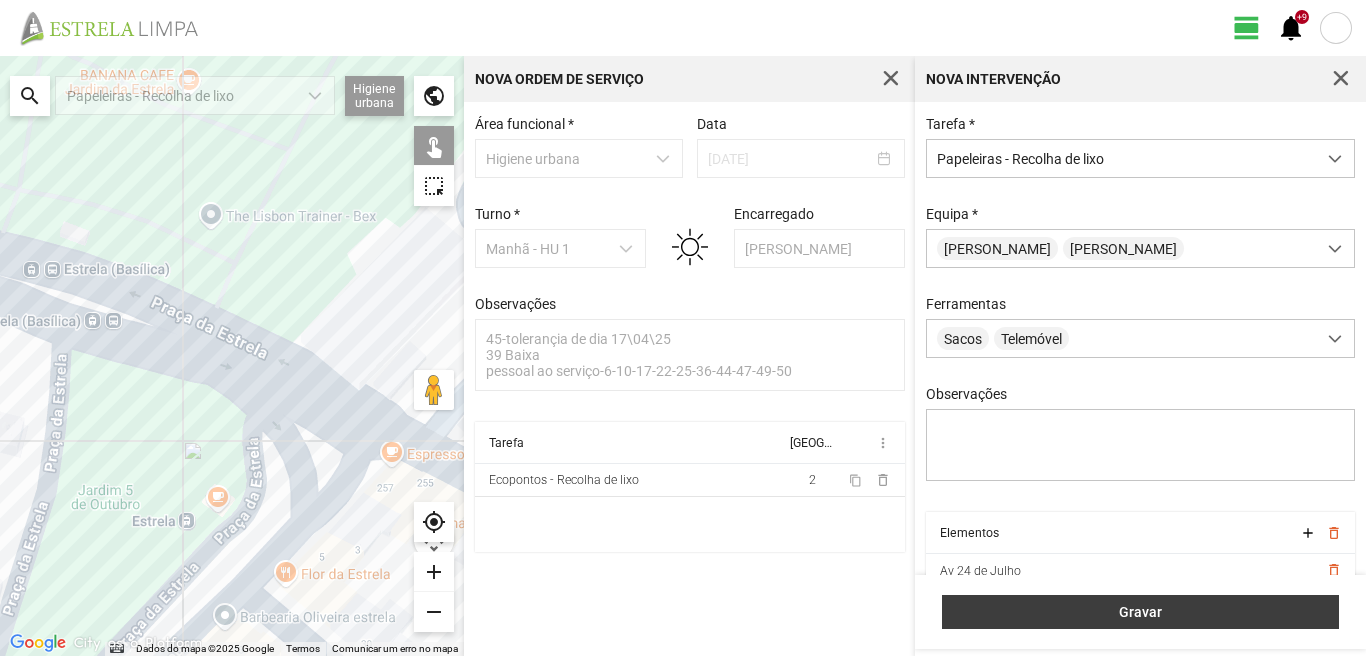 click on "Gravar" at bounding box center [1140, 612] 